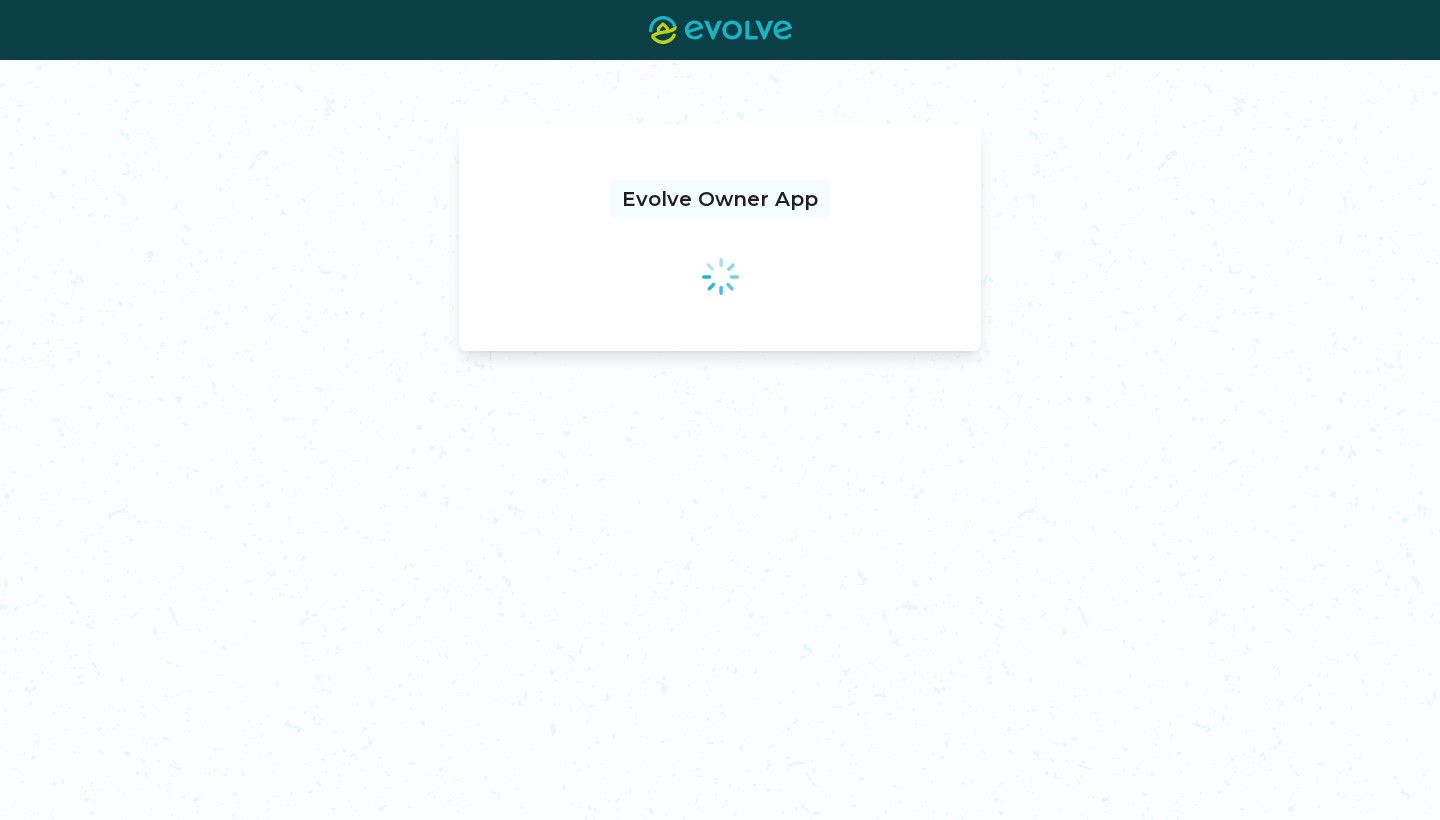 scroll, scrollTop: 0, scrollLeft: 0, axis: both 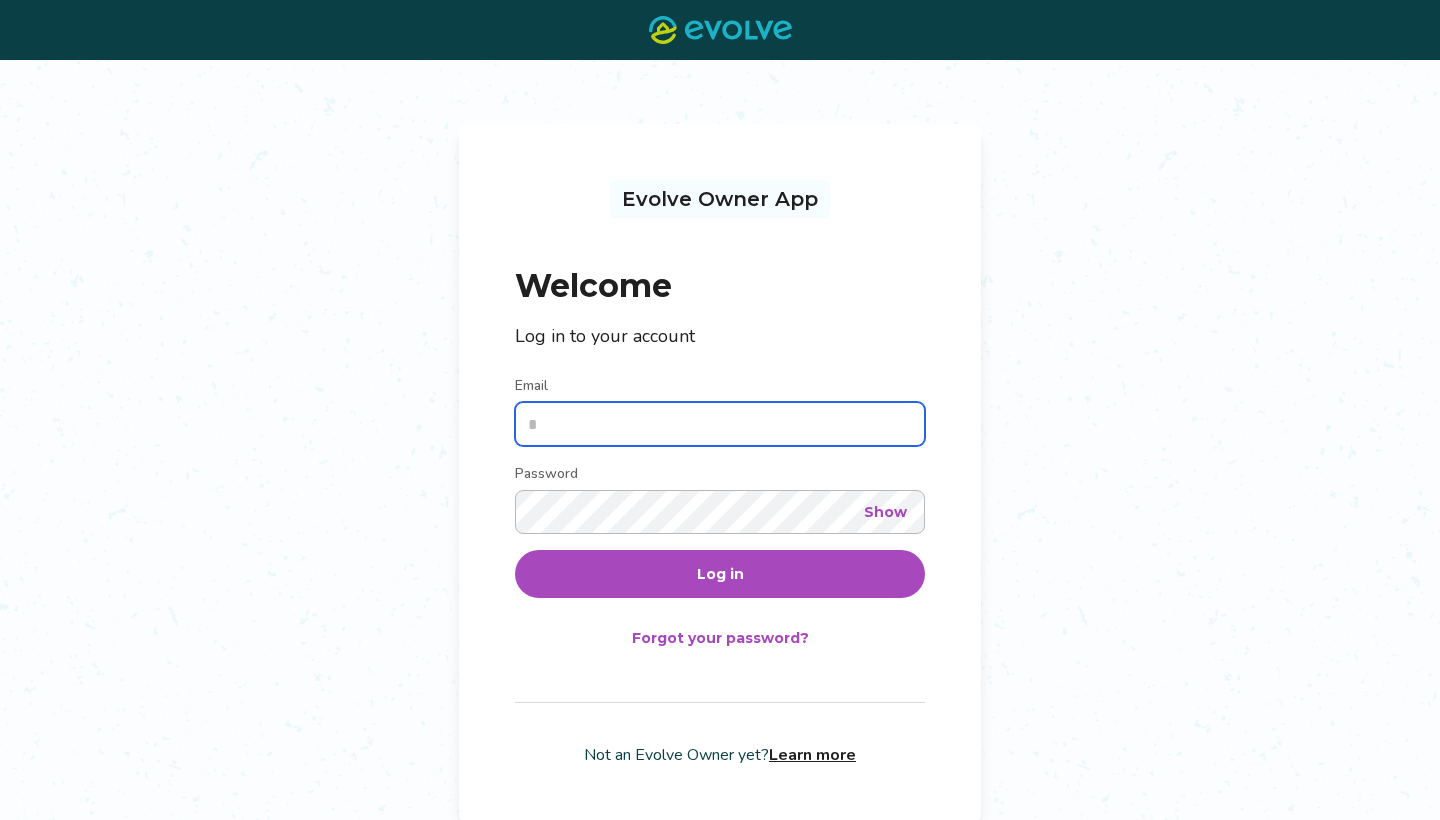 type on "**********" 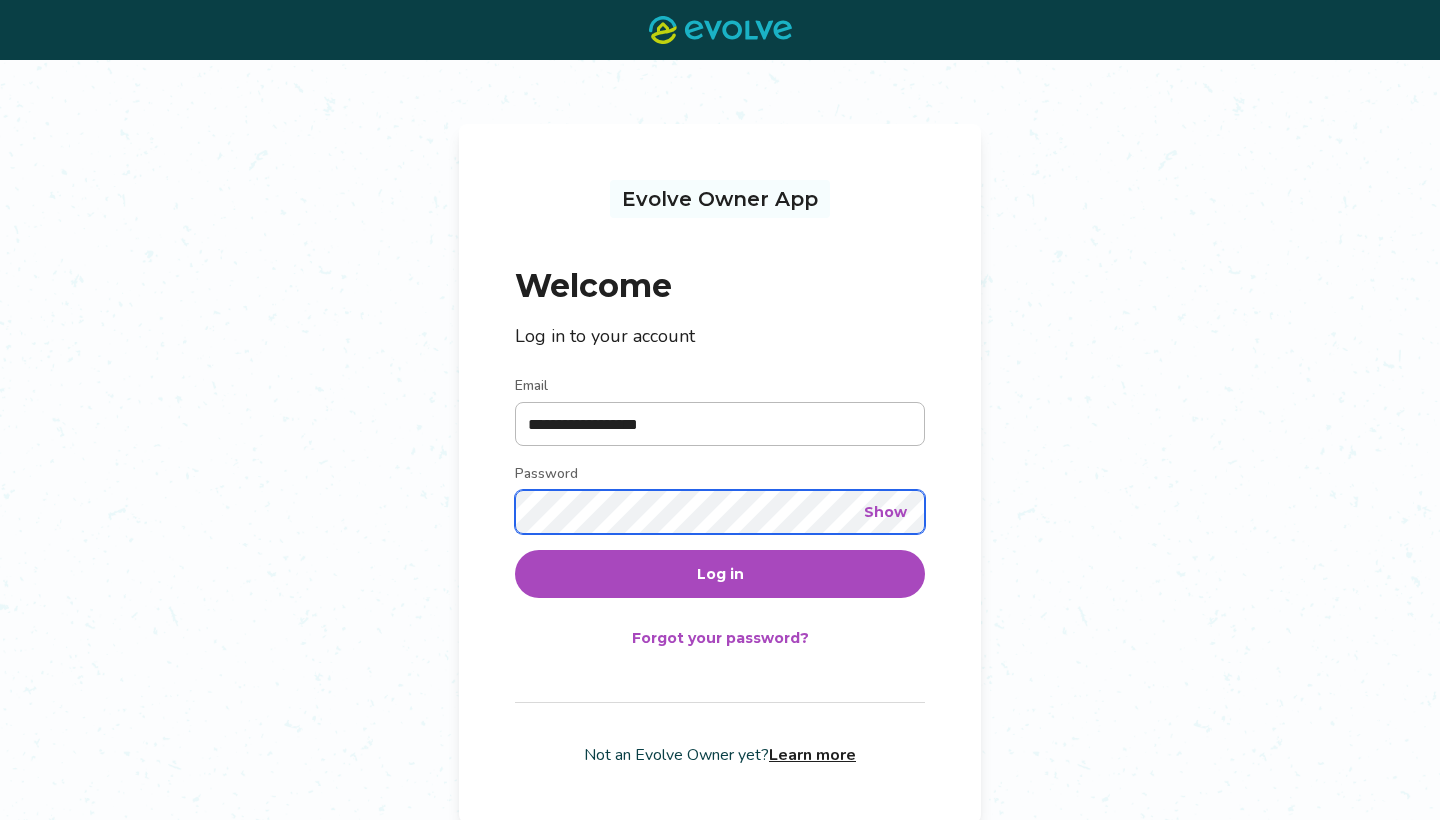 click on "Log in" at bounding box center [720, 574] 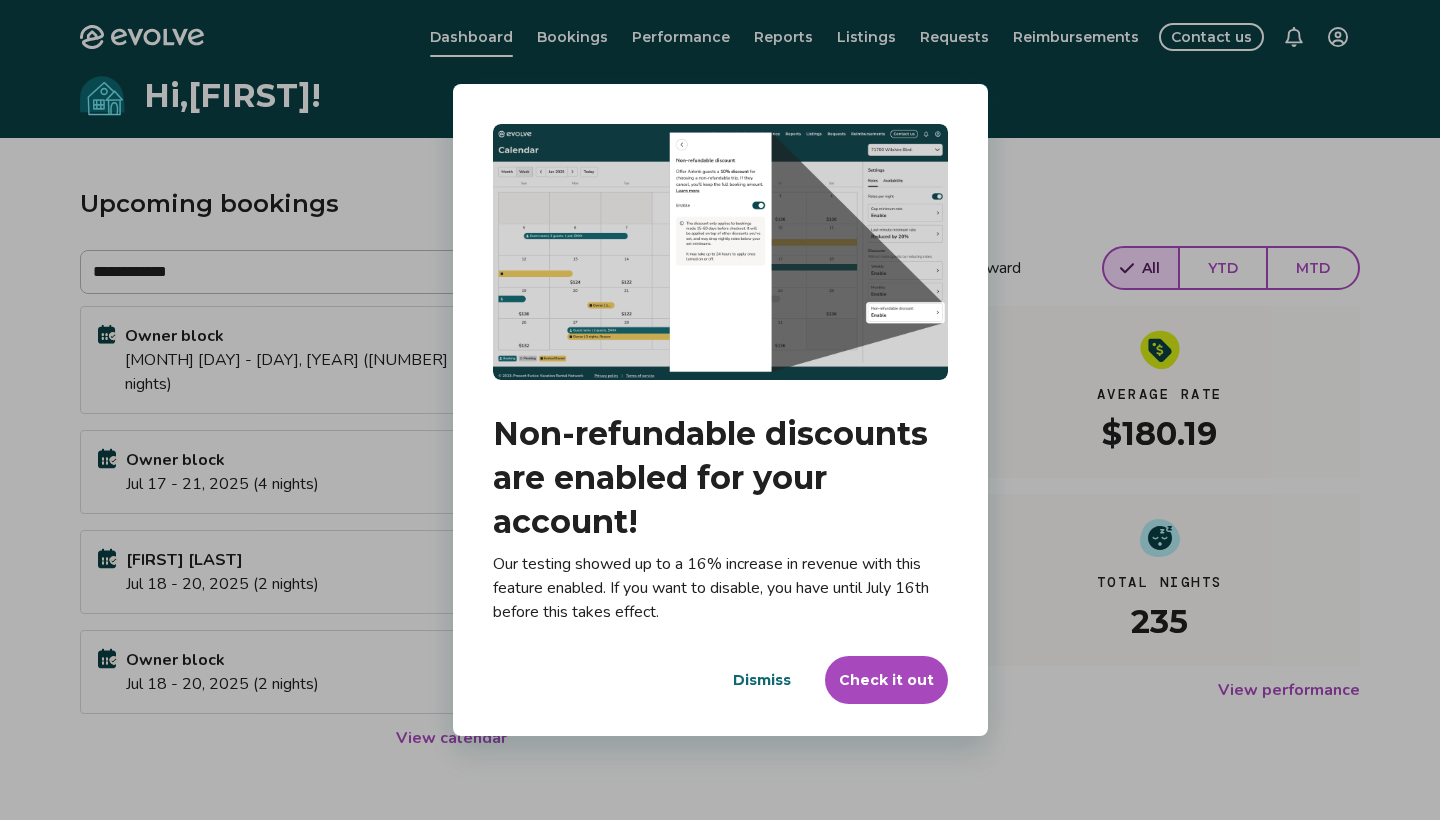 click on "Check it out" at bounding box center (886, 680) 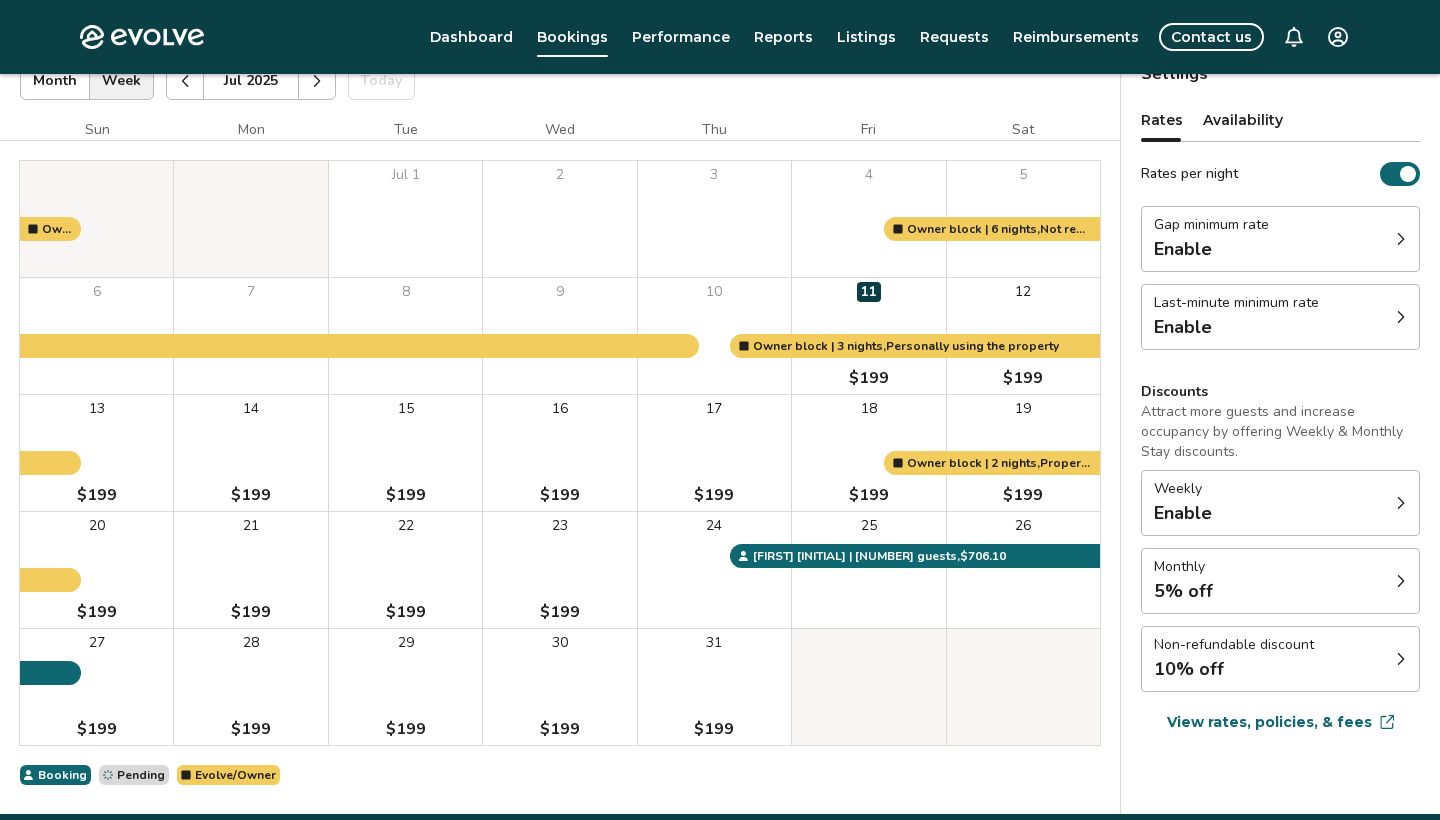 scroll, scrollTop: 138, scrollLeft: 0, axis: vertical 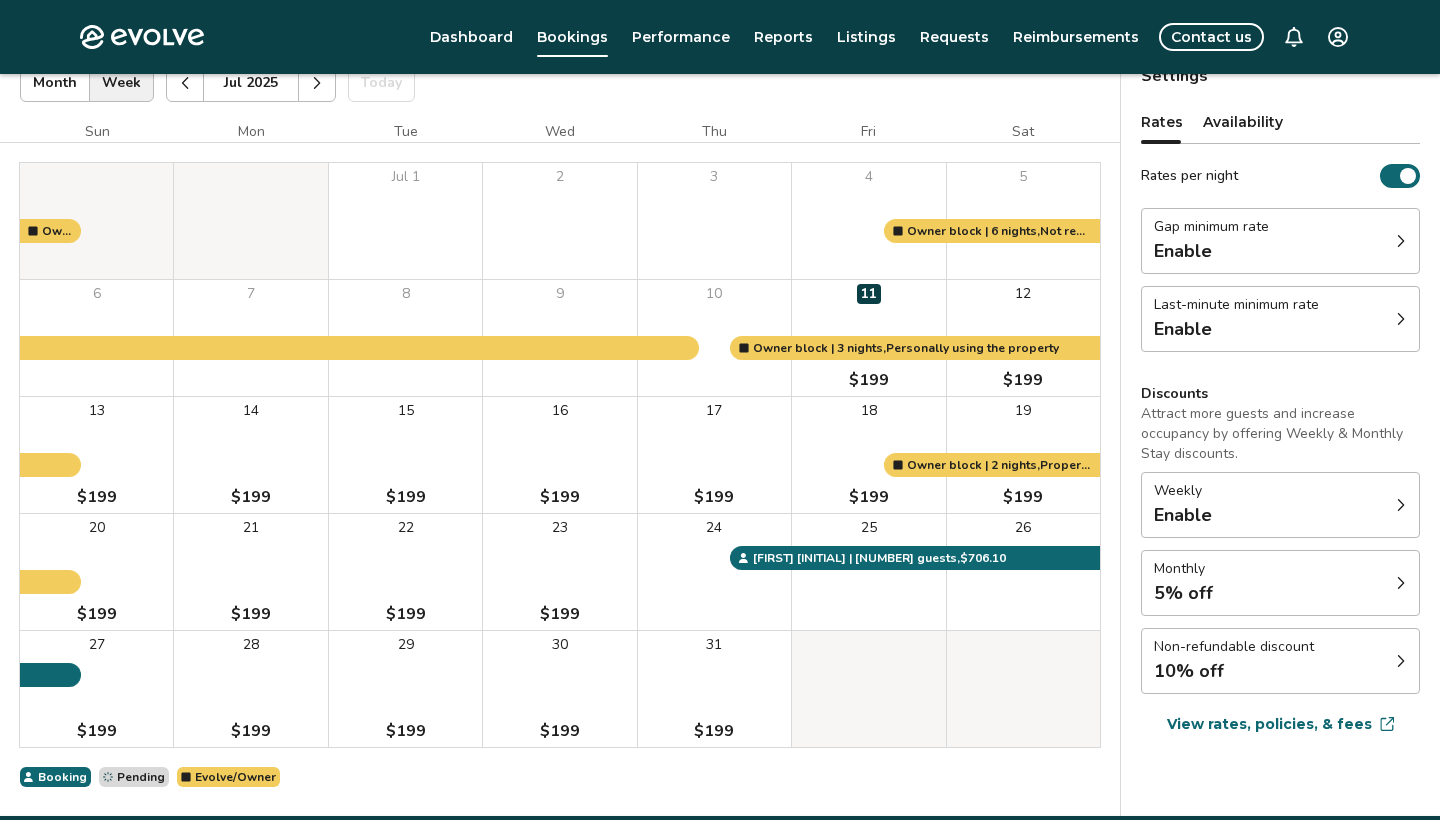 click on "Availability" at bounding box center (1243, 122) 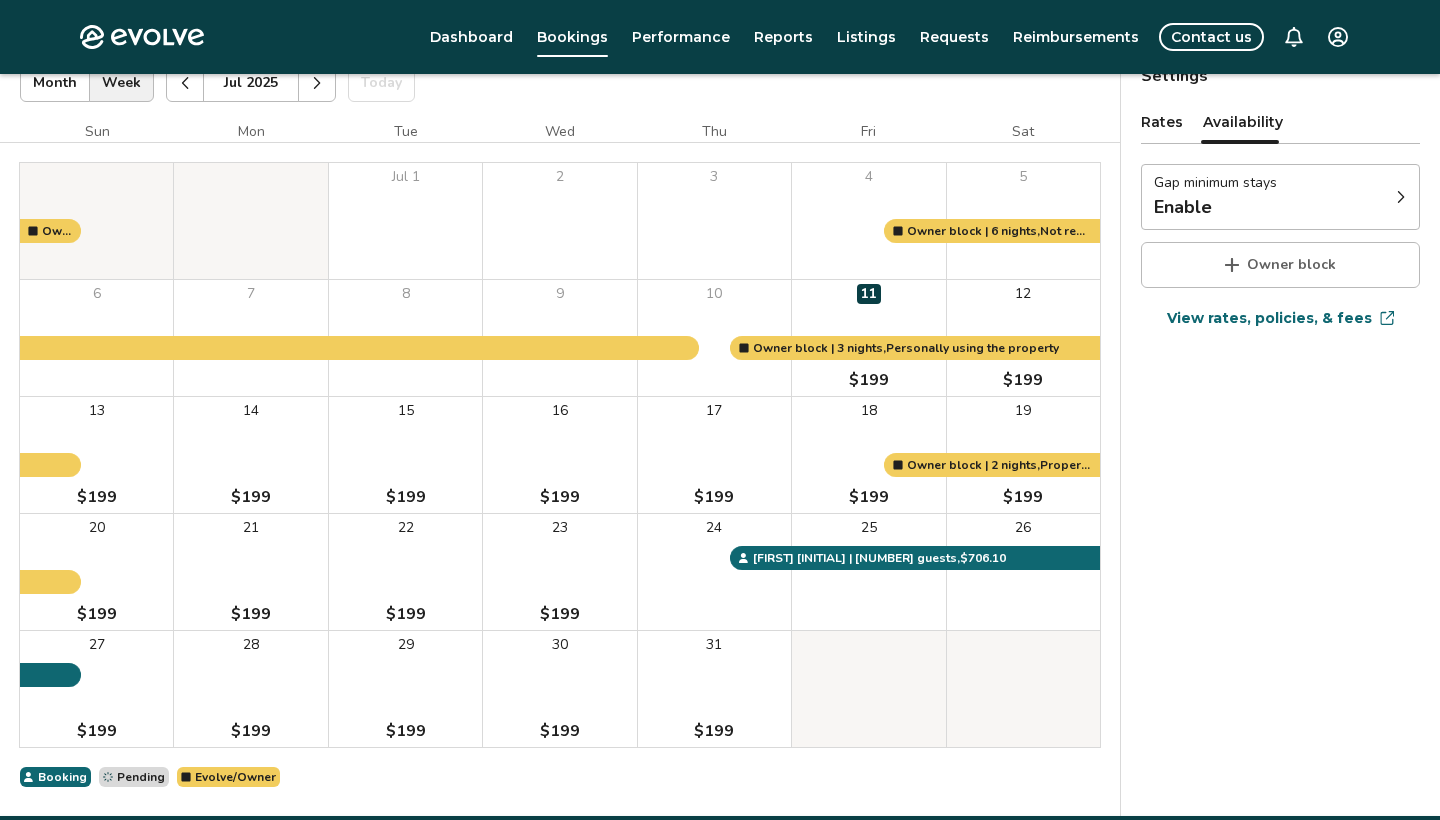 click on "Gap minimum stays" at bounding box center (1215, 183) 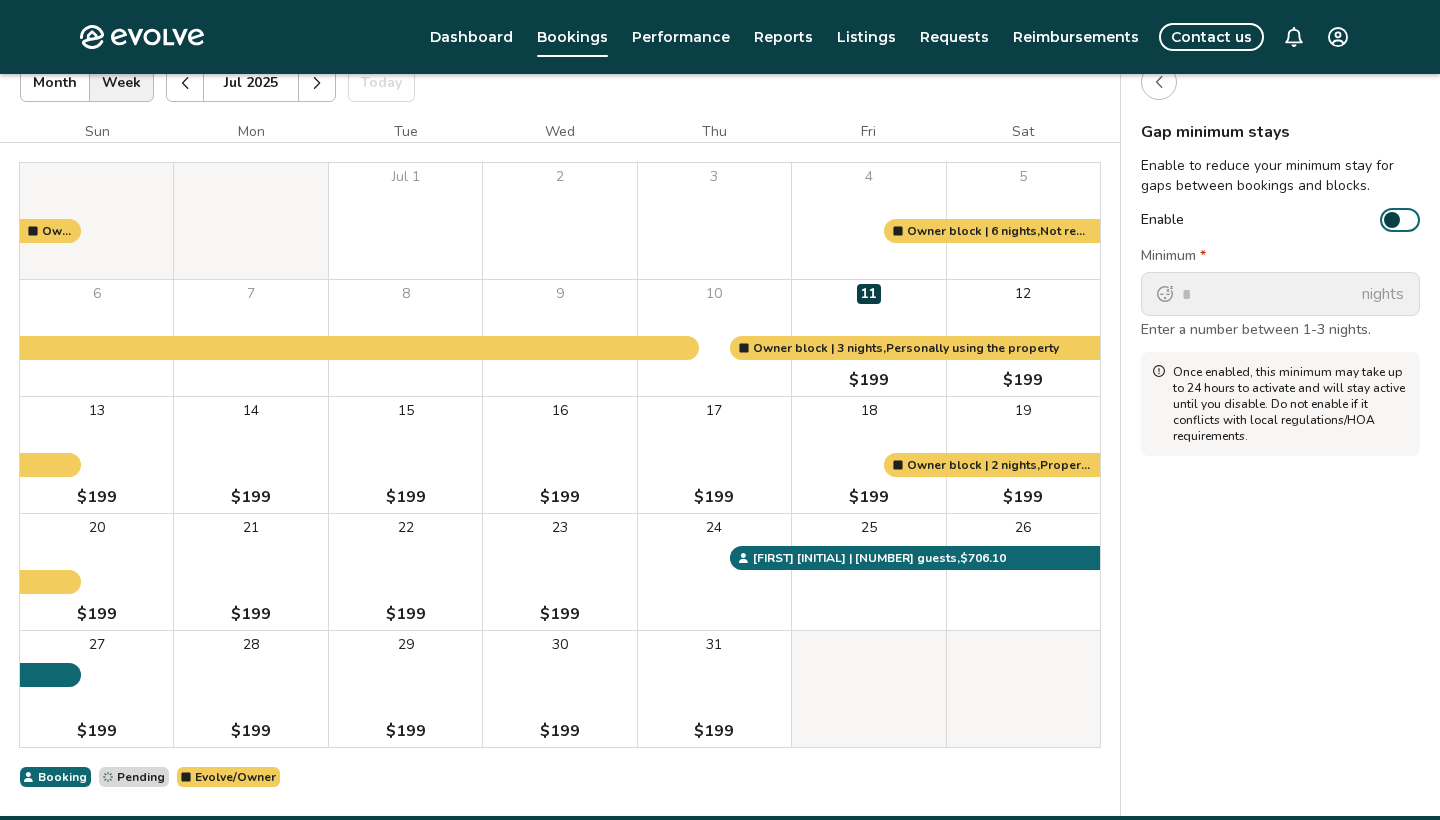 click on "Enable" at bounding box center [1400, 220] 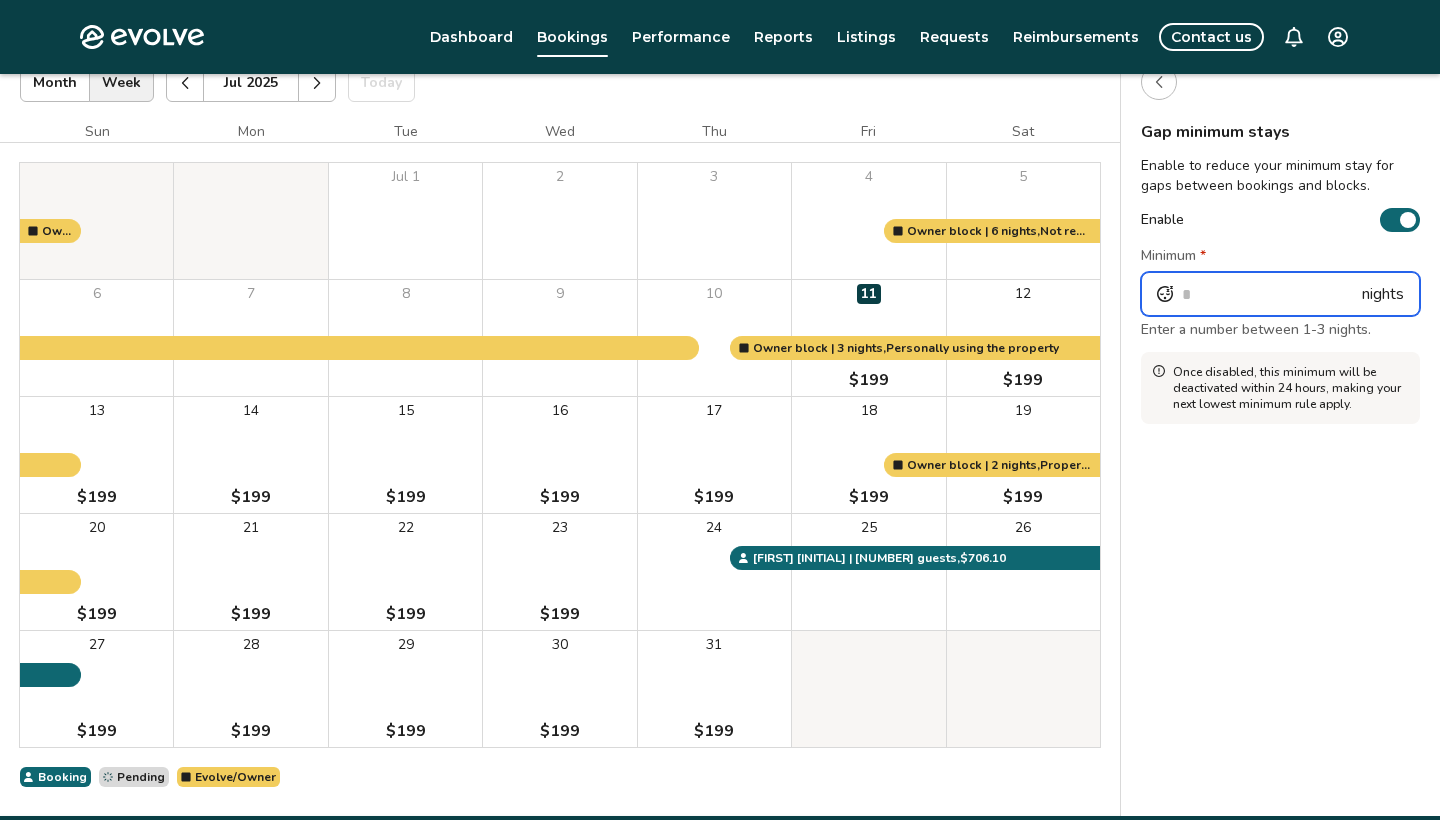 click on "*" at bounding box center [1280, 294] 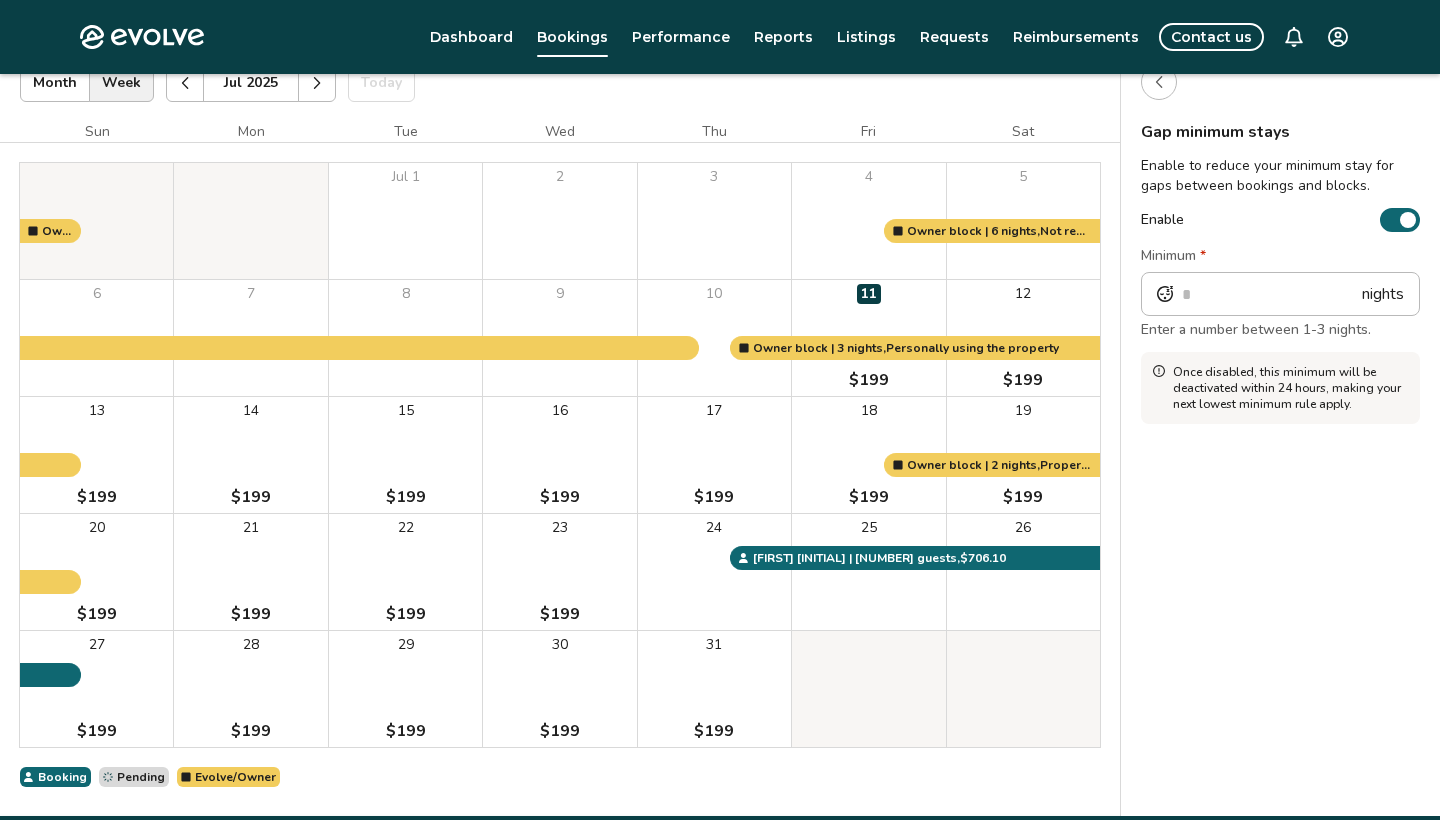 click on "Enable" at bounding box center (1400, 220) 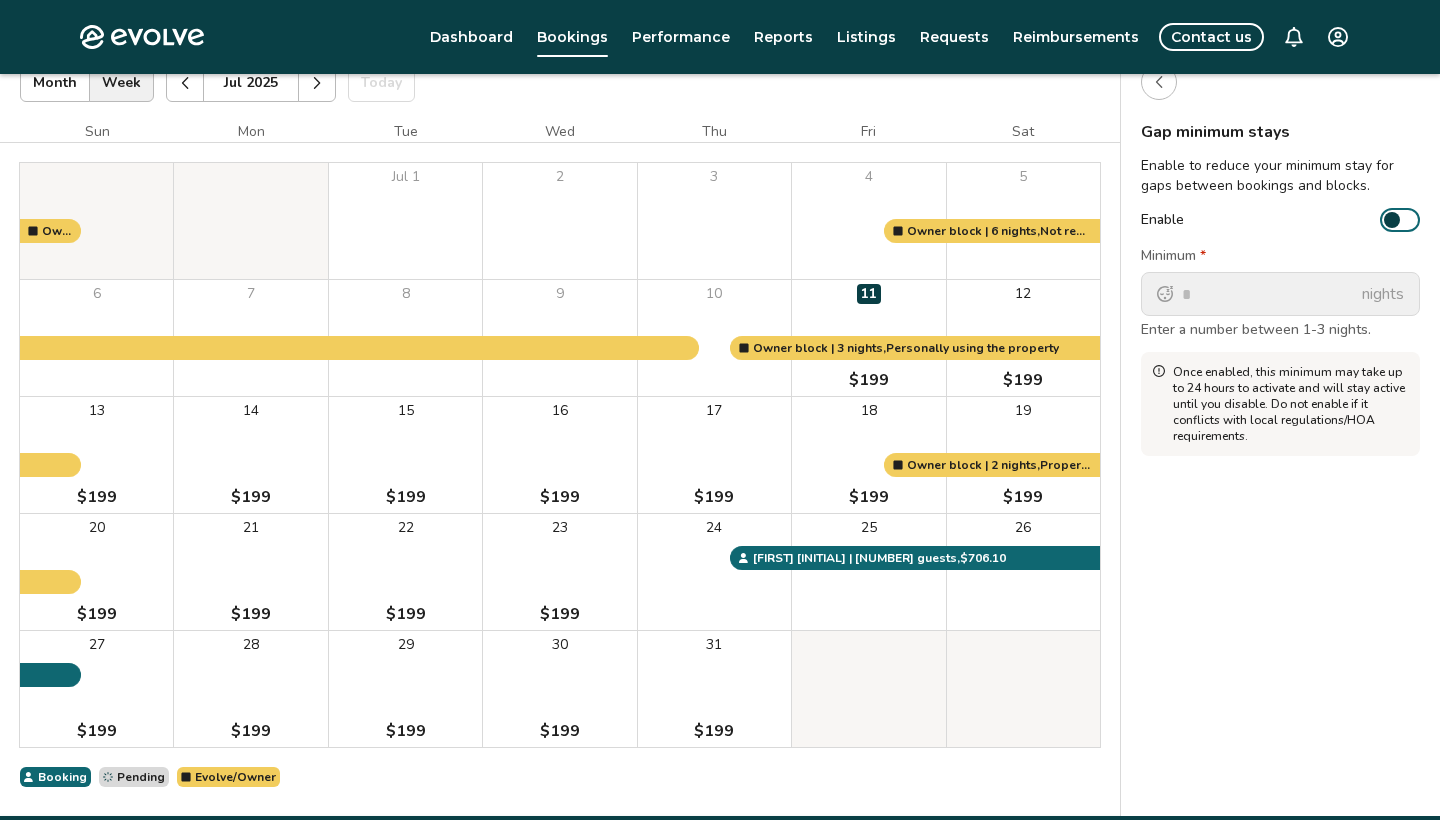 click at bounding box center [1159, 82] 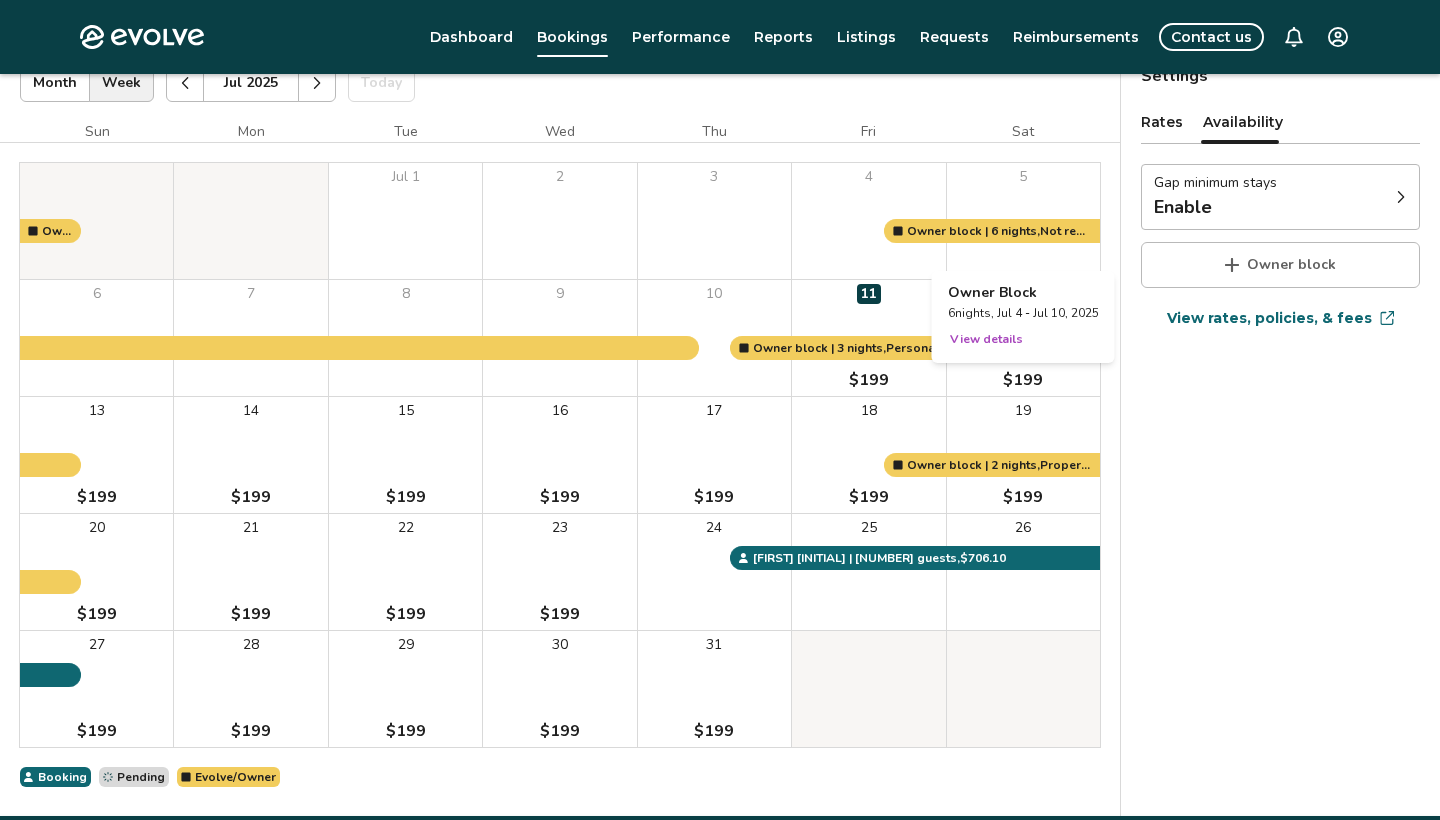 scroll, scrollTop: 0, scrollLeft: 0, axis: both 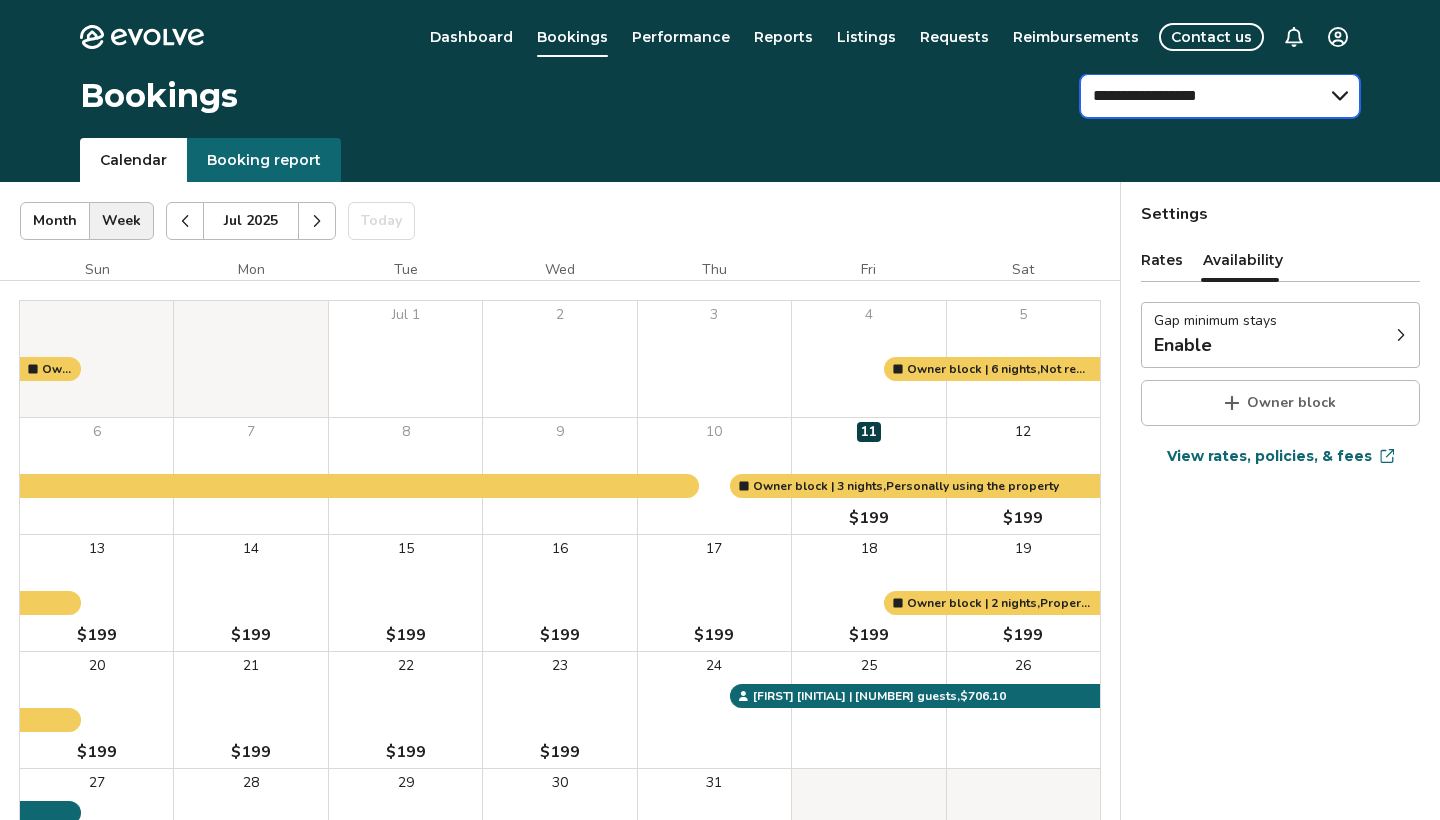 select on "**********" 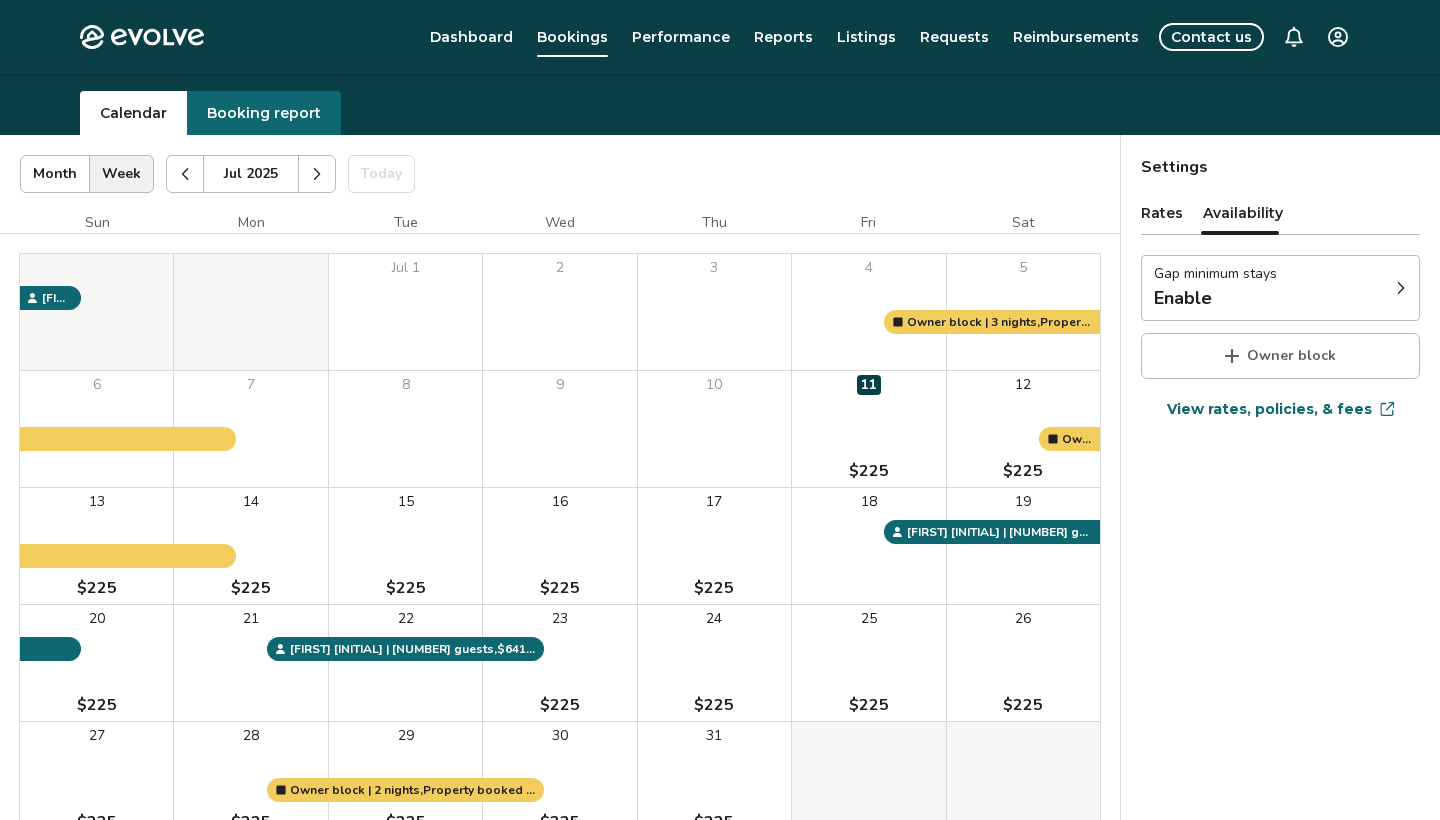 scroll, scrollTop: 0, scrollLeft: 0, axis: both 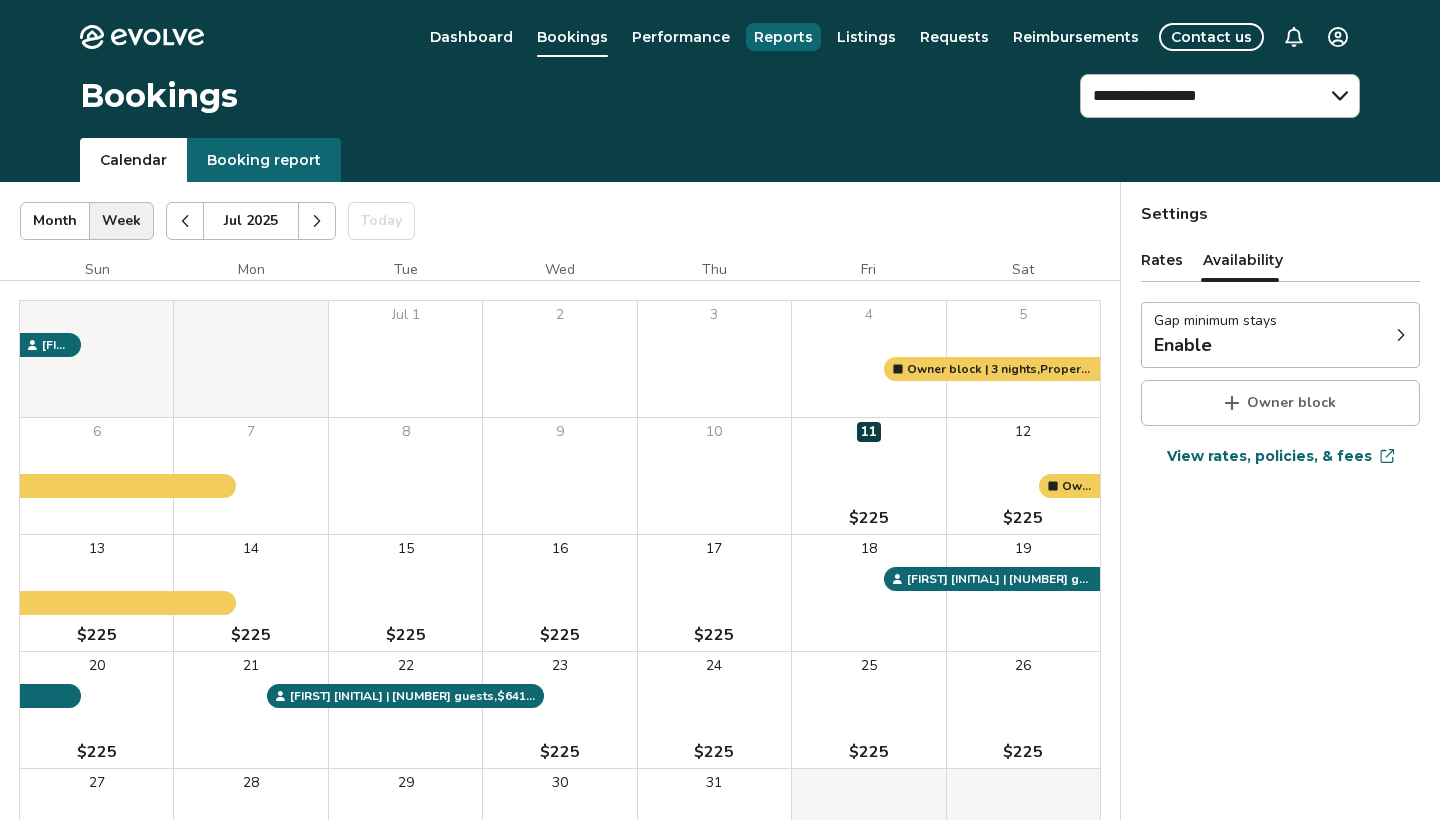 click on "Reports" at bounding box center [783, 37] 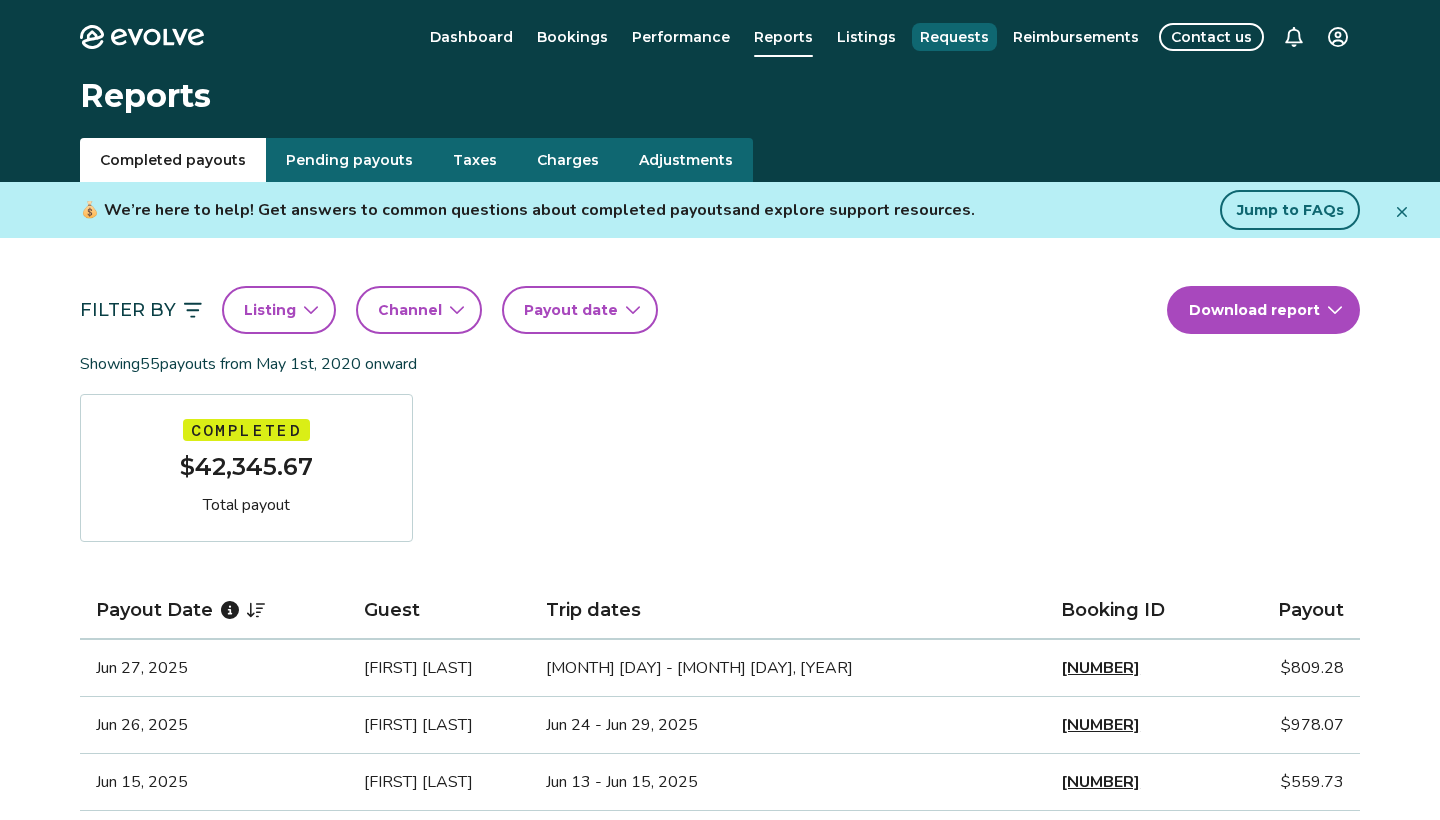 click on "Requests" at bounding box center [954, 37] 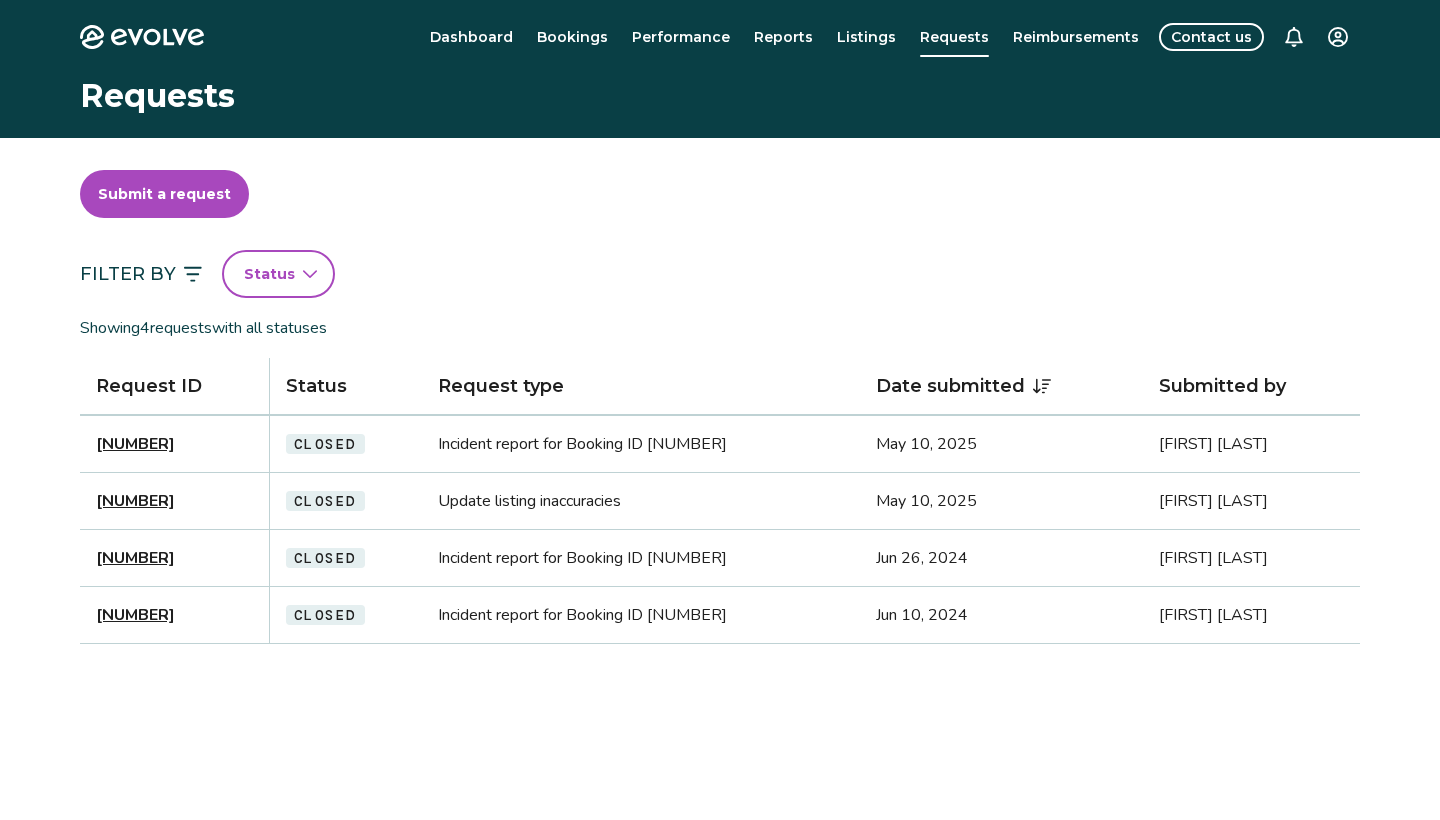 click on "Status" at bounding box center [278, 274] 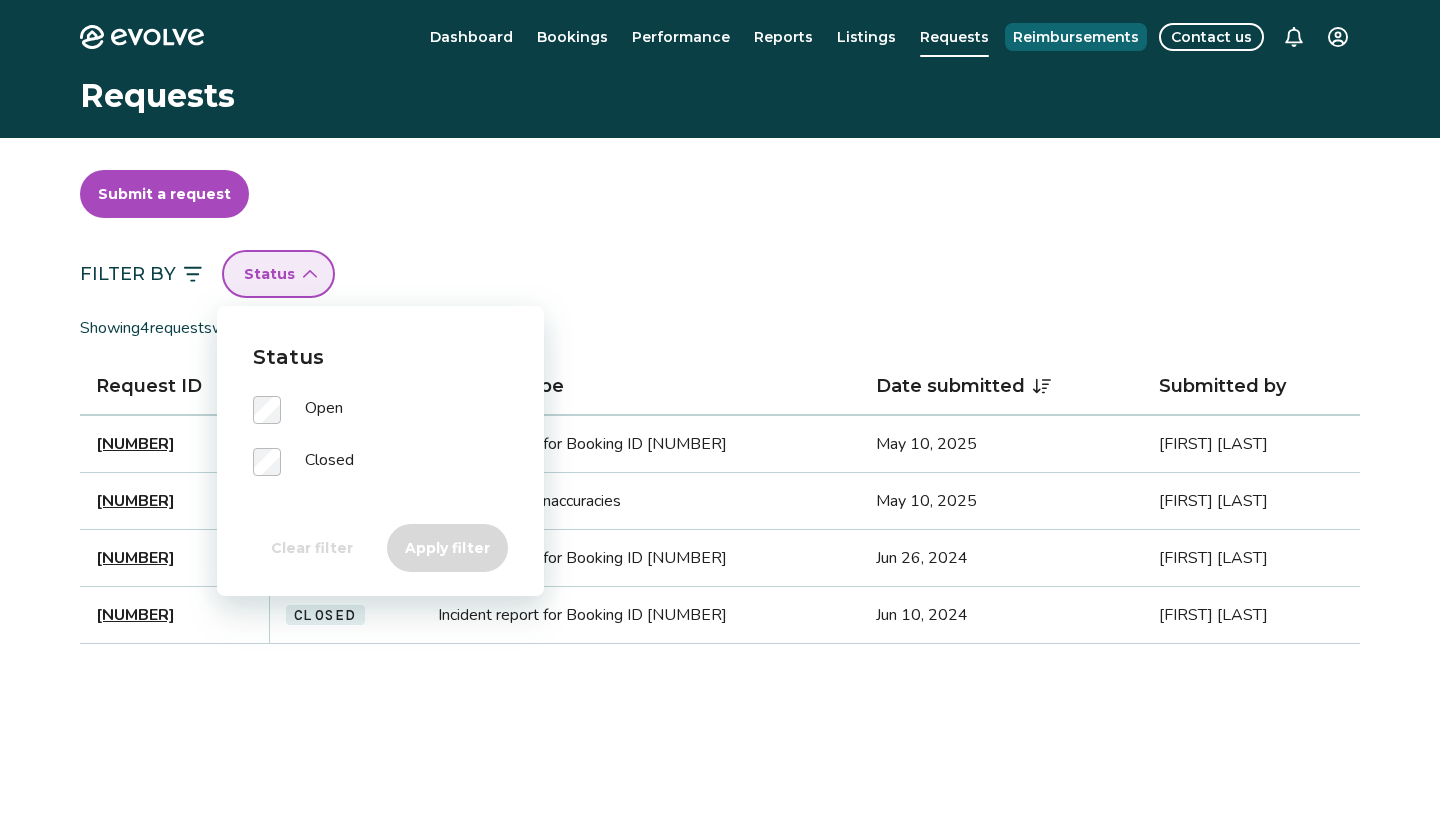click on "Reimbursements" at bounding box center (1076, 37) 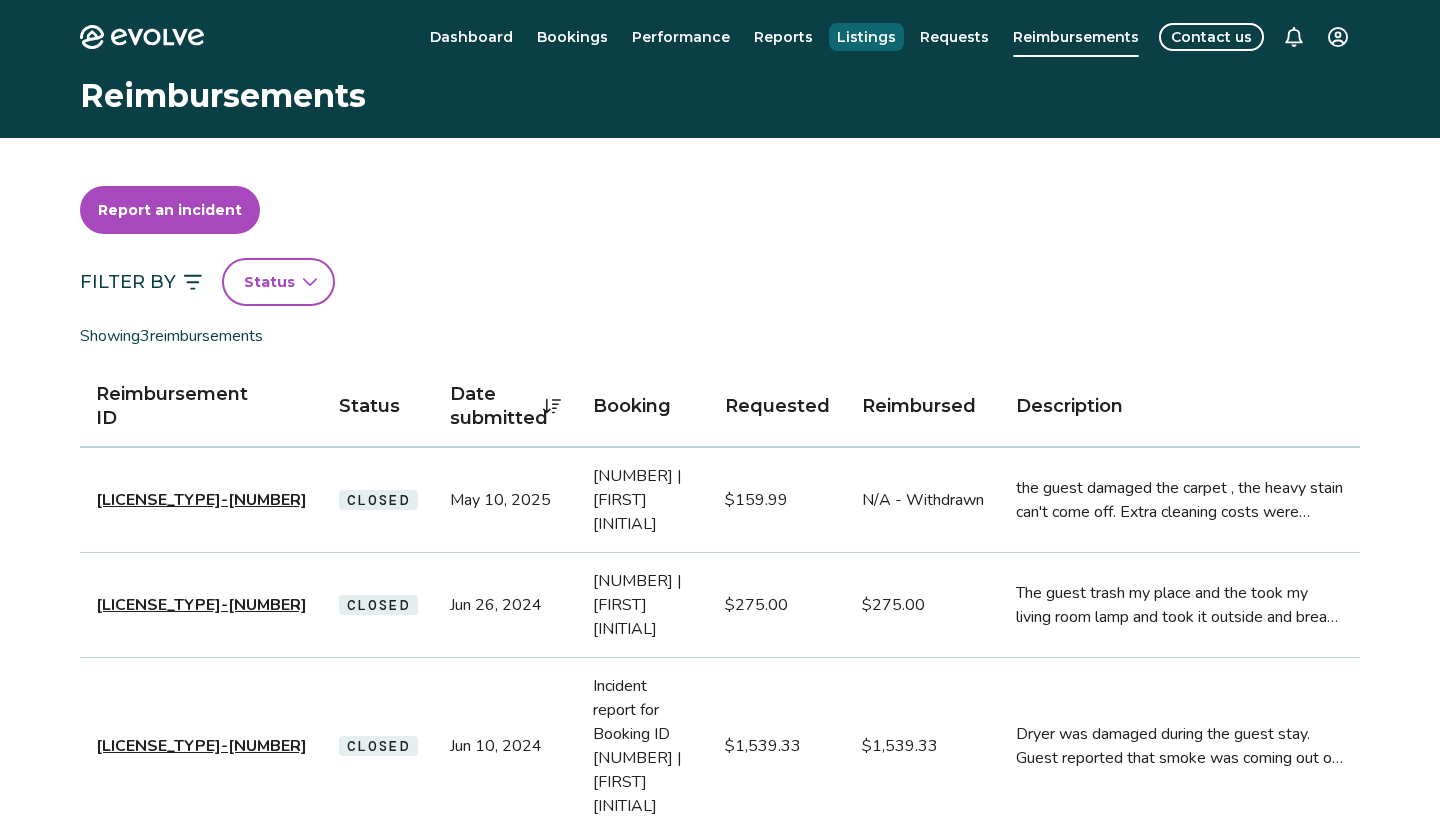 click on "Listings" at bounding box center [866, 37] 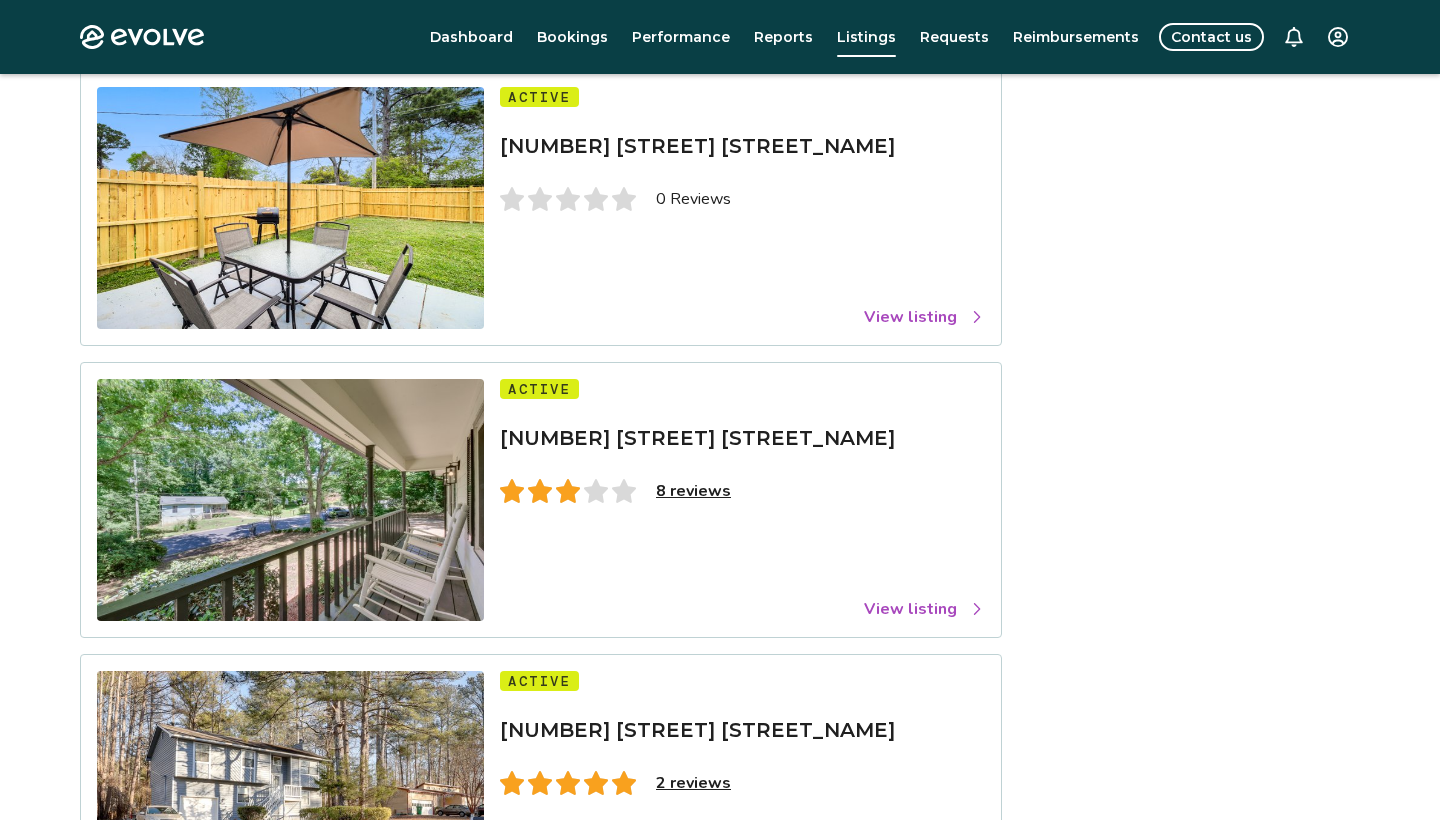 scroll, scrollTop: 444, scrollLeft: 0, axis: vertical 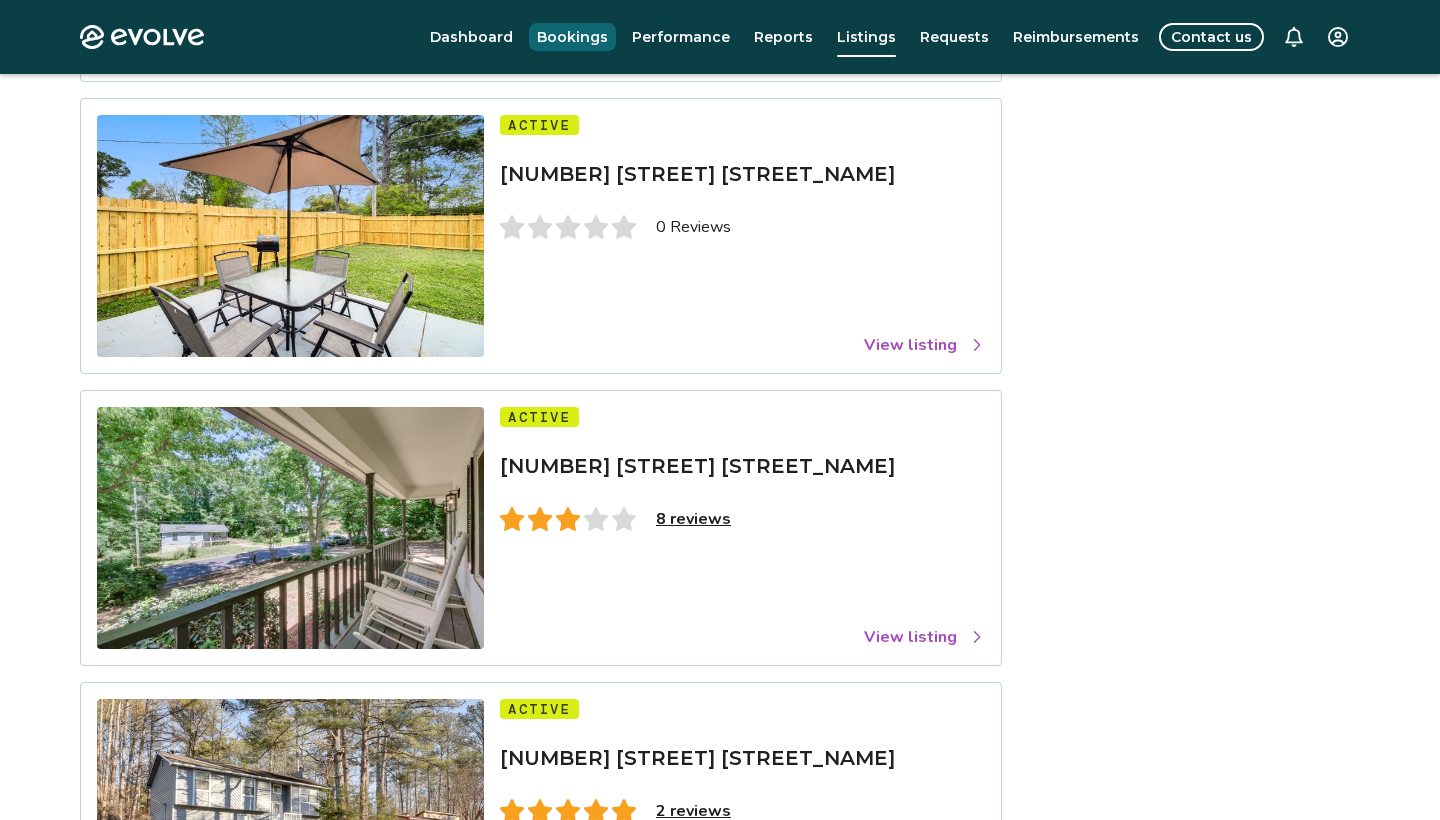 click on "Bookings" at bounding box center [572, 37] 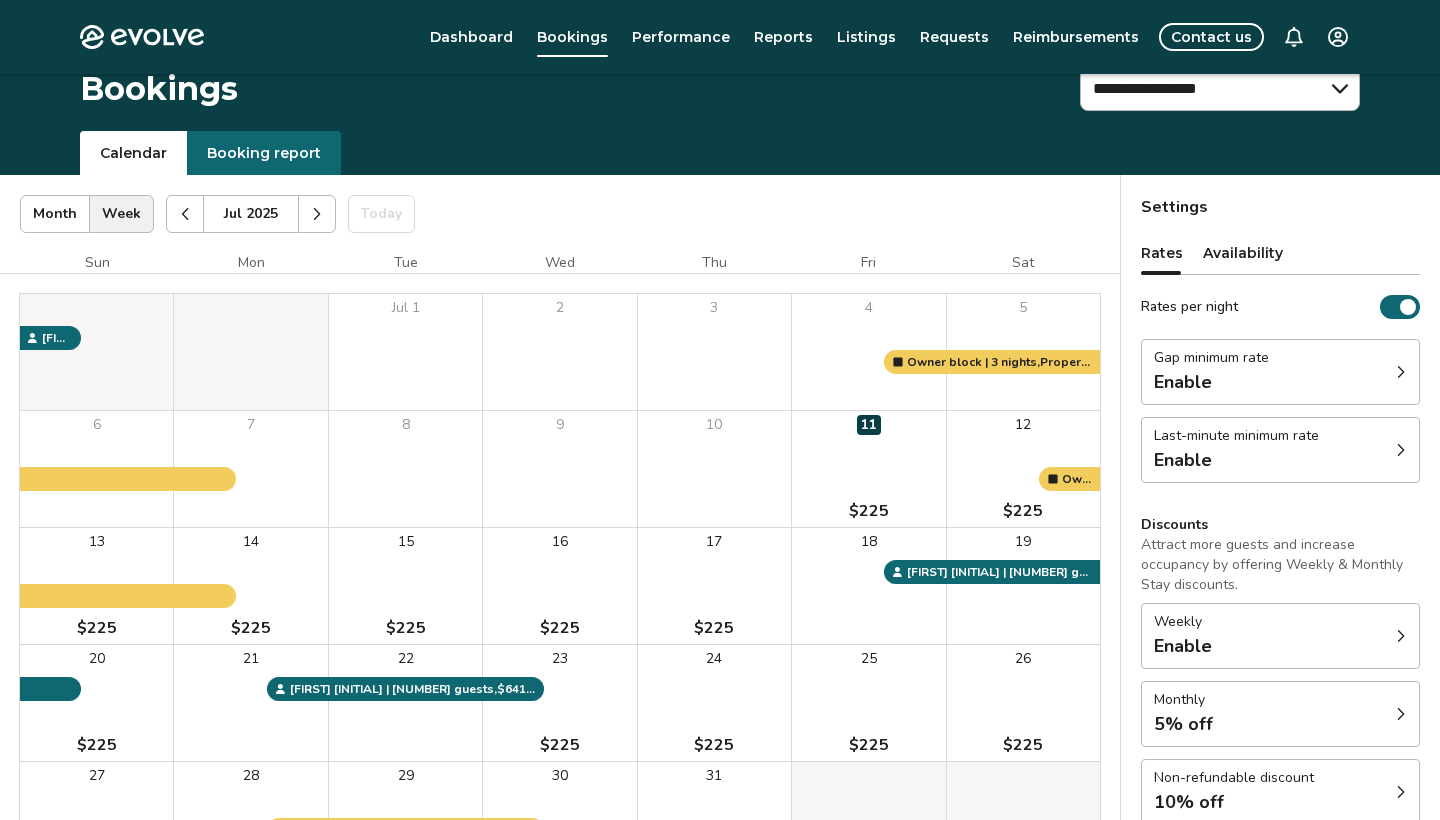 scroll, scrollTop: 0, scrollLeft: 0, axis: both 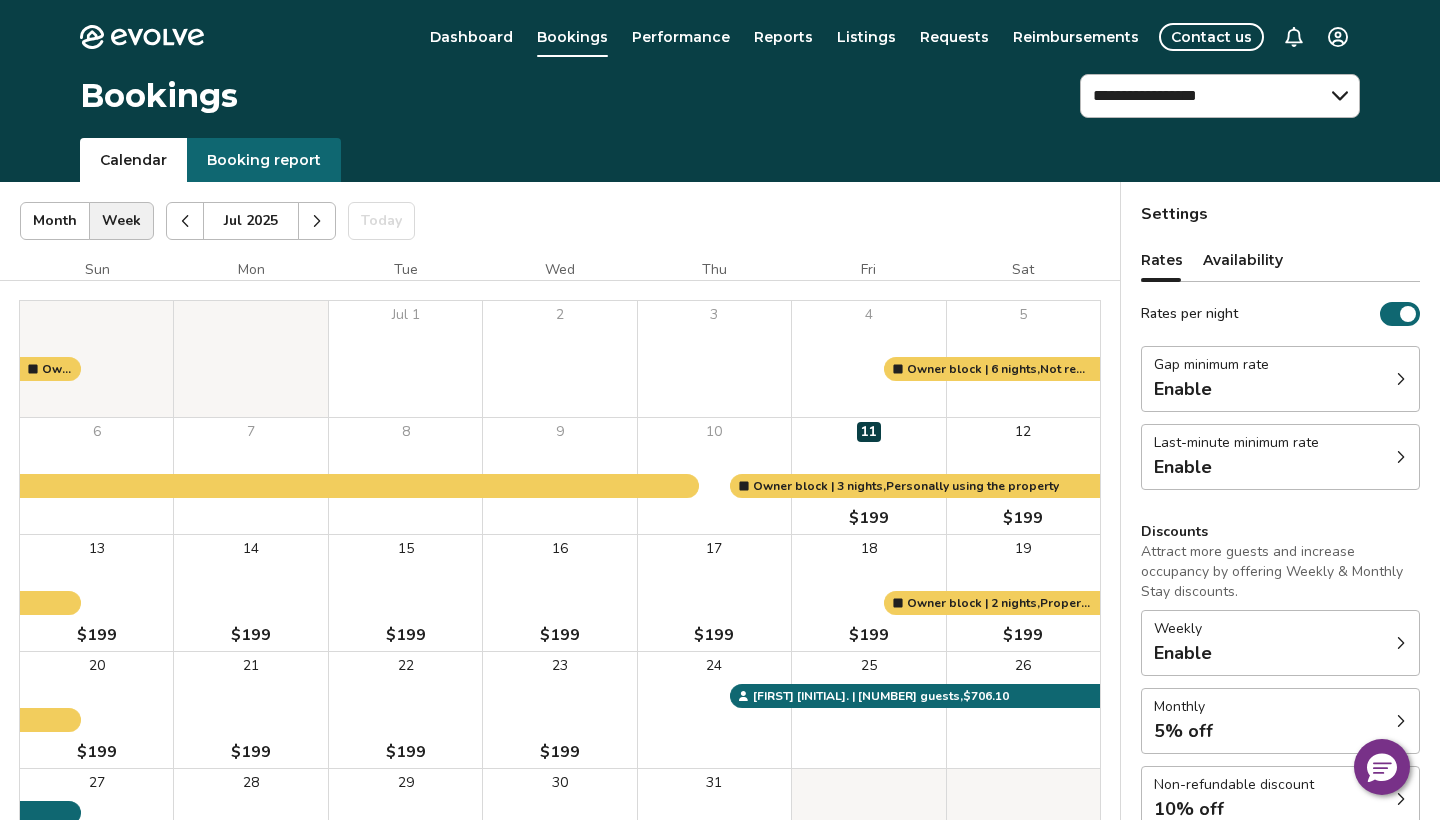 click at bounding box center [185, 221] 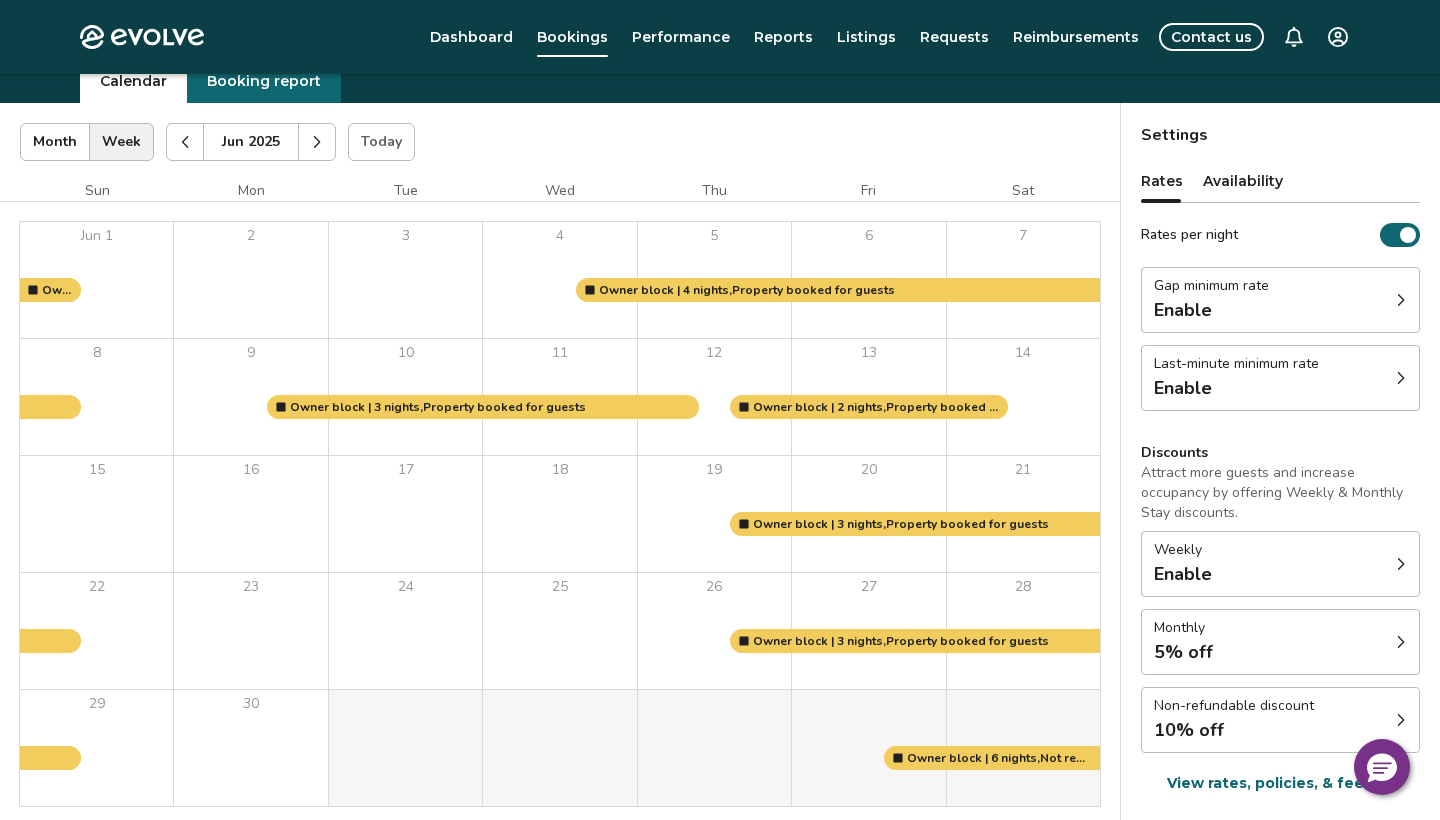 scroll, scrollTop: 0, scrollLeft: 0, axis: both 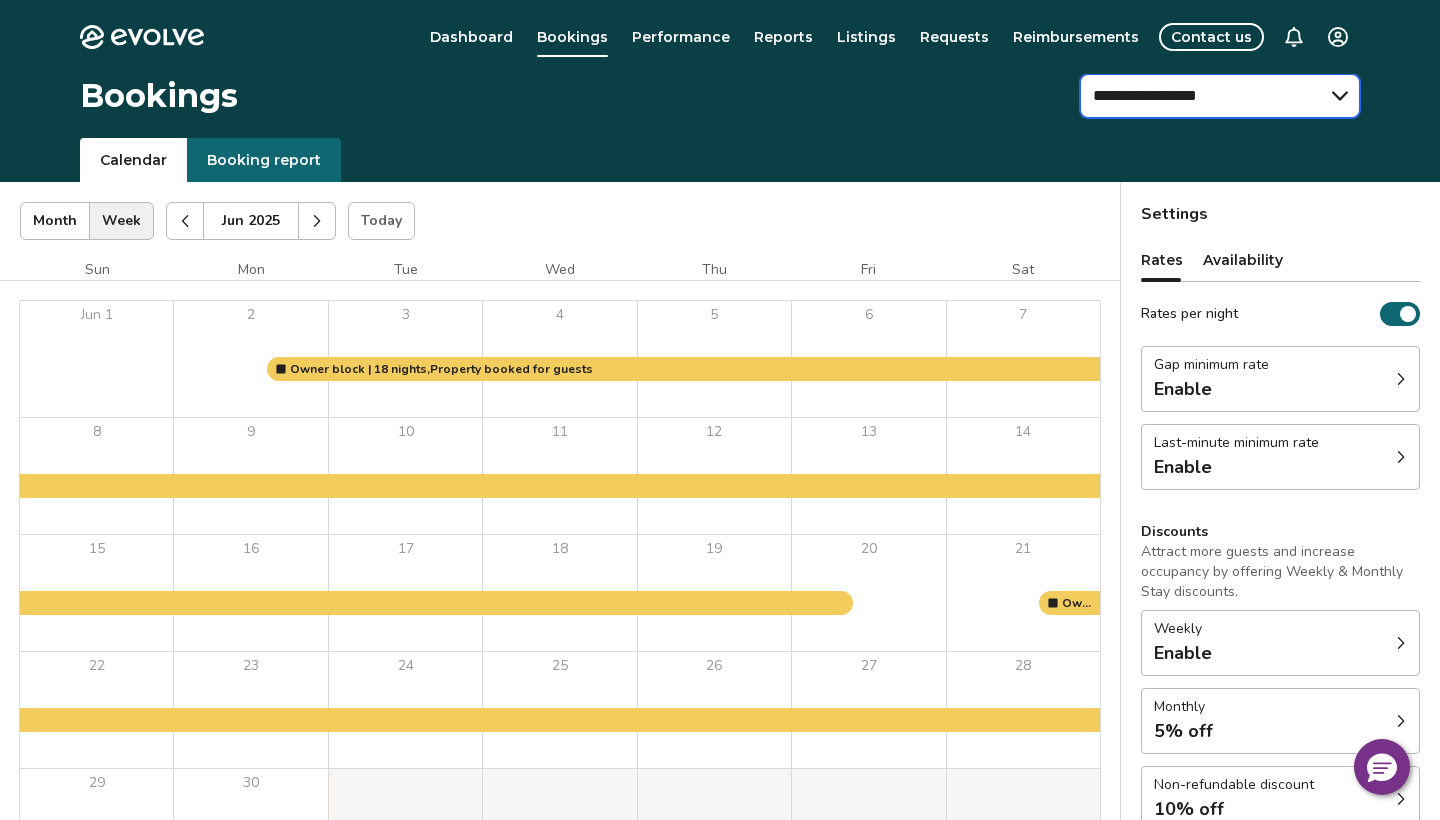 select on "**********" 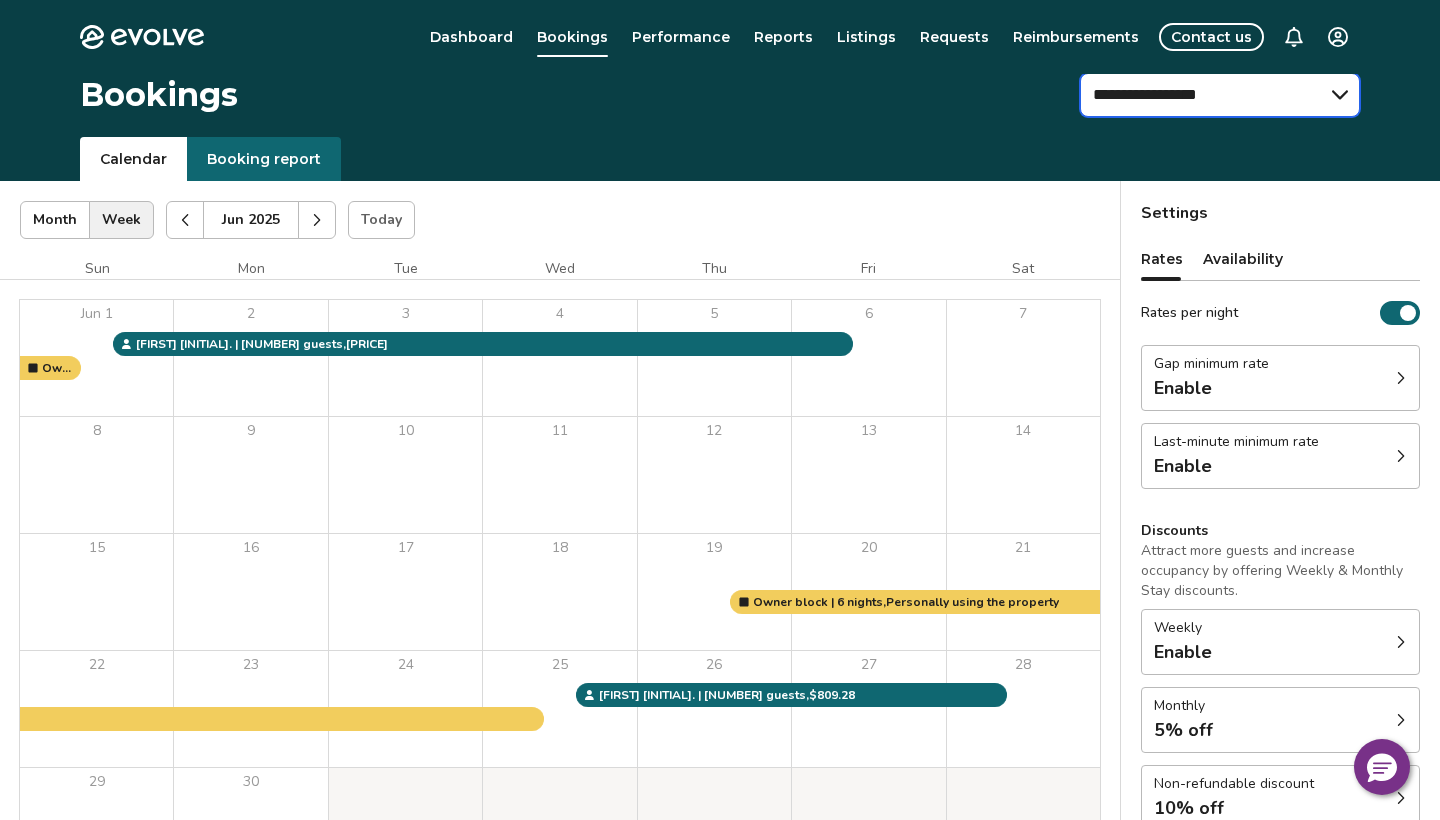scroll, scrollTop: 0, scrollLeft: 0, axis: both 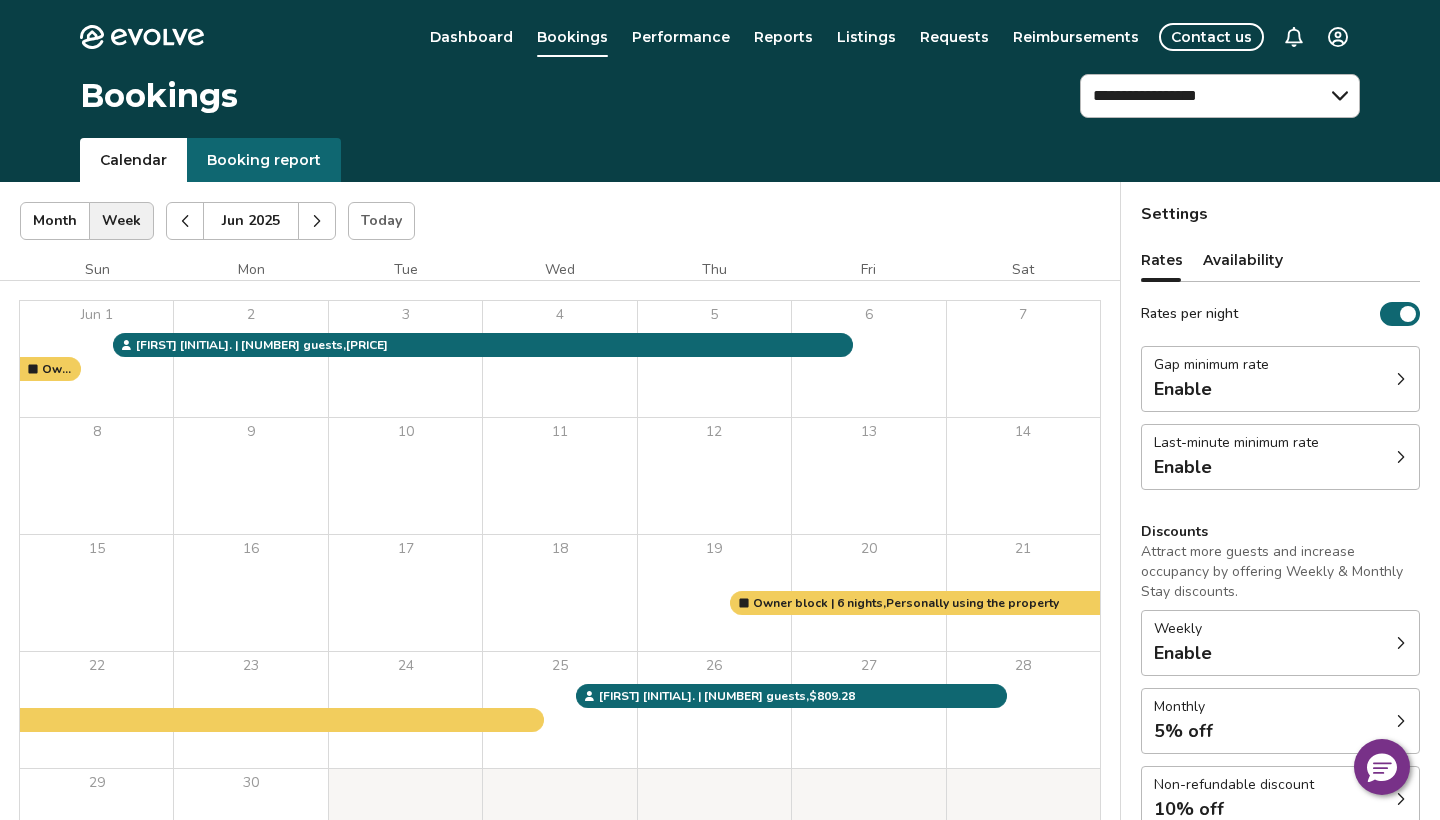 click 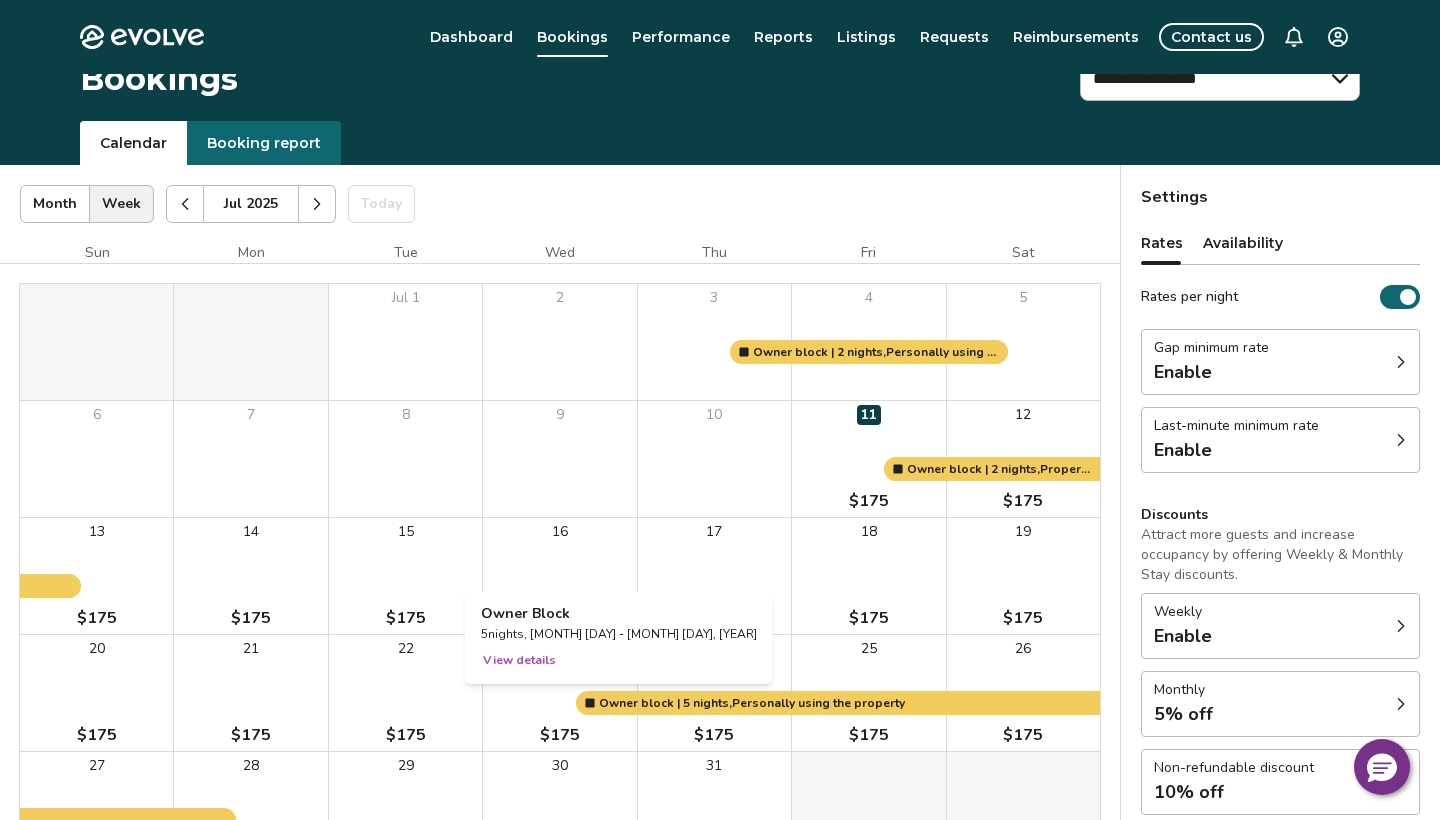 scroll, scrollTop: 0, scrollLeft: 0, axis: both 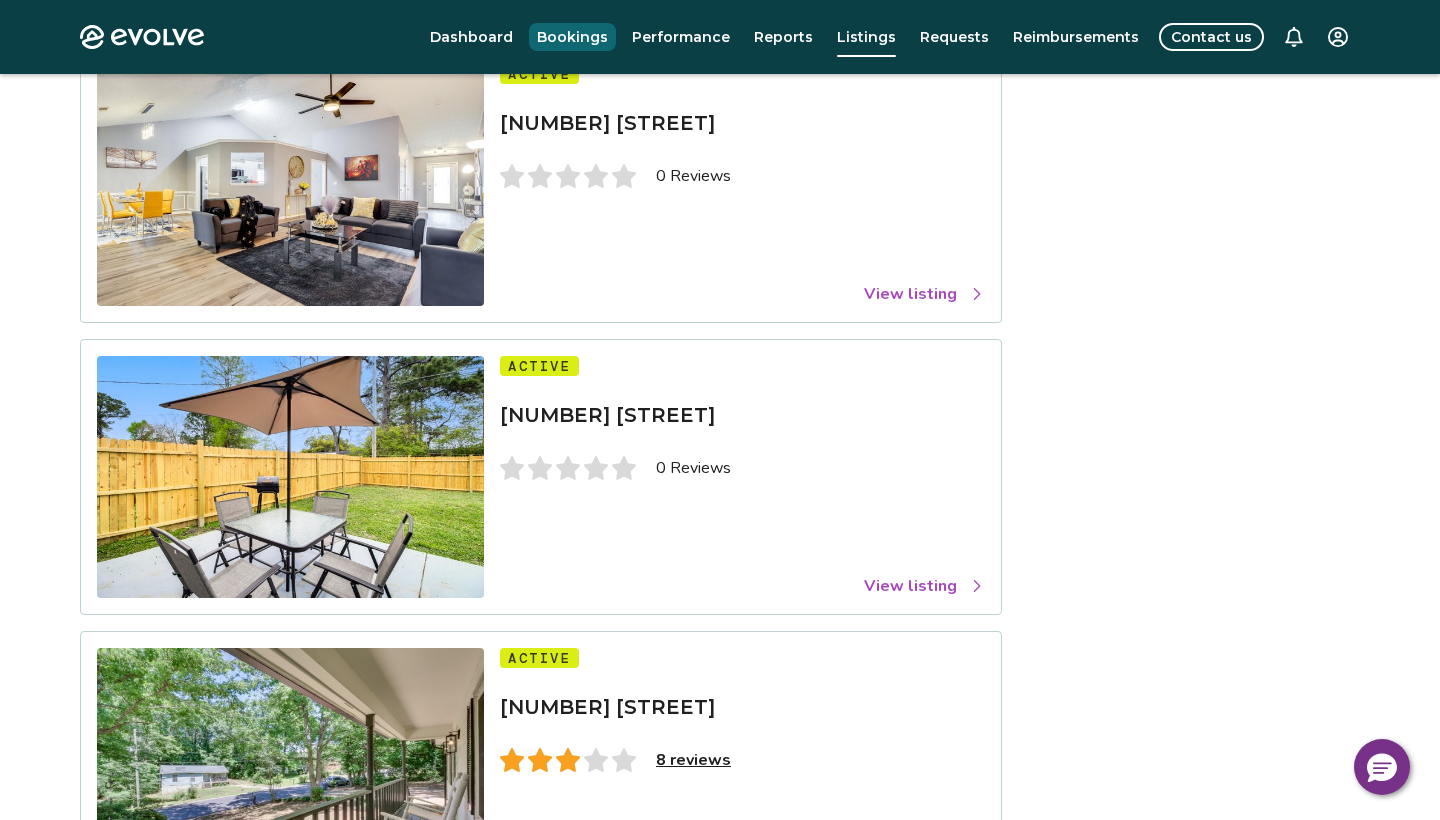 click on "Bookings" at bounding box center [572, 37] 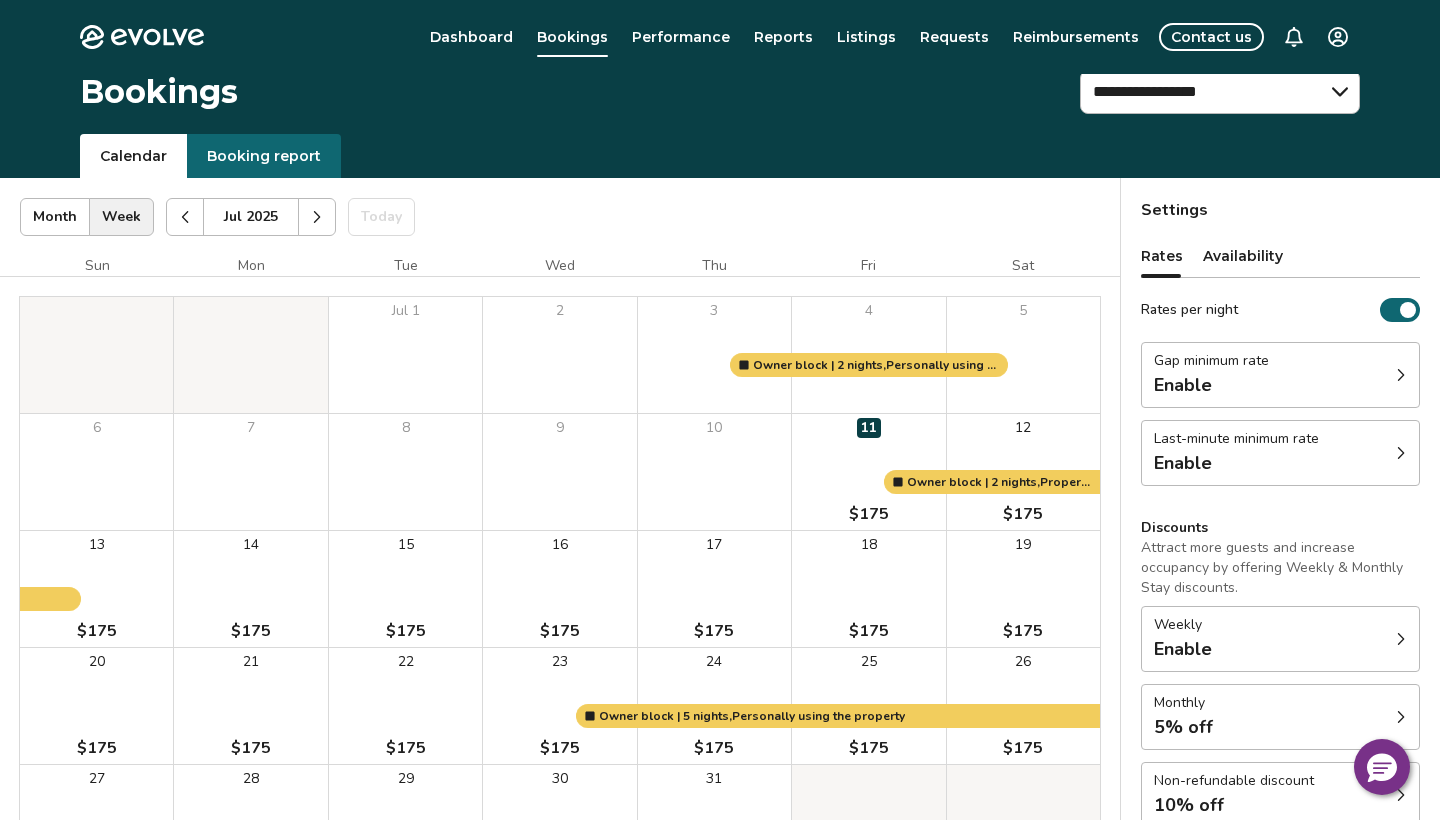 scroll, scrollTop: 0, scrollLeft: 0, axis: both 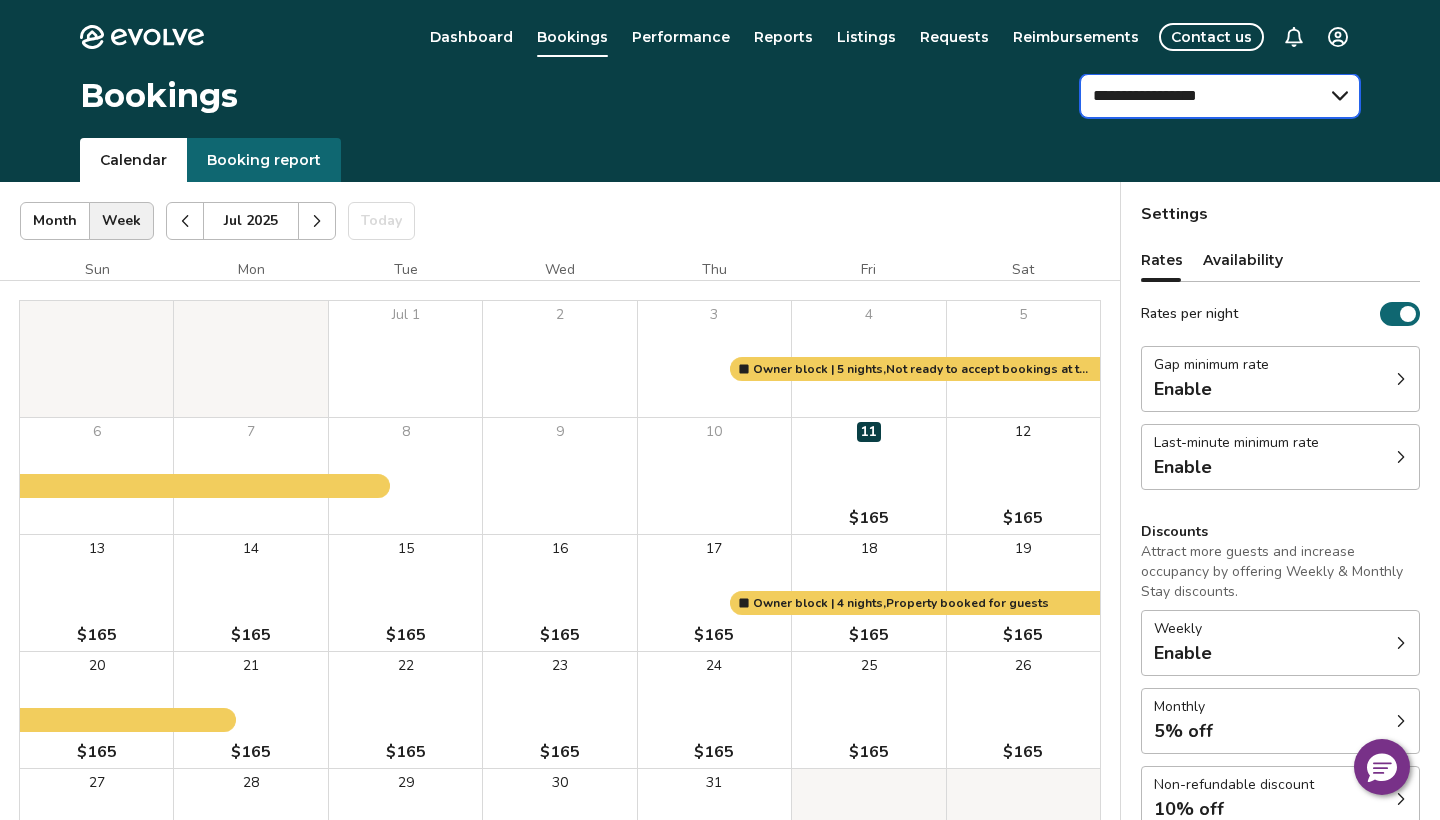 select on "**********" 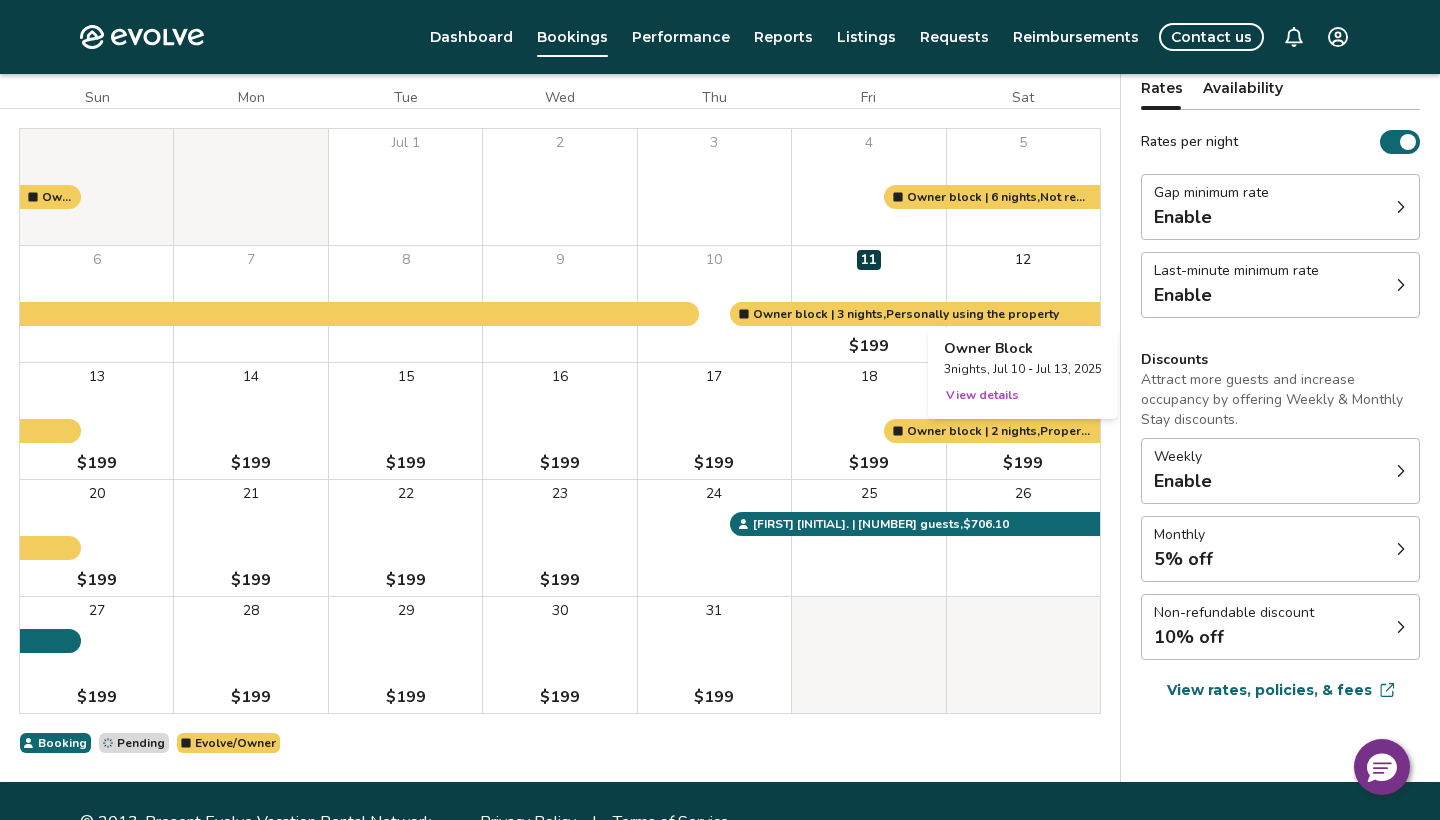 scroll, scrollTop: 175, scrollLeft: 0, axis: vertical 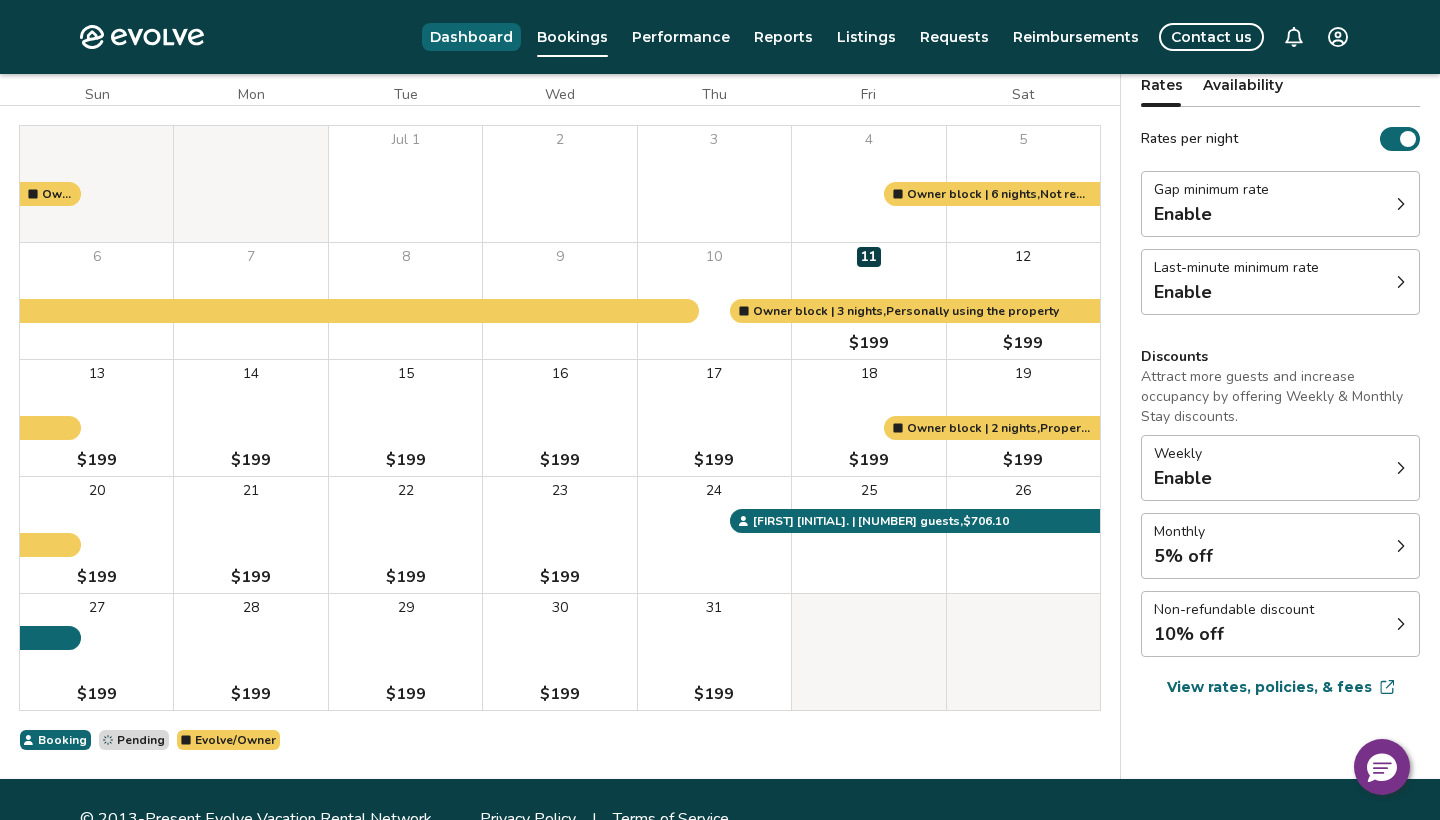 click on "Dashboard" at bounding box center [471, 37] 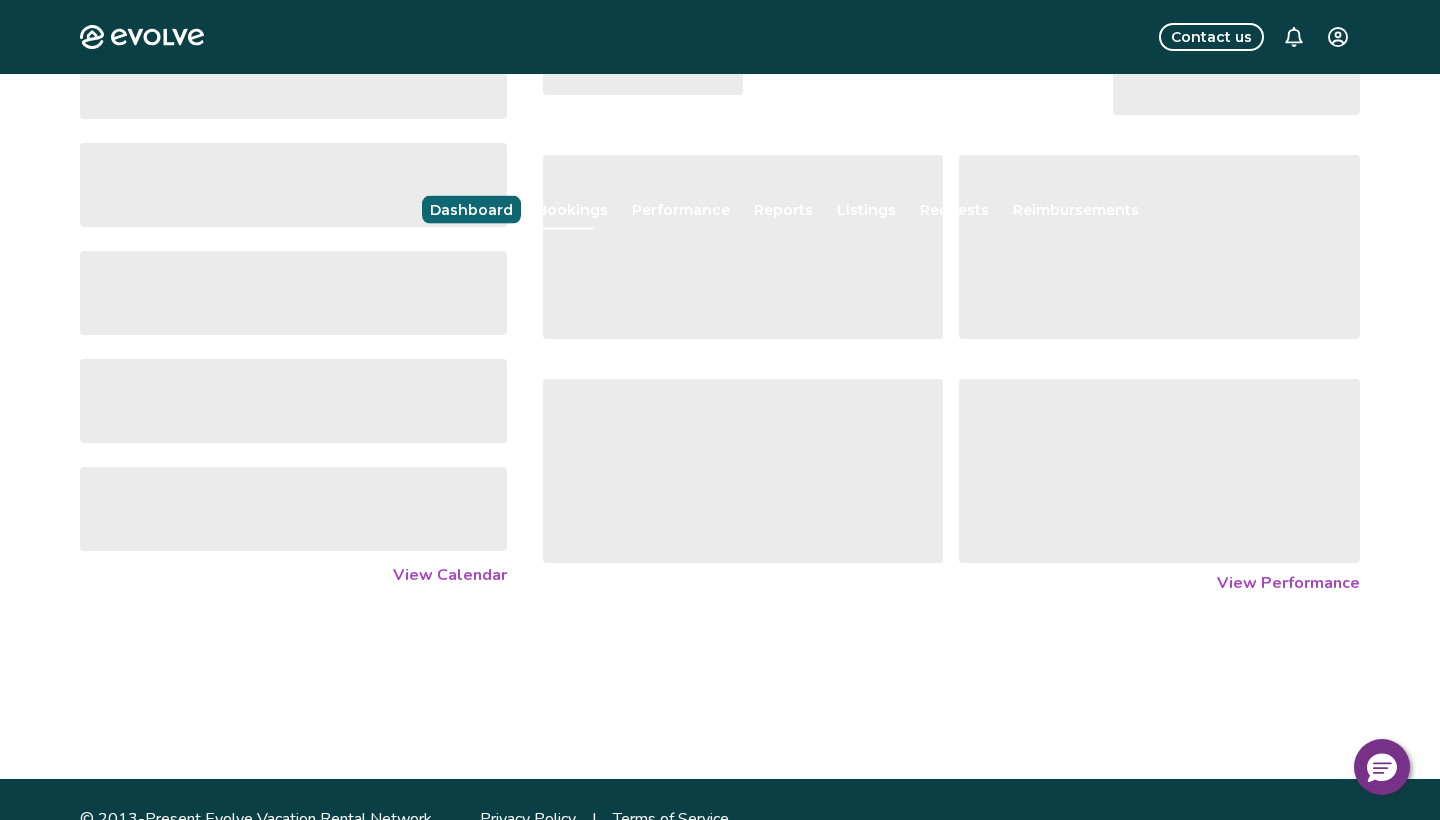 scroll, scrollTop: 0, scrollLeft: 0, axis: both 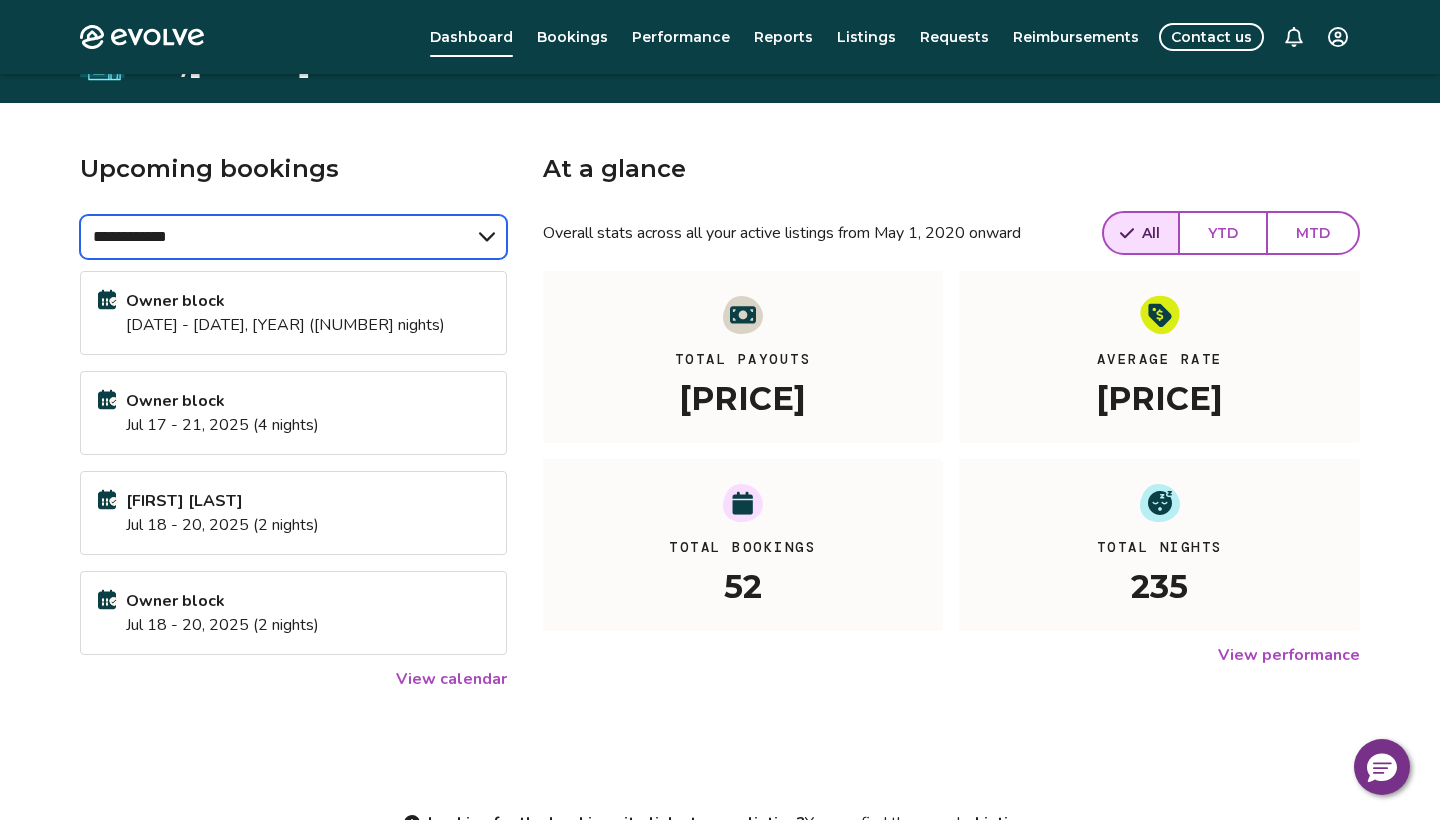 select on "******" 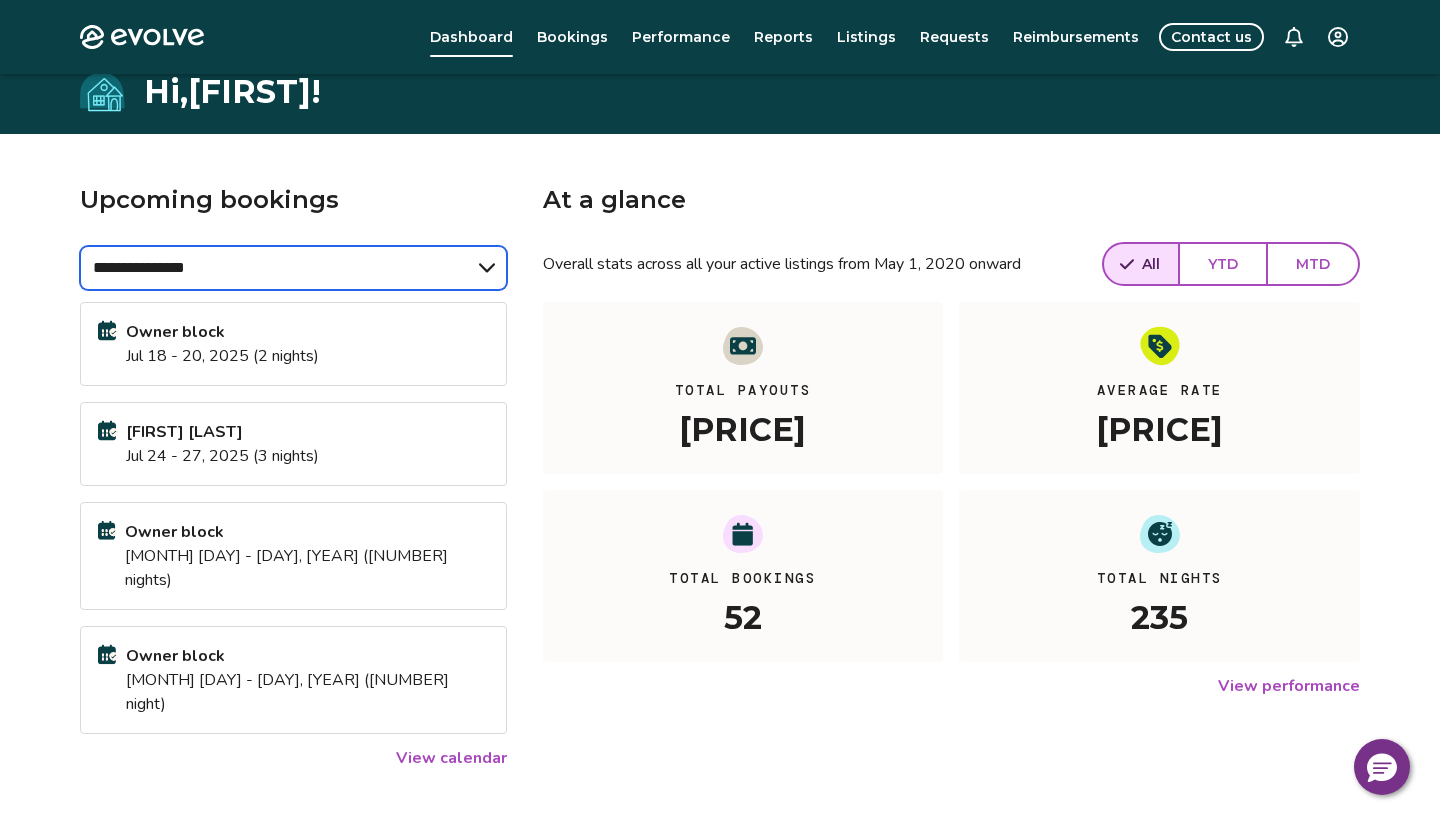 scroll, scrollTop: 0, scrollLeft: 0, axis: both 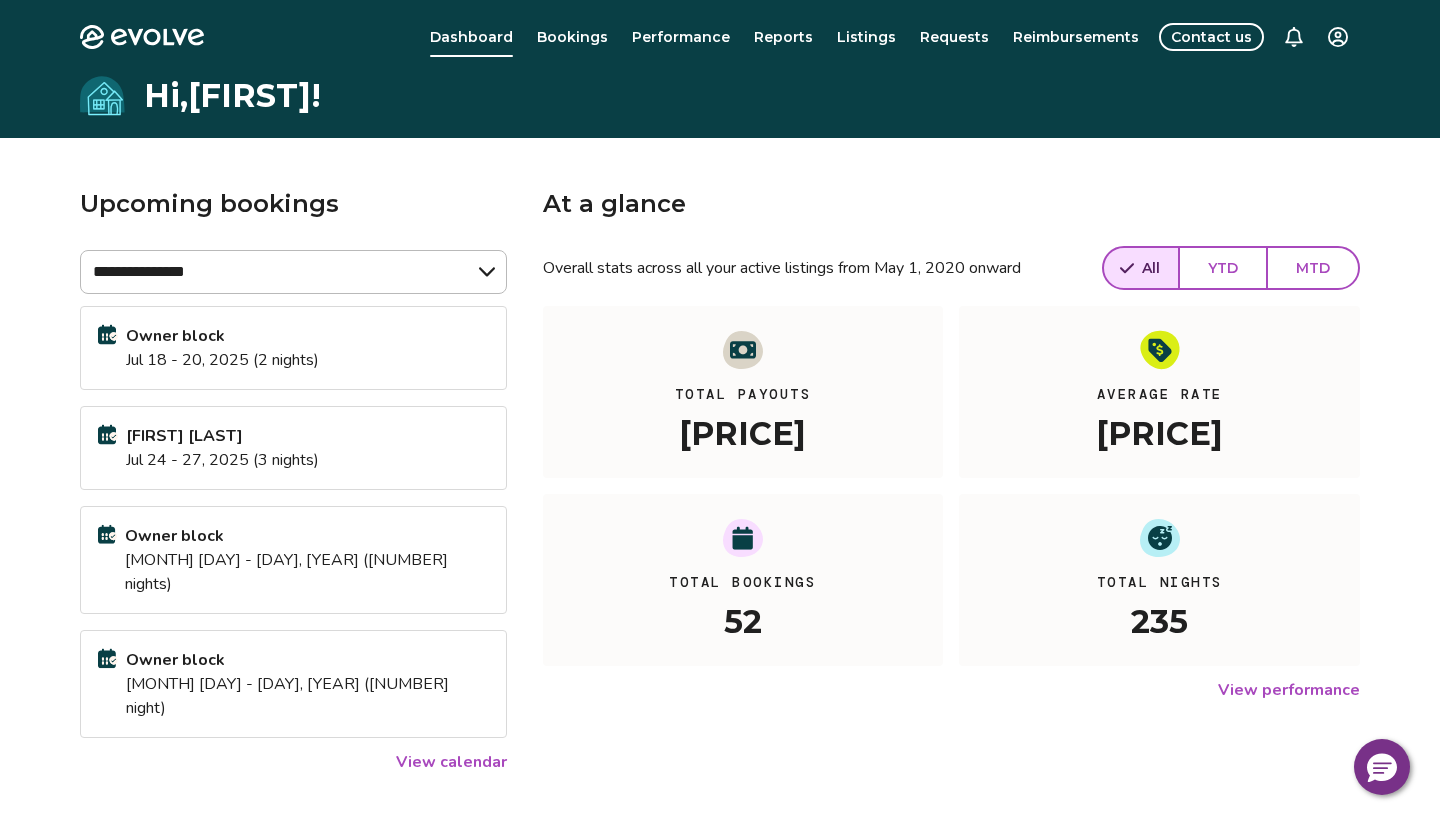 click on "View calendar" at bounding box center [451, 762] 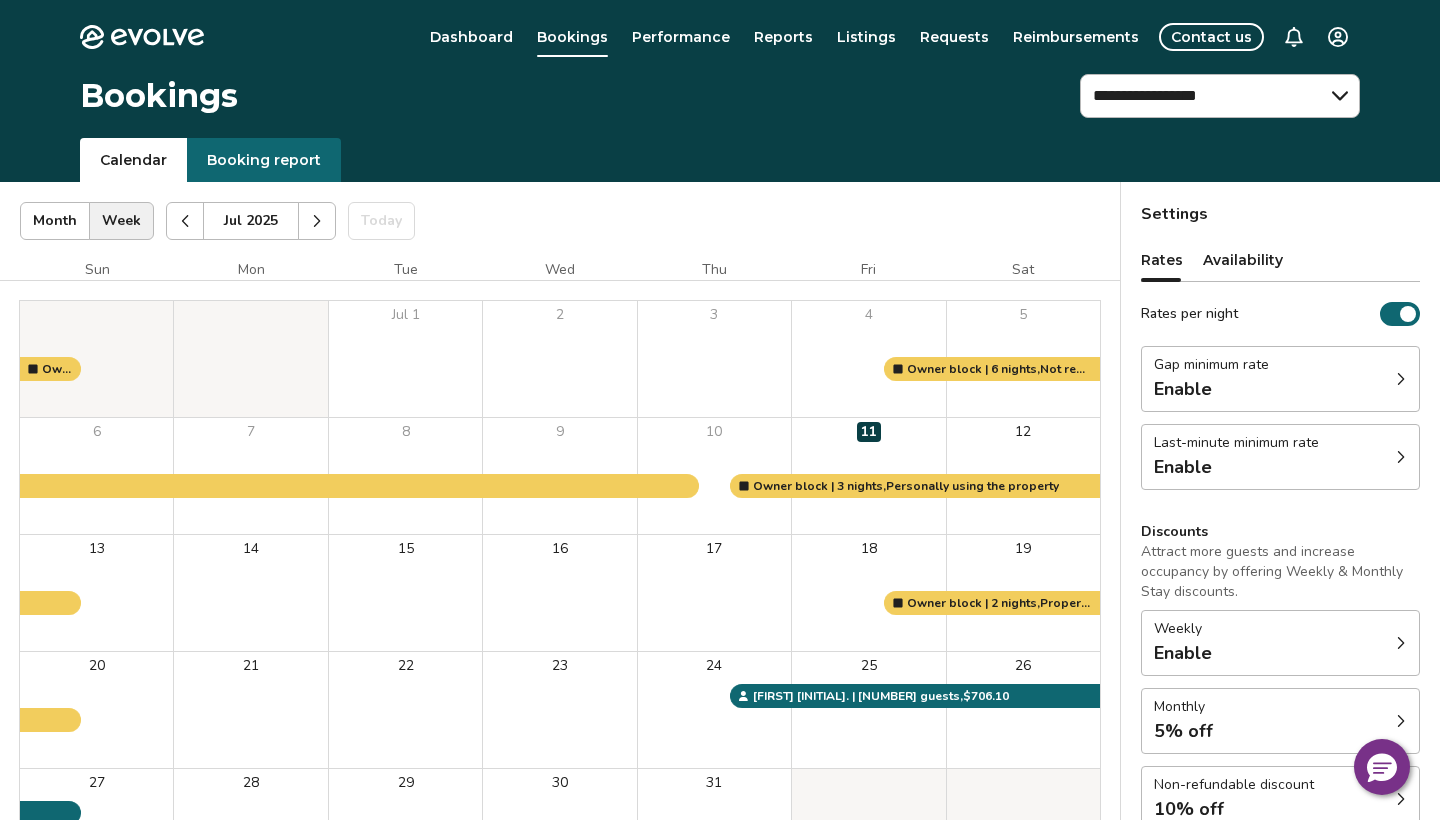 scroll, scrollTop: 2, scrollLeft: 0, axis: vertical 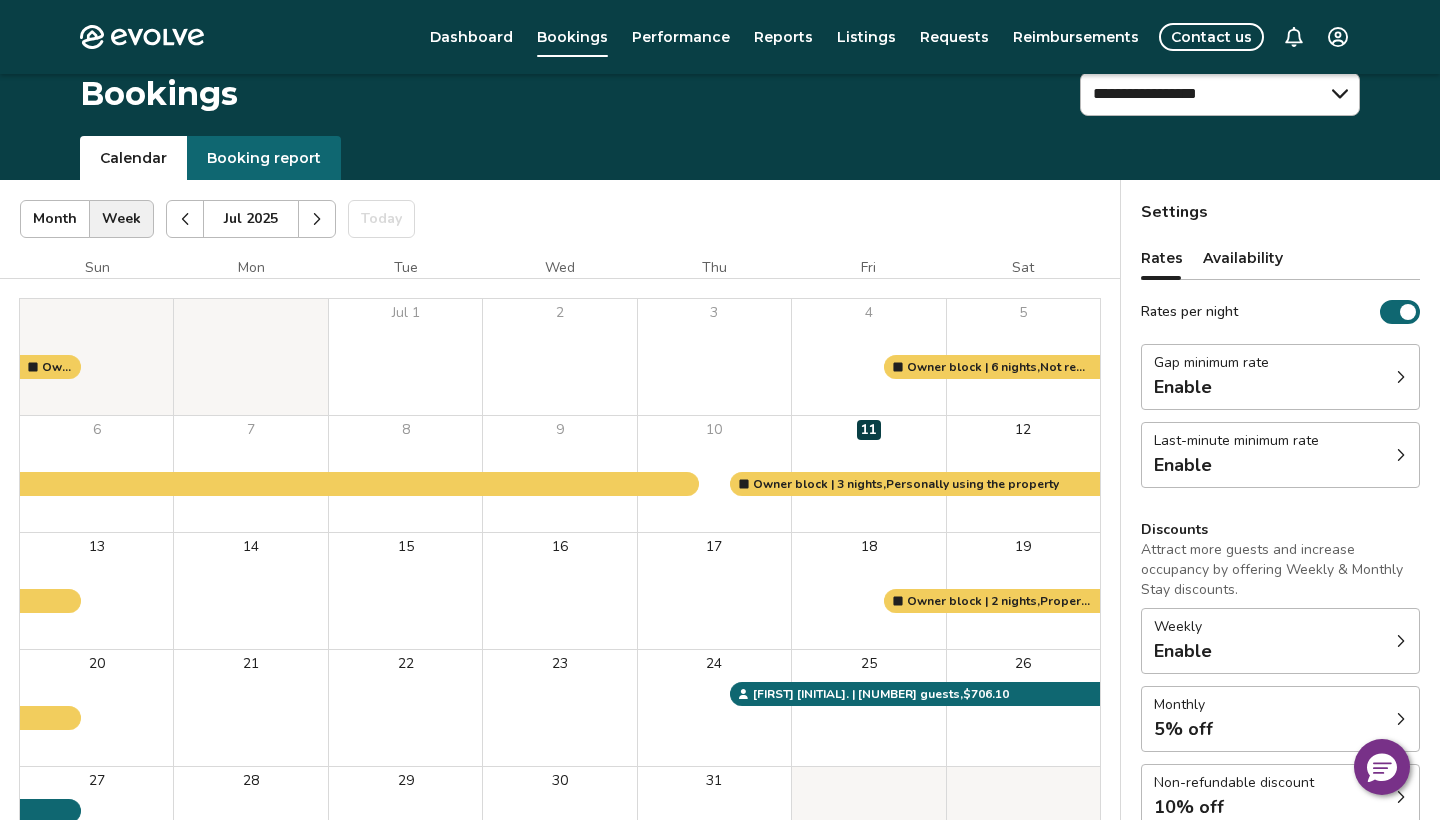 click on "Booking report" at bounding box center (264, 158) 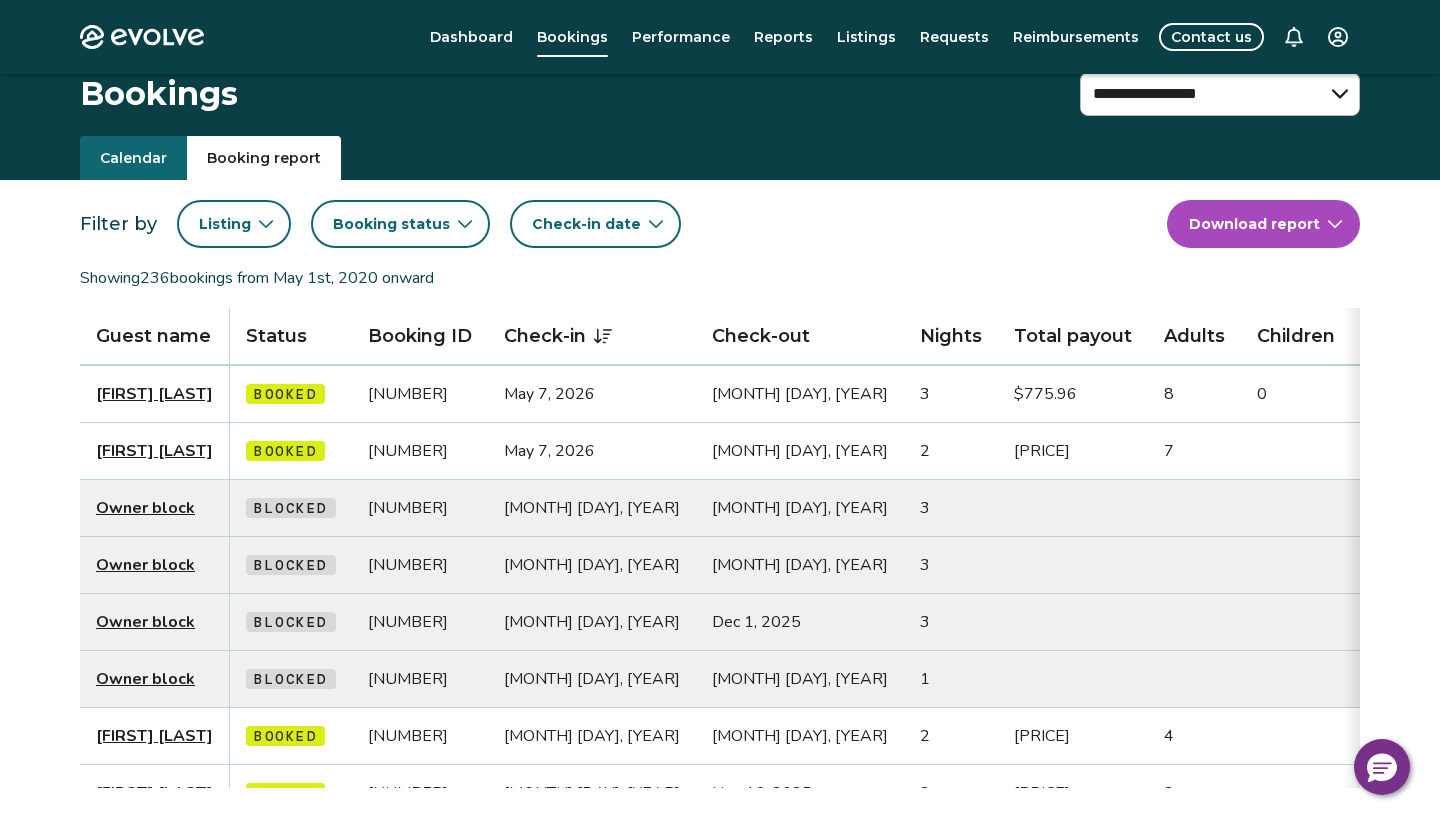 click on "Booking status" at bounding box center [400, 224] 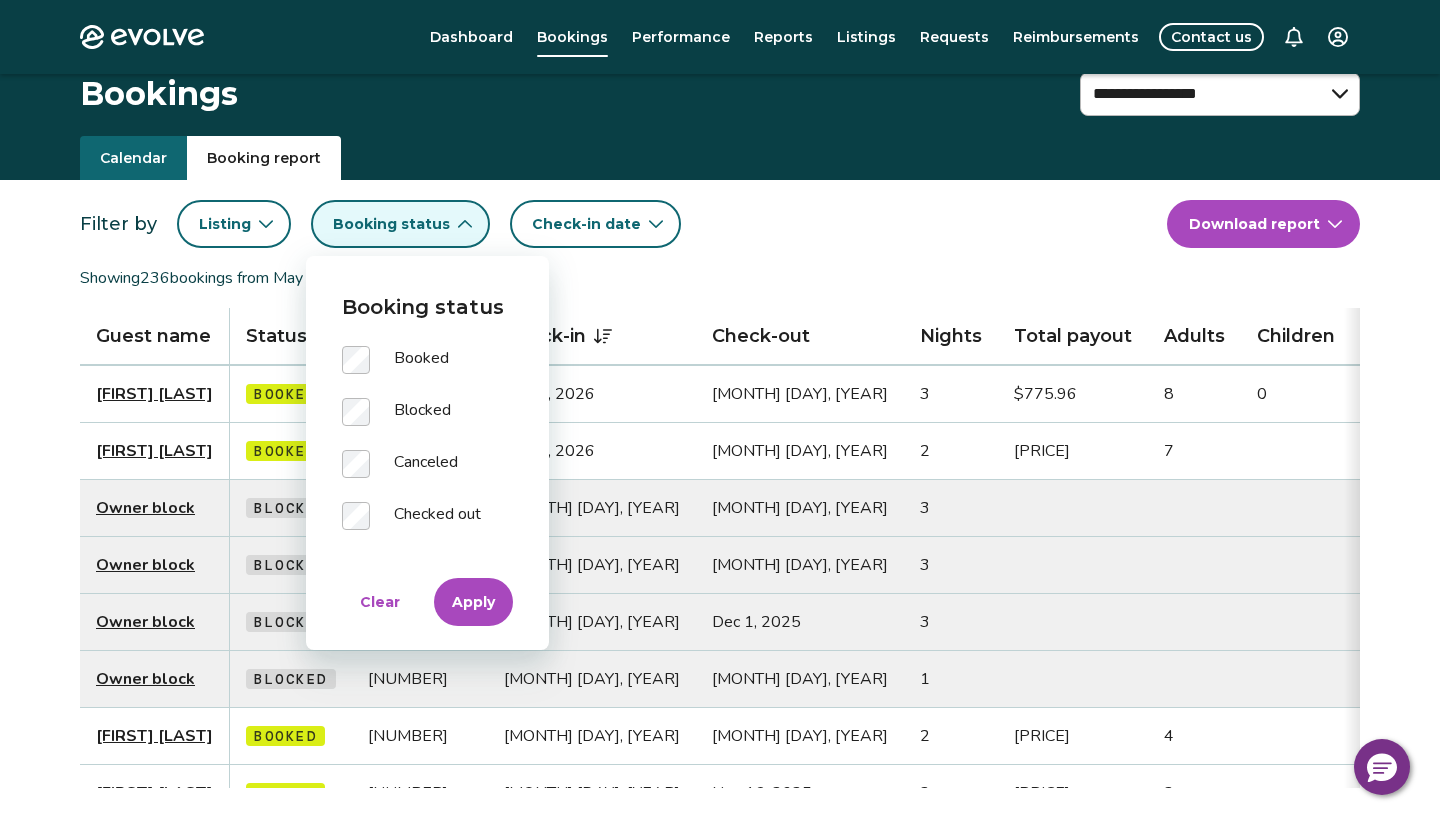 click on "Apply" at bounding box center [473, 602] 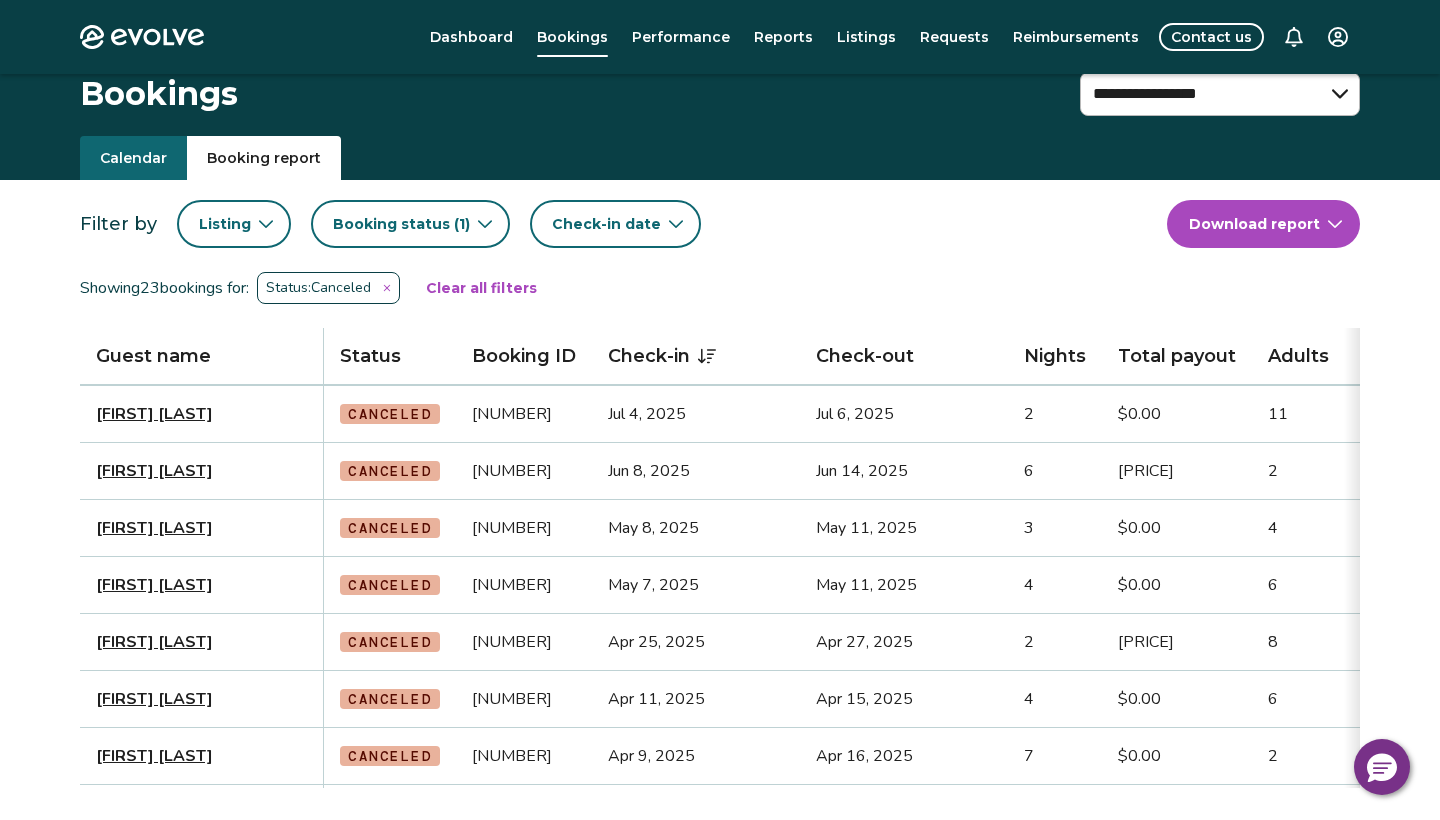 click on "Sainvil Hashajem" at bounding box center [154, 414] 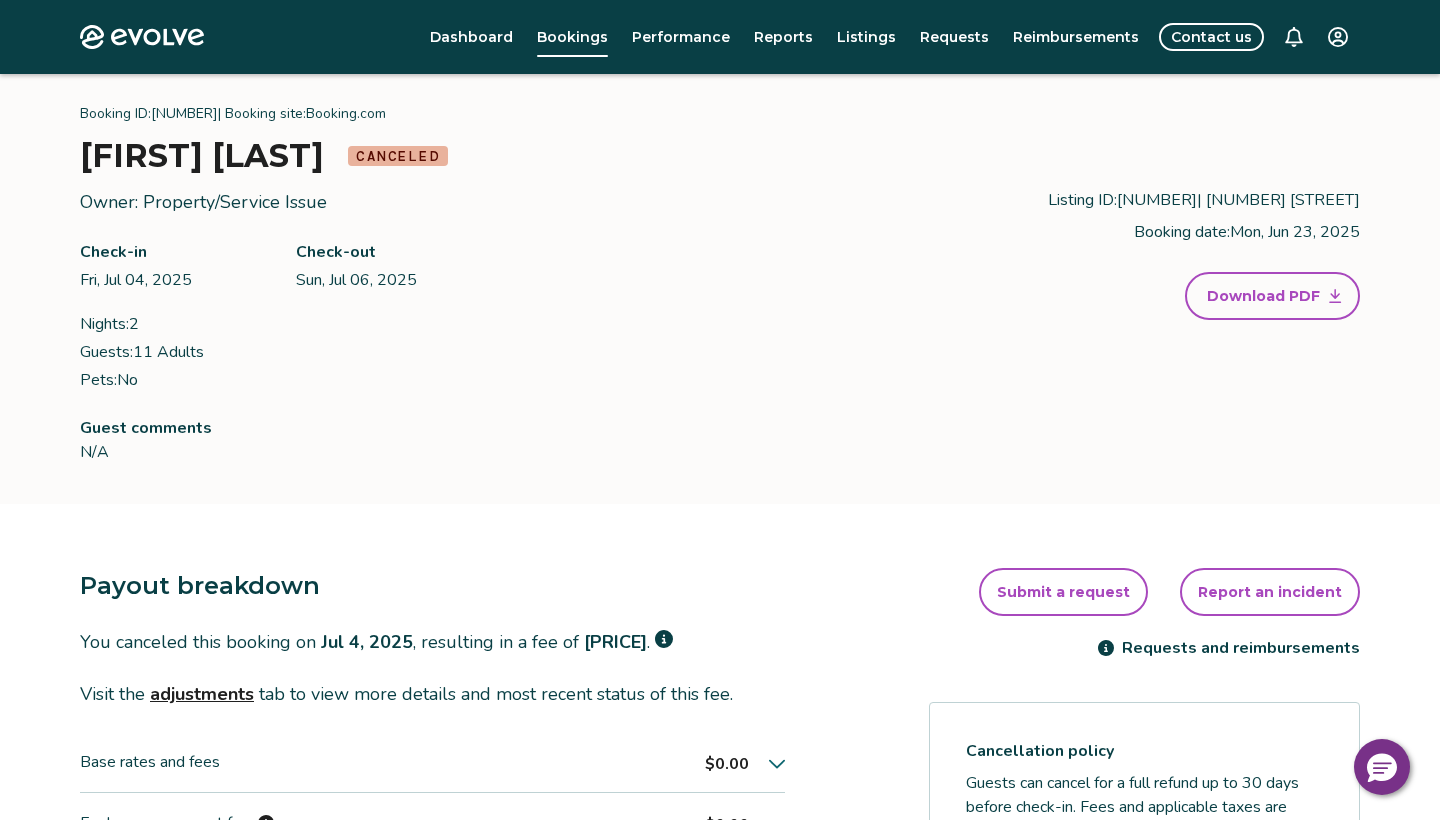 scroll, scrollTop: 66, scrollLeft: 0, axis: vertical 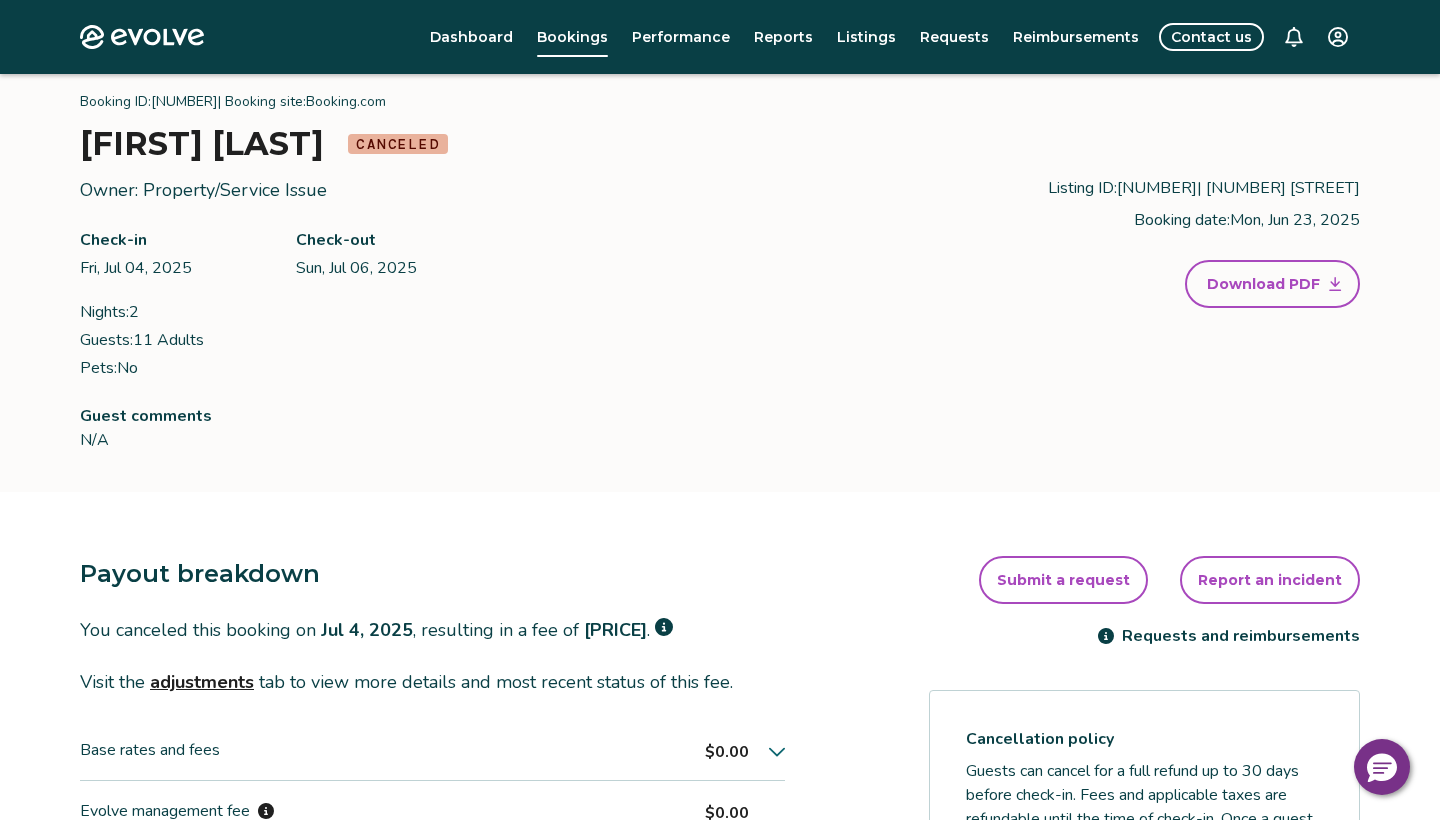 click on "adjustments" at bounding box center (202, 682) 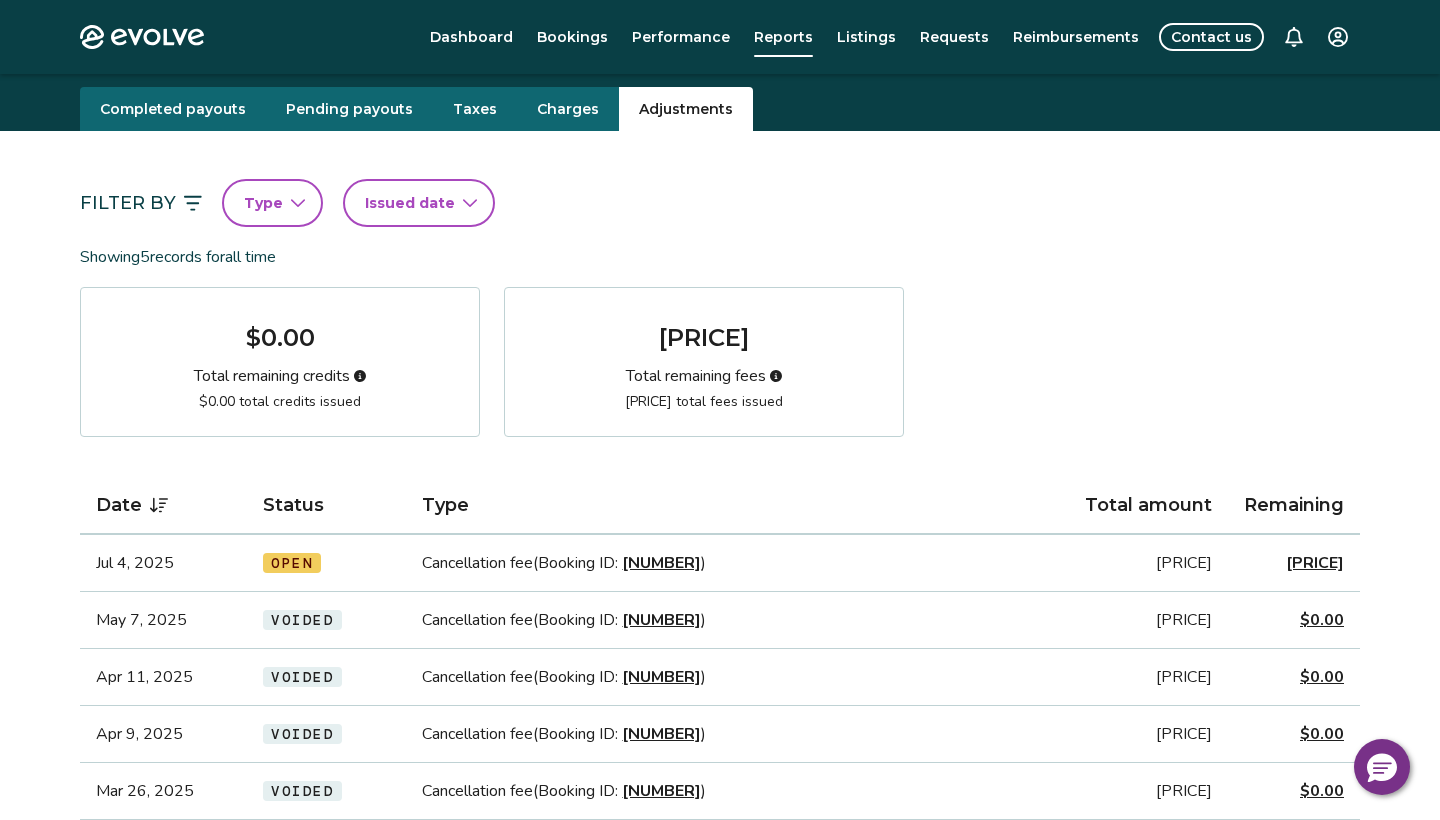 scroll, scrollTop: 49, scrollLeft: 0, axis: vertical 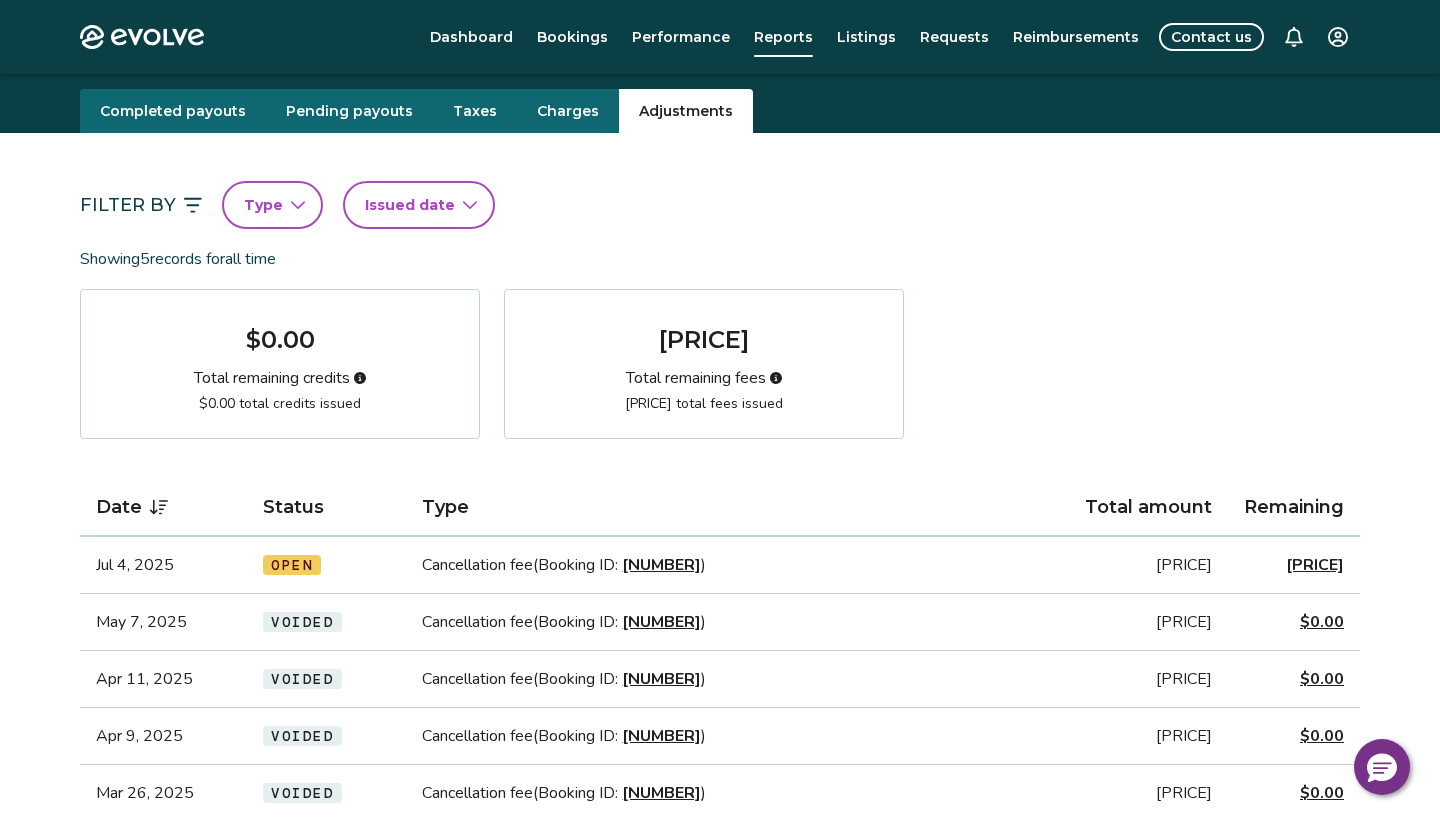 click on "Total remaining fees" at bounding box center (696, 378) 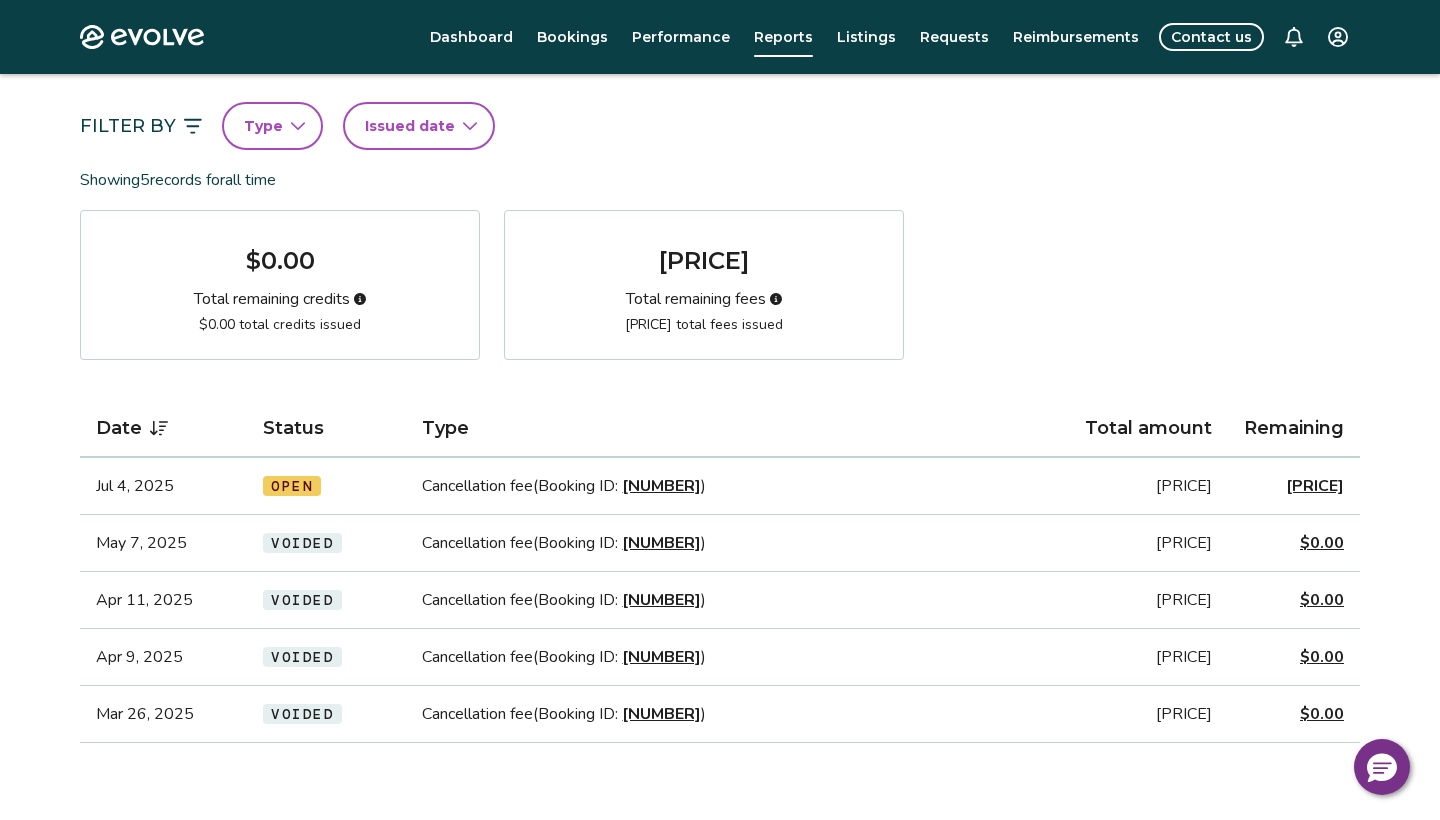 scroll, scrollTop: 131, scrollLeft: 0, axis: vertical 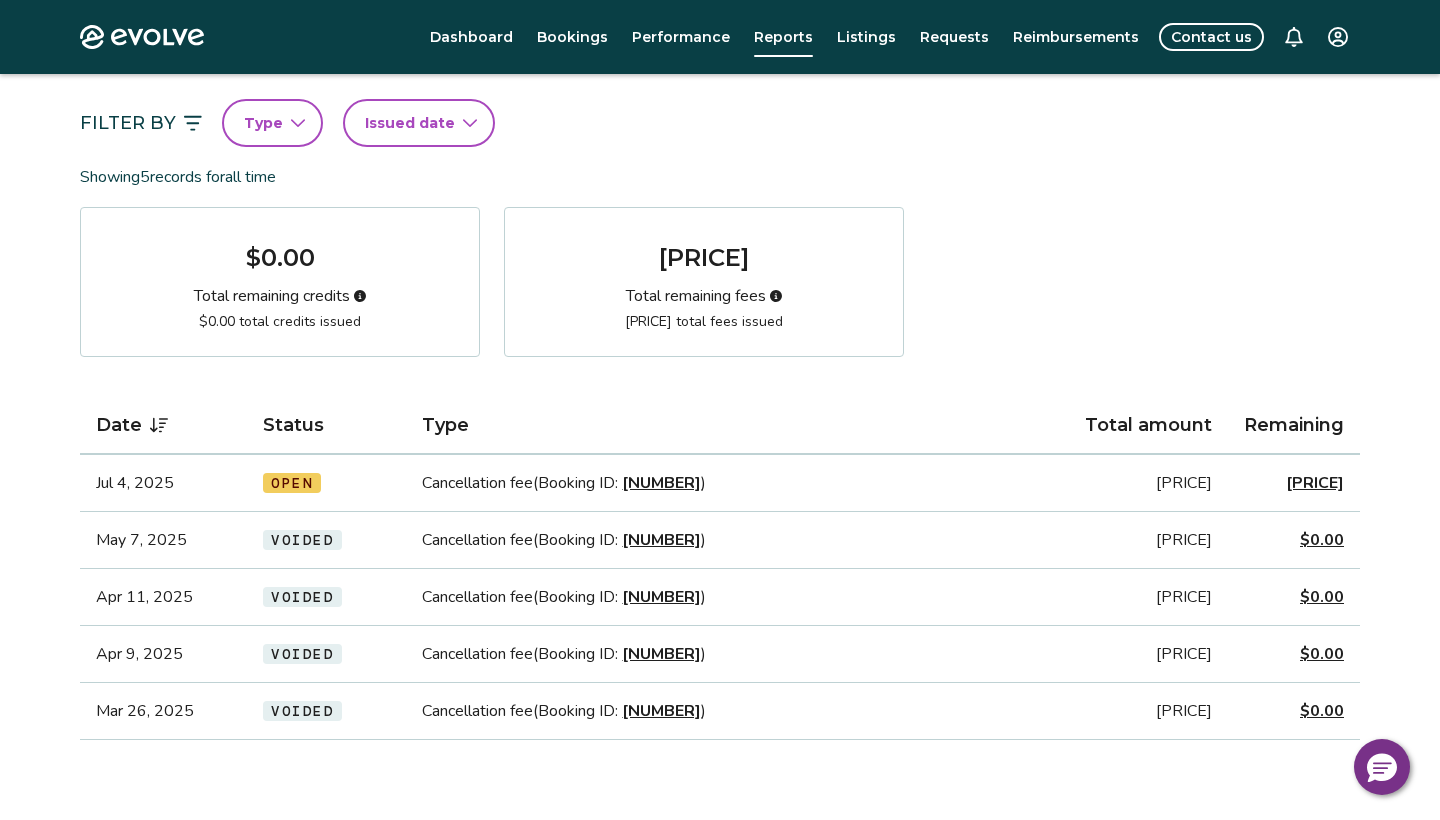 click on "14781178" at bounding box center [661, 483] 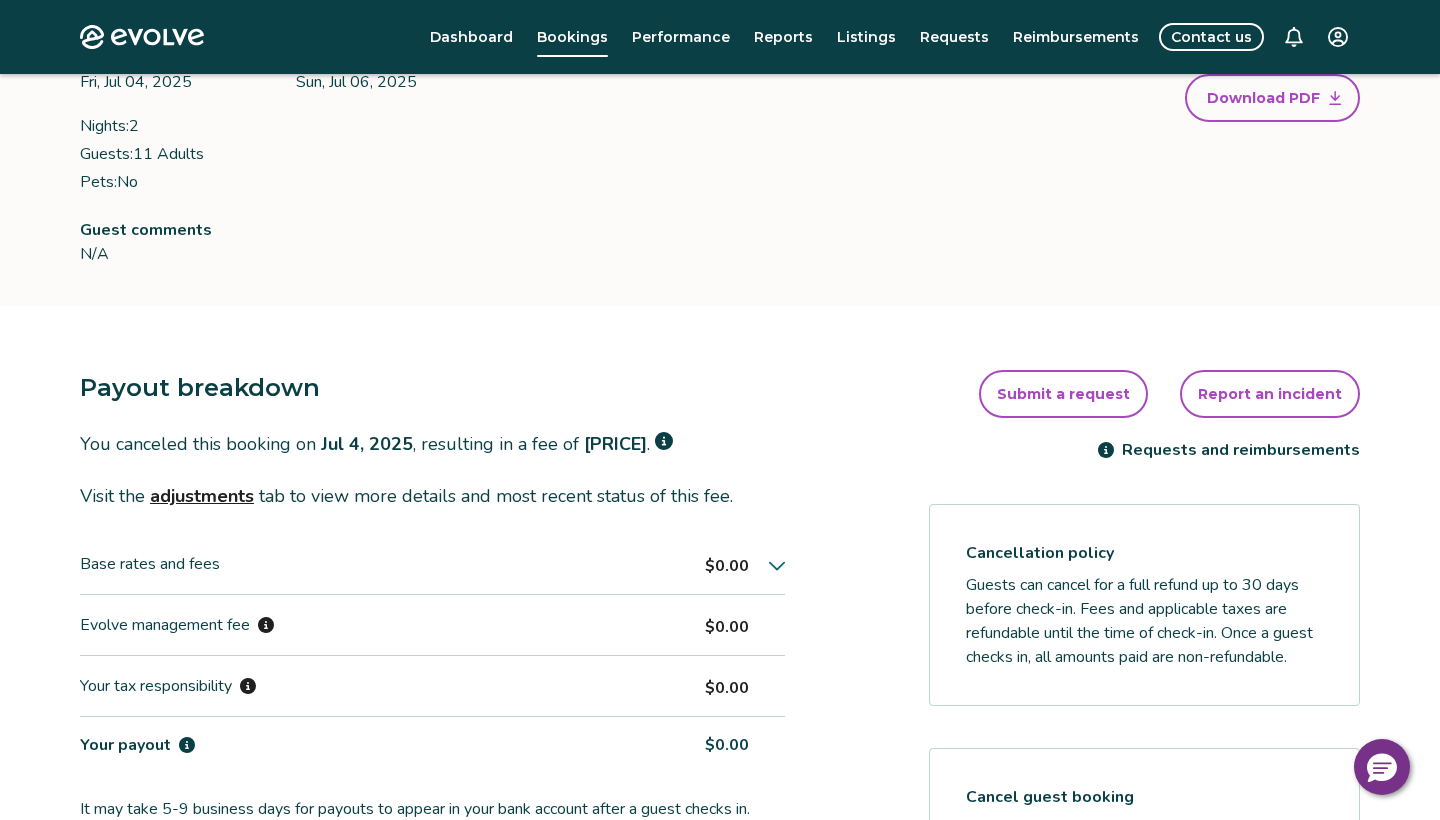 scroll, scrollTop: 256, scrollLeft: 0, axis: vertical 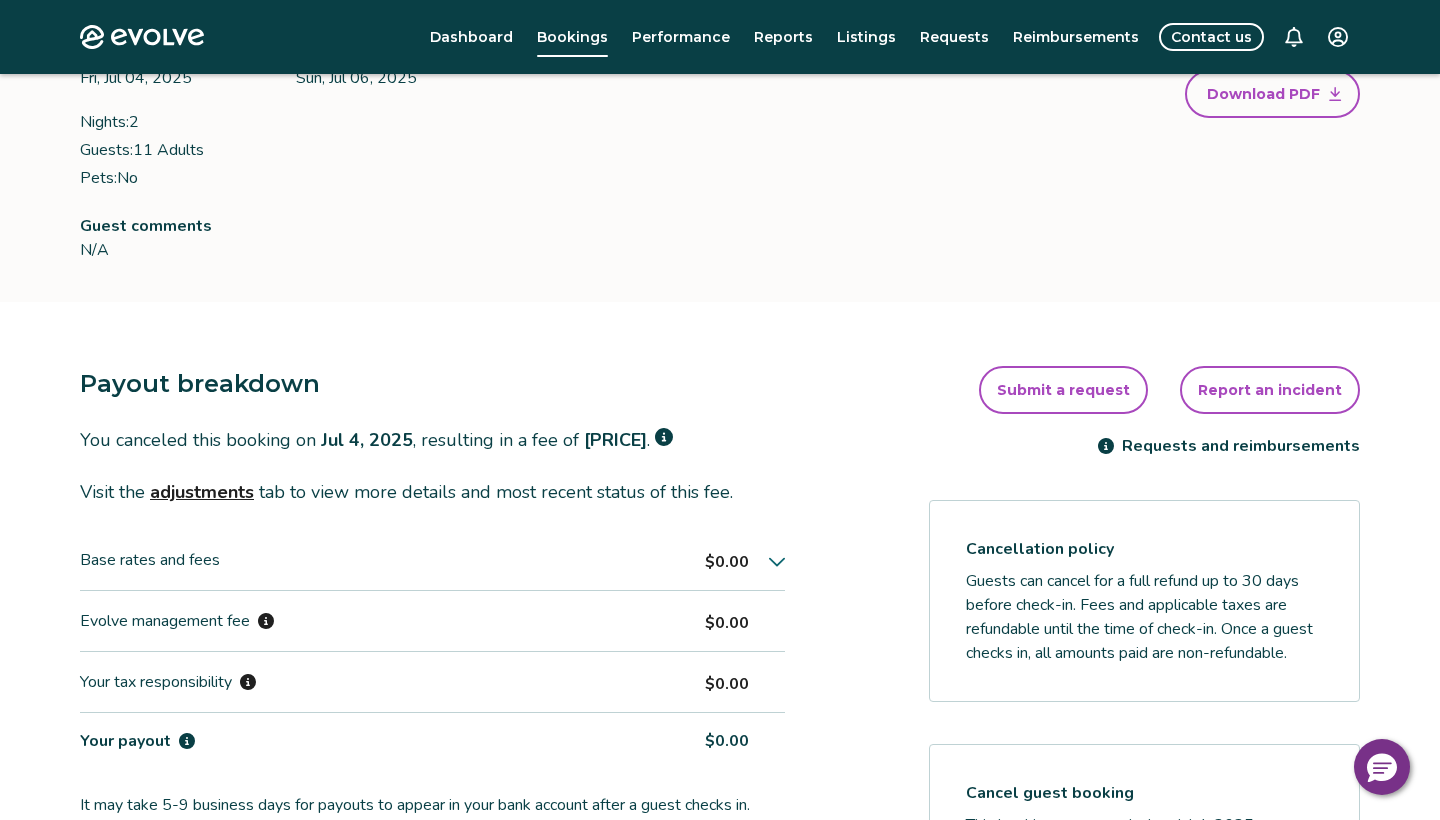 click on "Submit a request" at bounding box center (1063, 390) 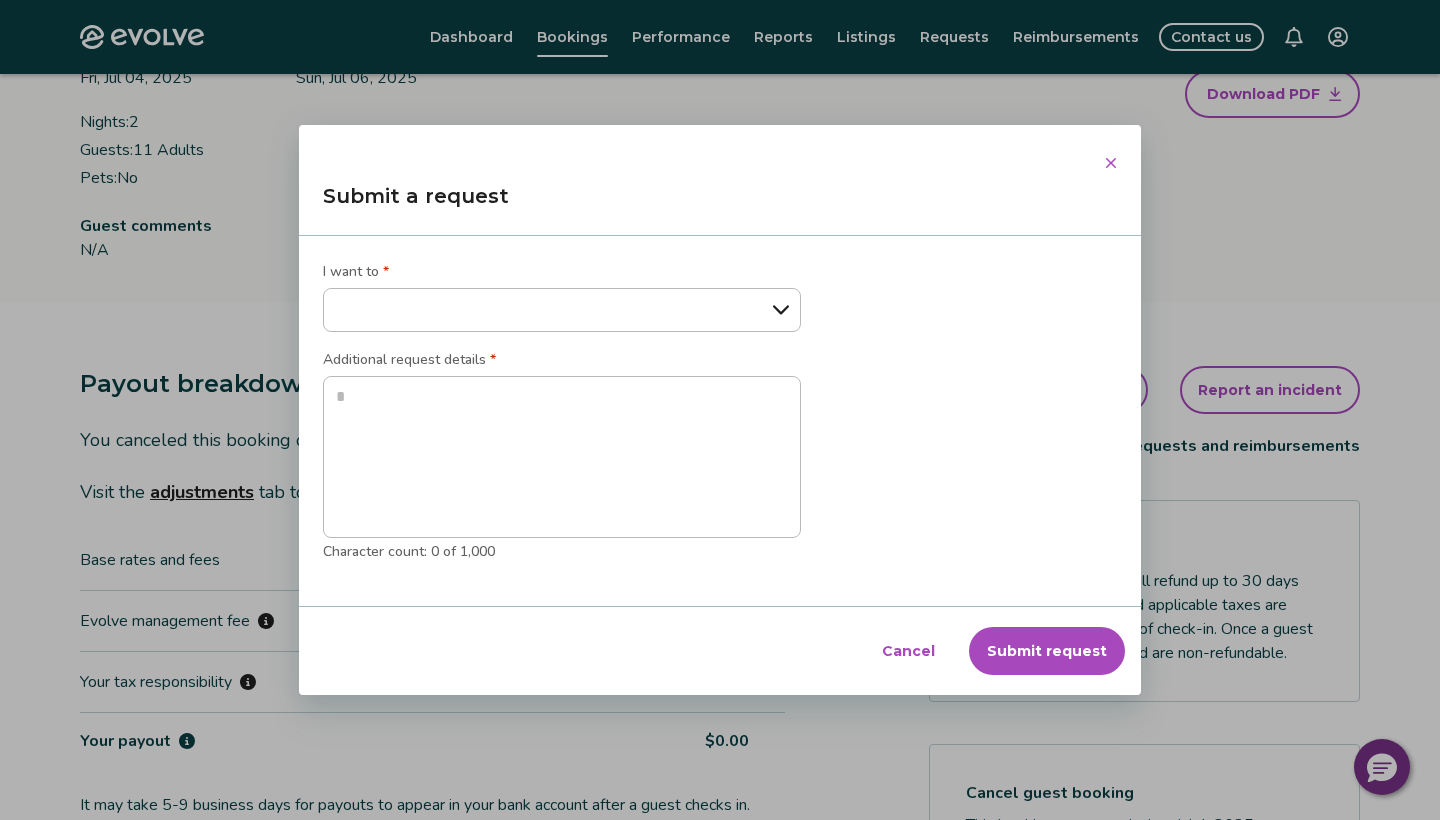 drag, startPoint x: 779, startPoint y: 313, endPoint x: 892, endPoint y: 411, distance: 149.57607 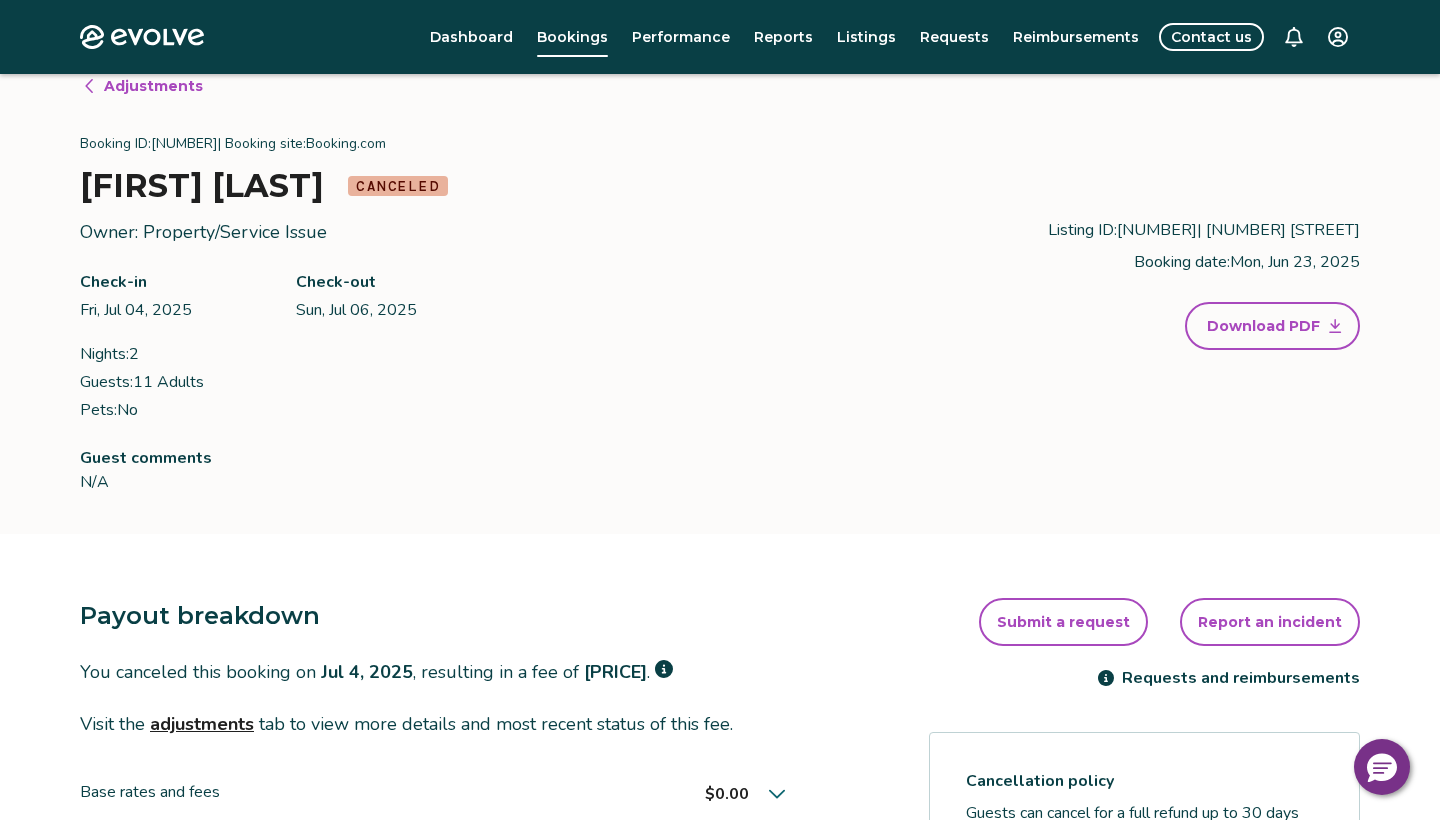 scroll, scrollTop: 0, scrollLeft: 0, axis: both 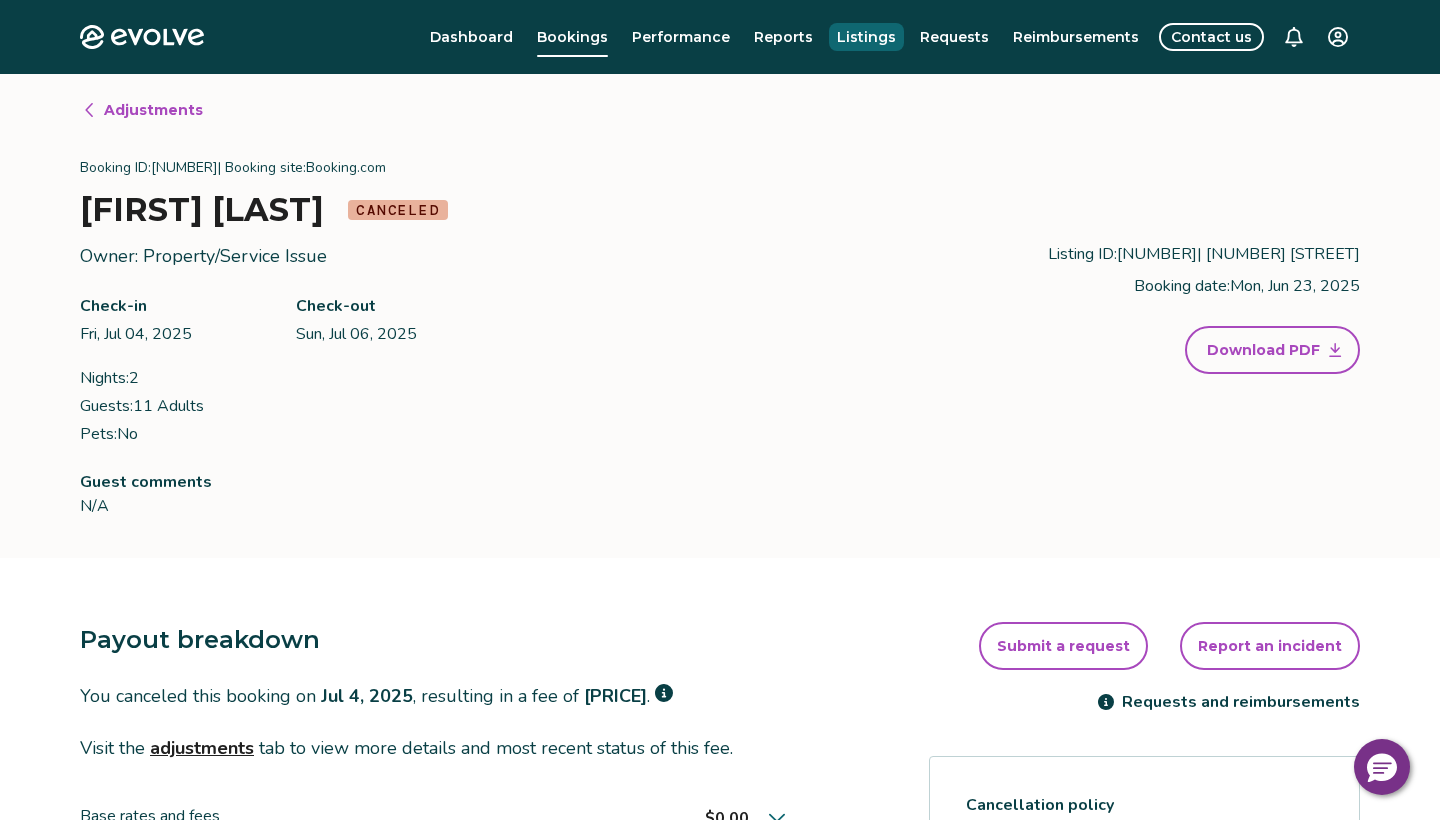 click on "Listings" at bounding box center [866, 37] 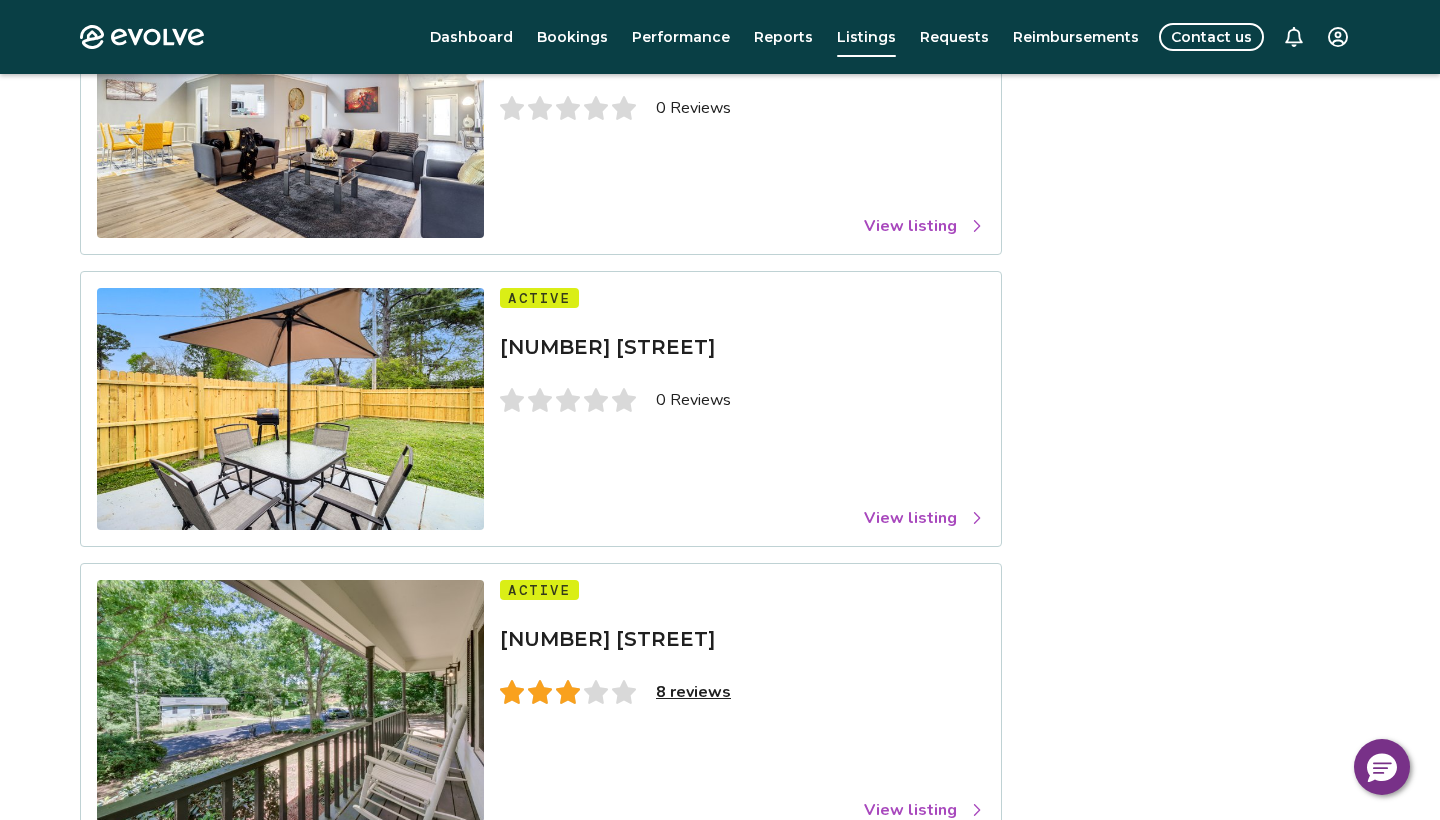 scroll, scrollTop: 278, scrollLeft: 0, axis: vertical 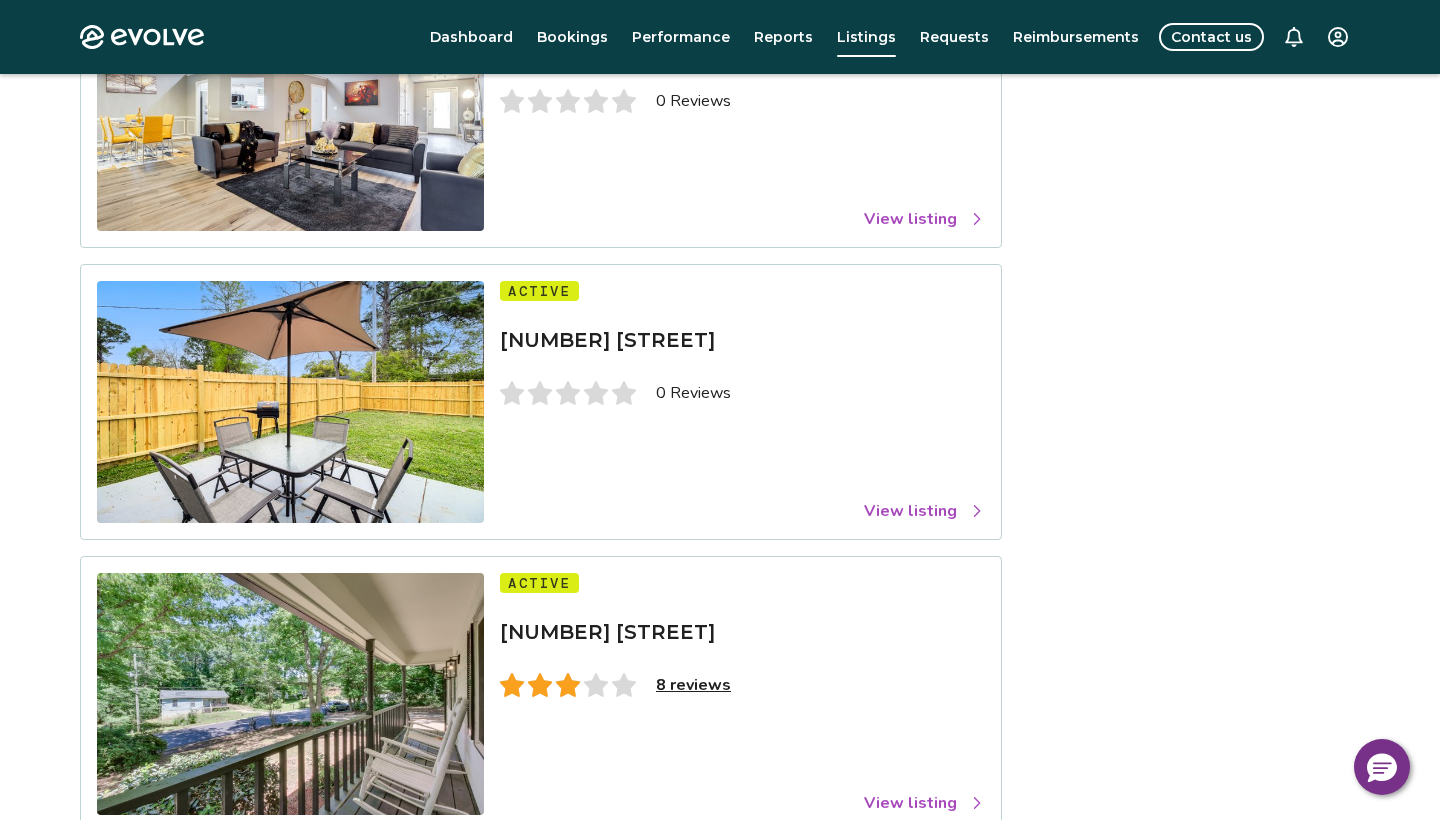 click on "View listing" at bounding box center [924, 511] 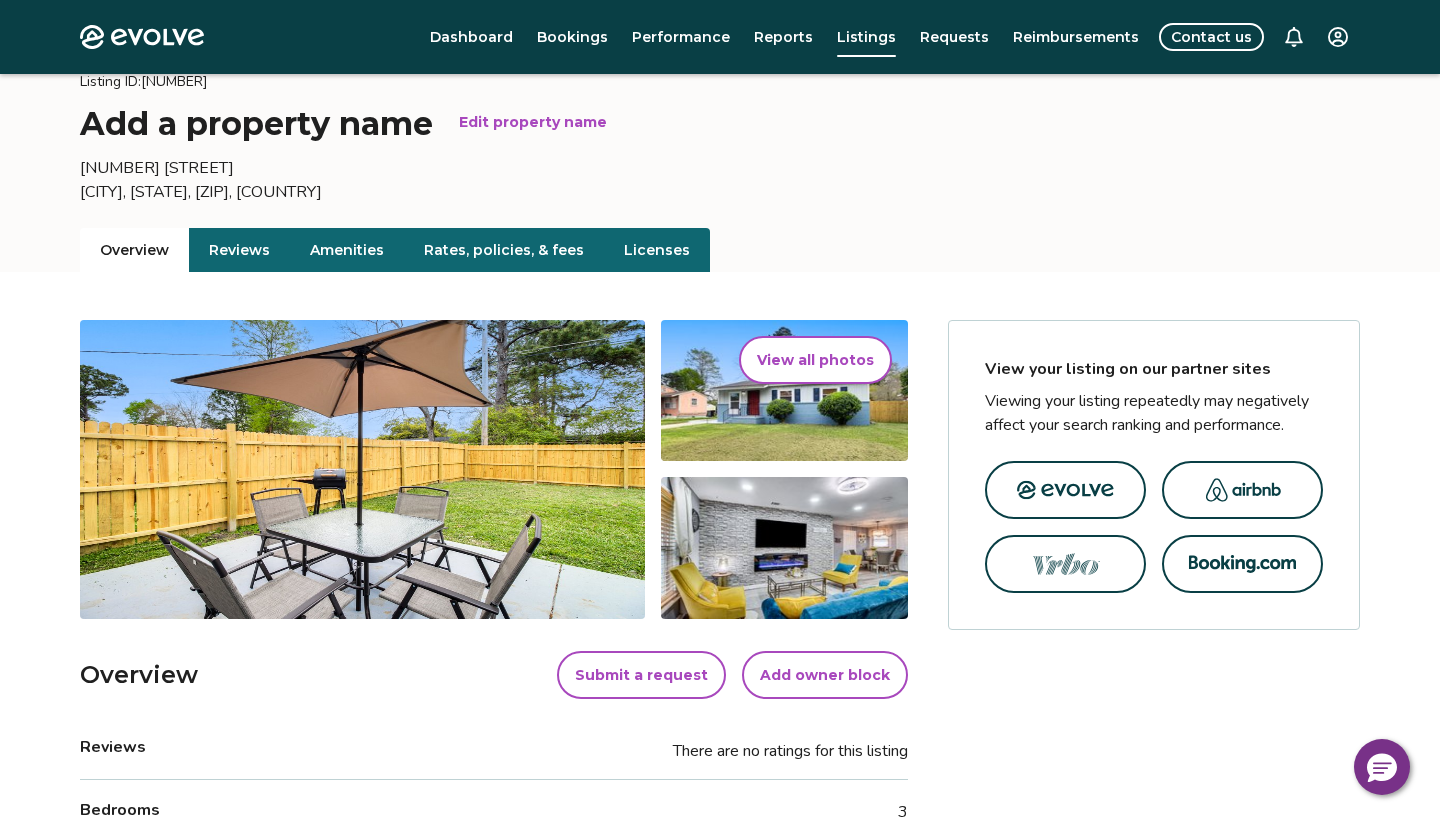 scroll, scrollTop: 93, scrollLeft: 0, axis: vertical 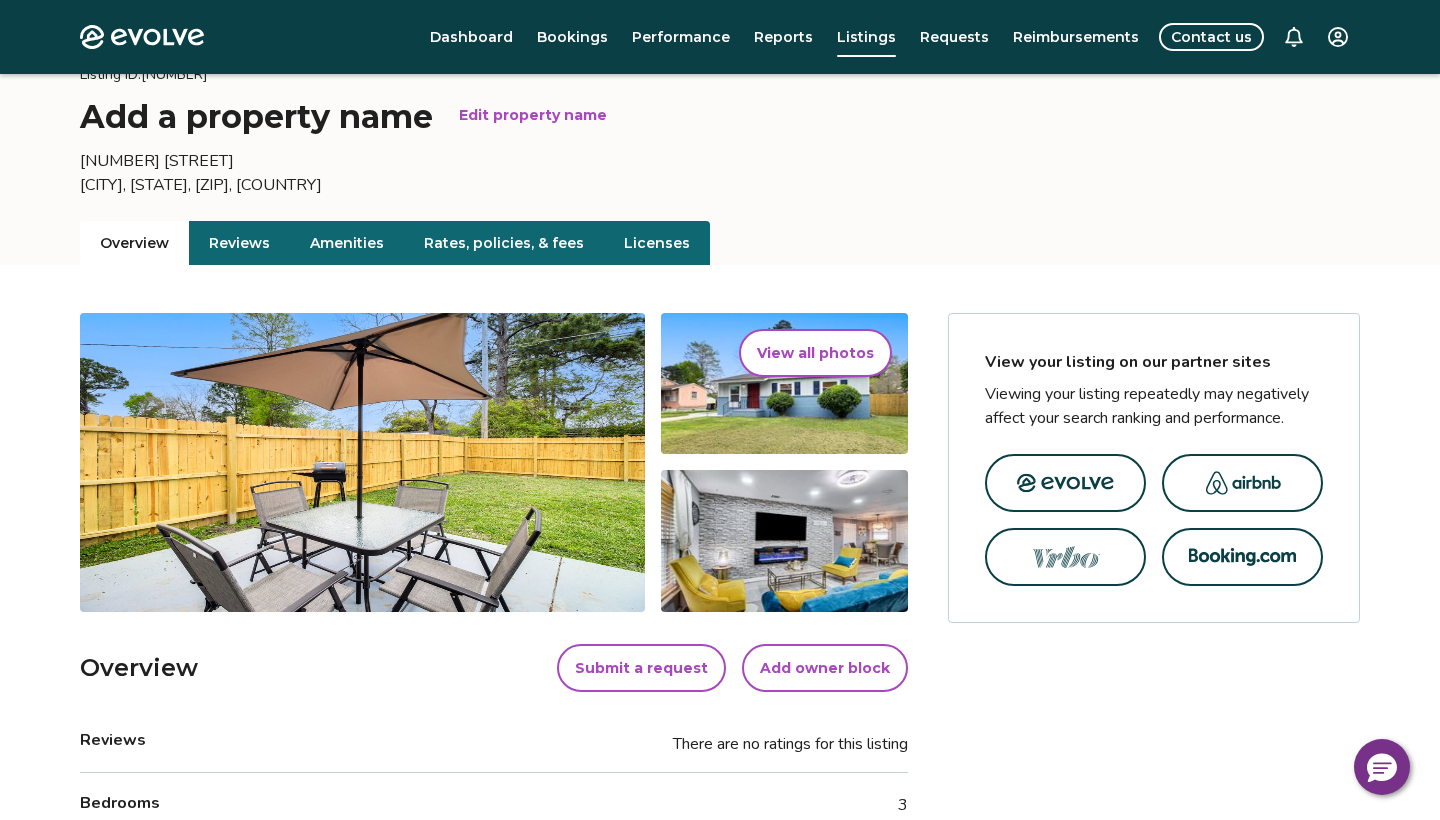 click on "Reviews" at bounding box center (239, 243) 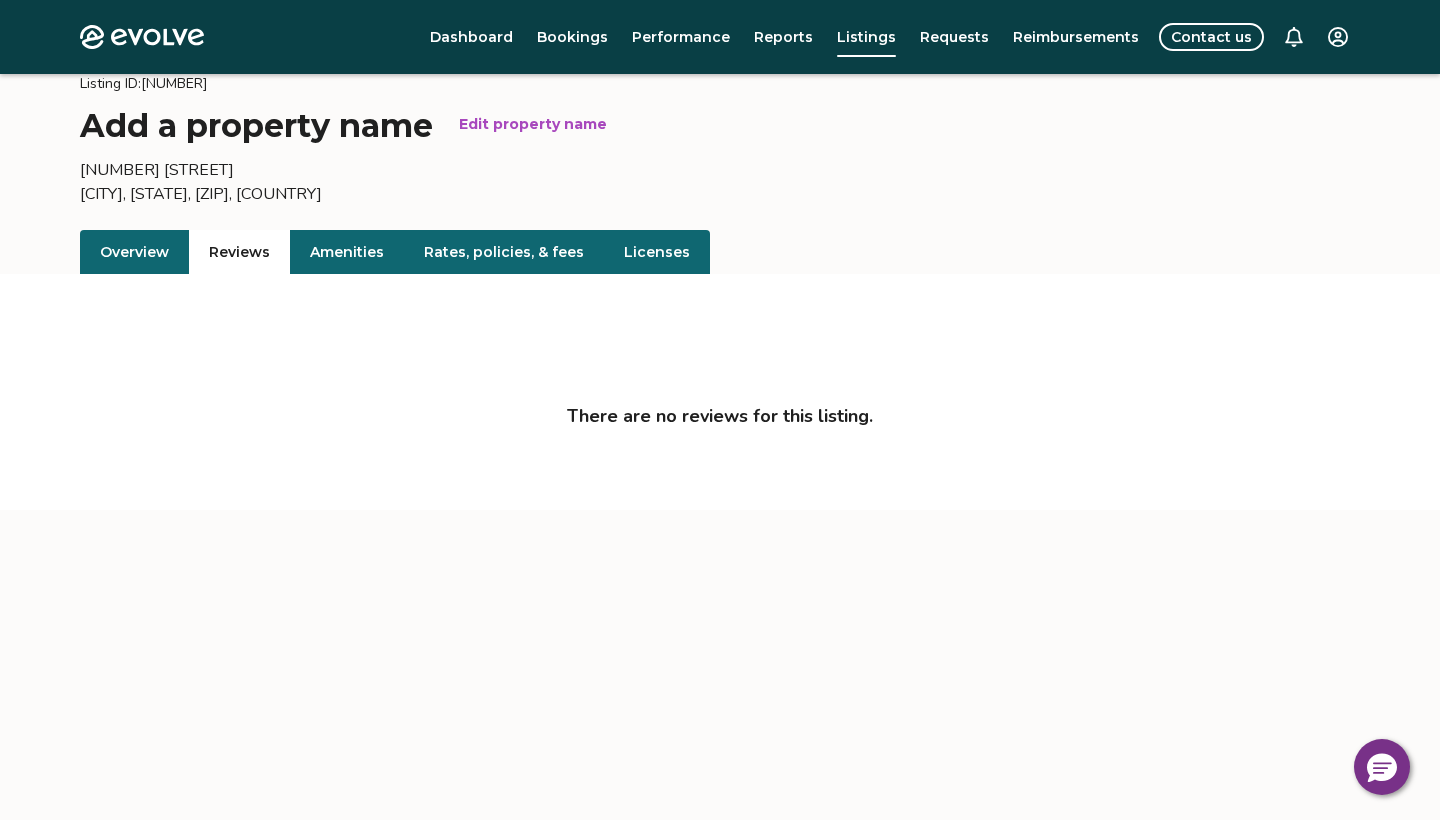 scroll, scrollTop: 74, scrollLeft: 0, axis: vertical 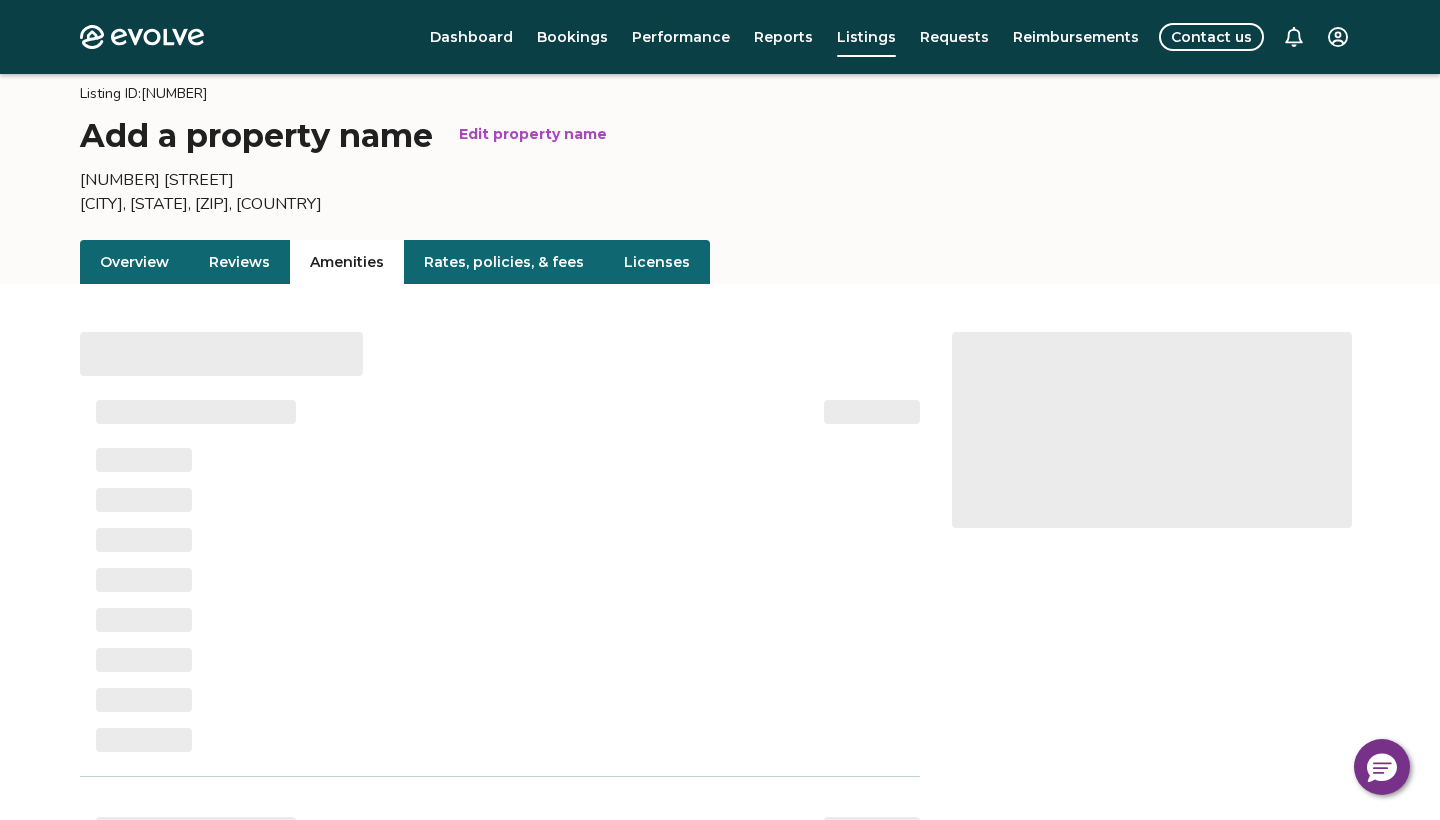 click on "Amenities" at bounding box center [347, 262] 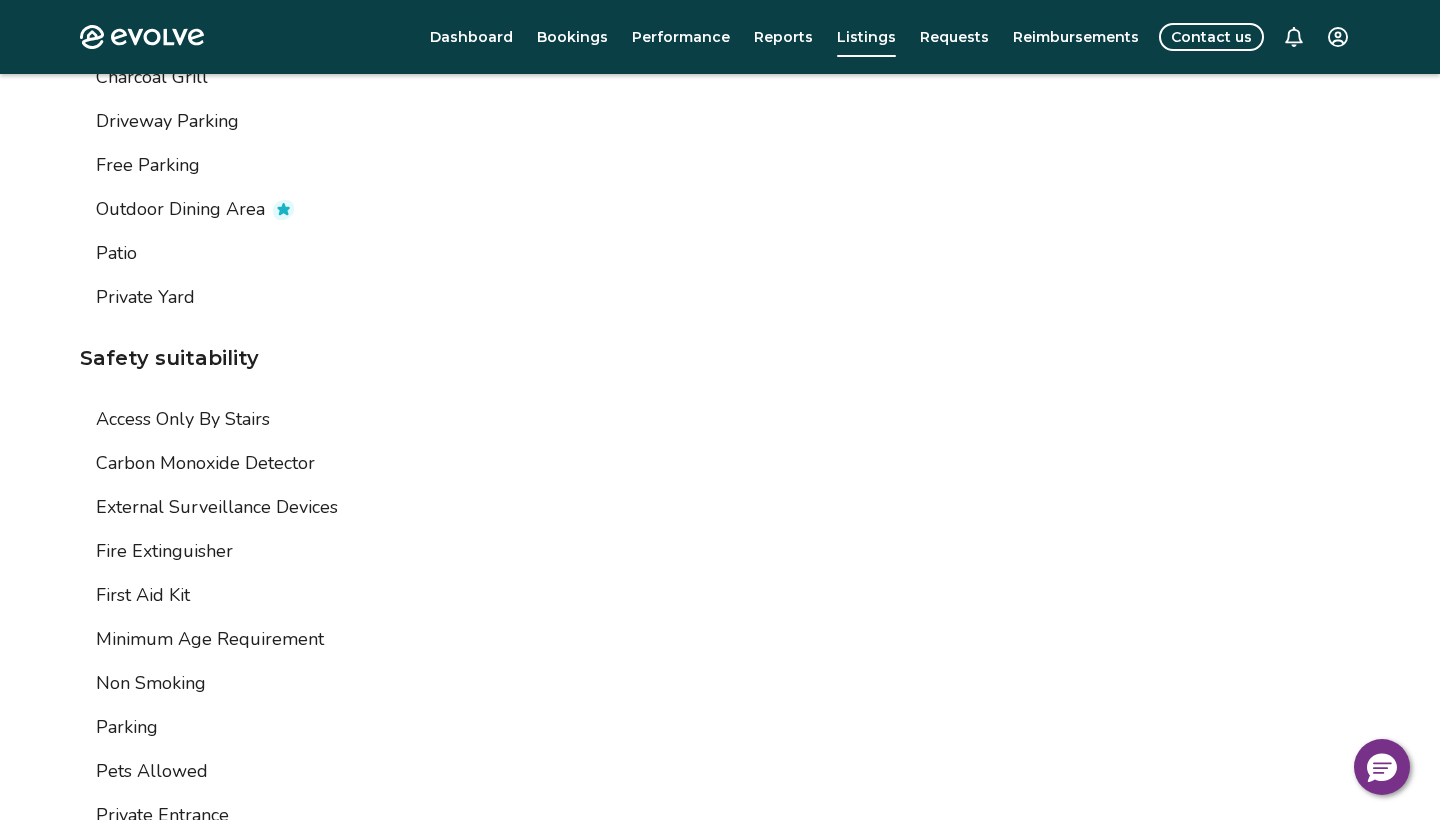 scroll, scrollTop: 3136, scrollLeft: 0, axis: vertical 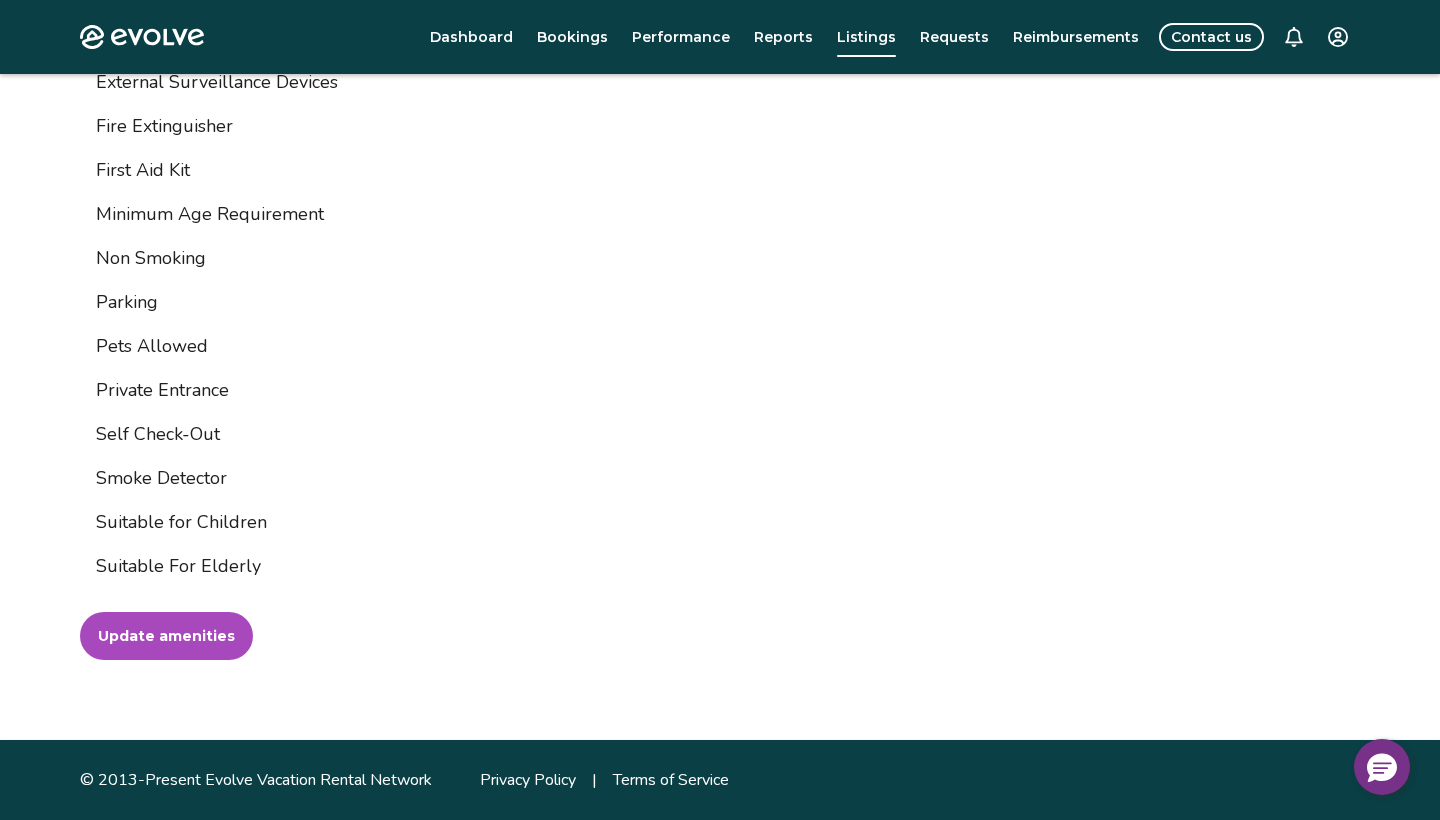 click on "Update amenities" at bounding box center (166, 636) 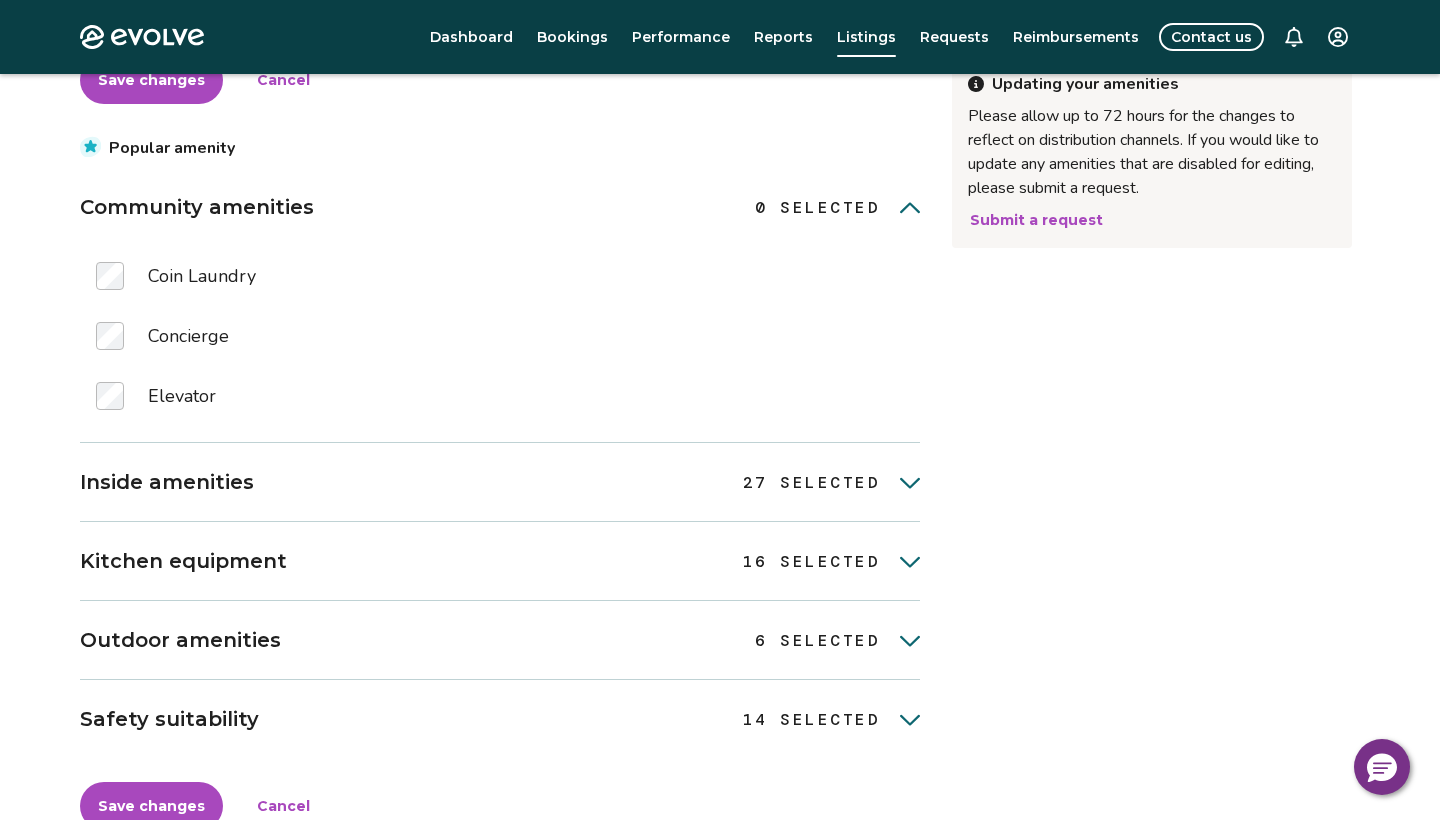 scroll, scrollTop: 360, scrollLeft: 0, axis: vertical 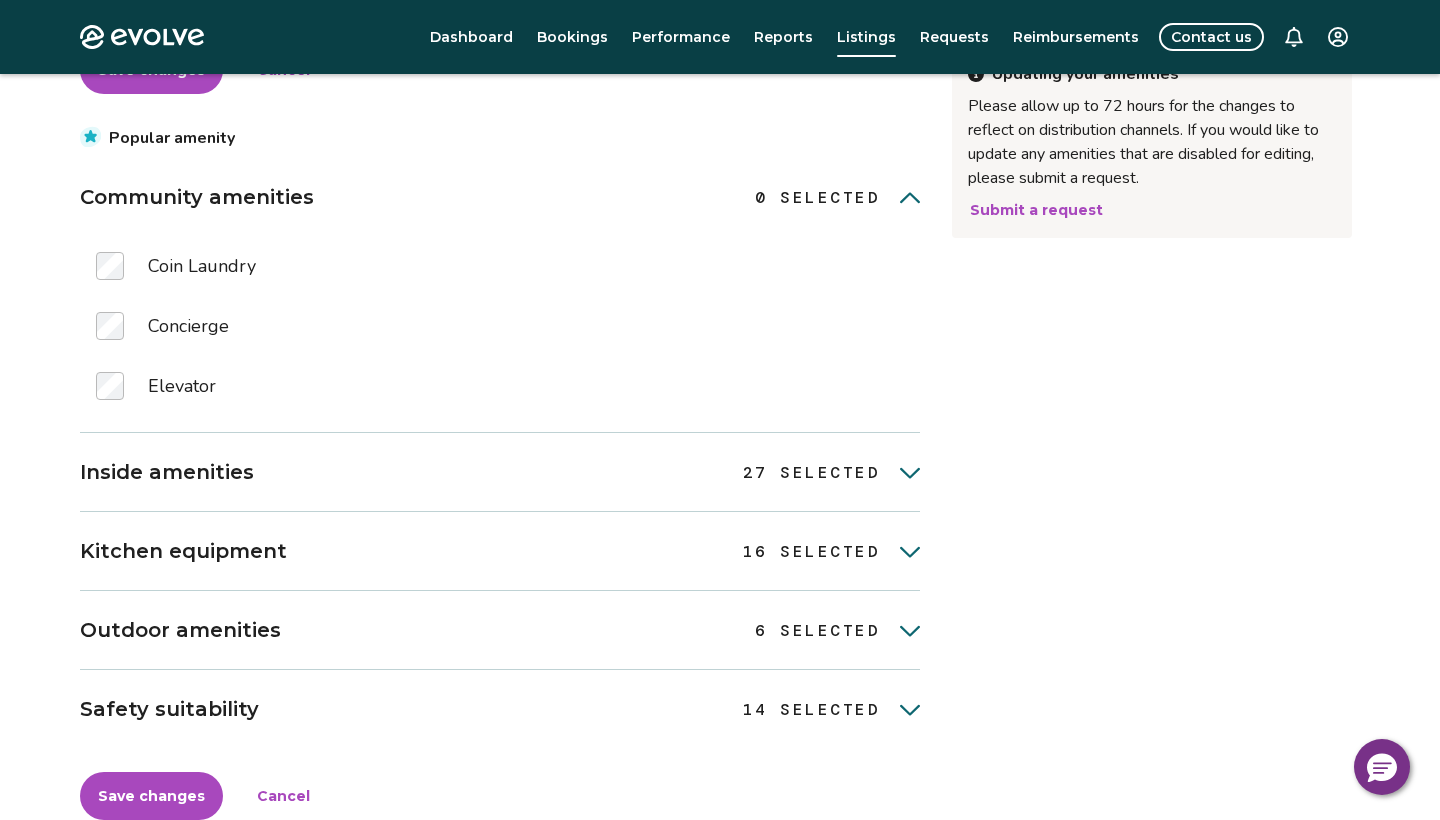click on "Kitchen equipment" at bounding box center [183, 551] 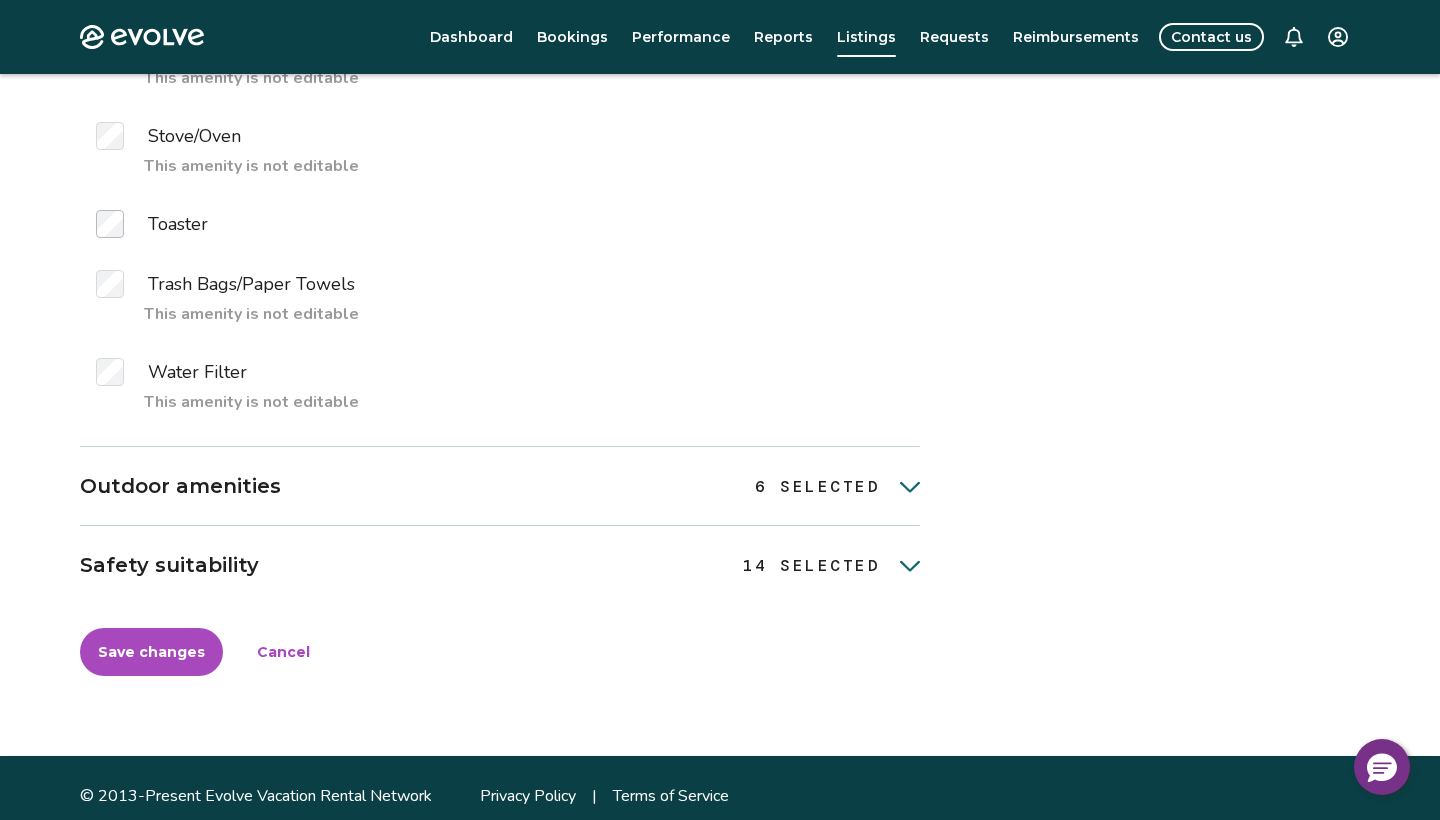 scroll, scrollTop: 1975, scrollLeft: 0, axis: vertical 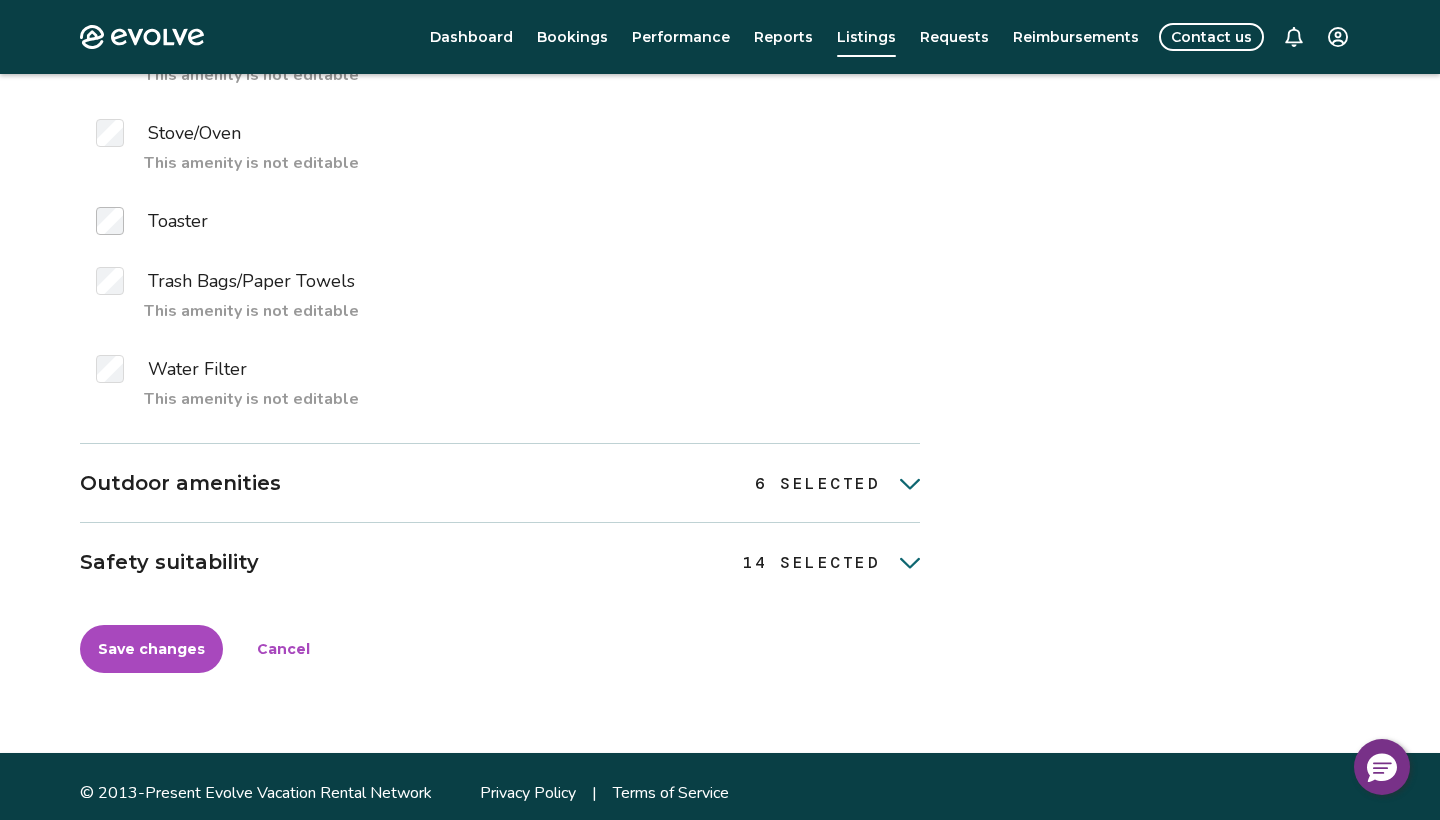 click on "Outdoor amenities" at bounding box center (180, 483) 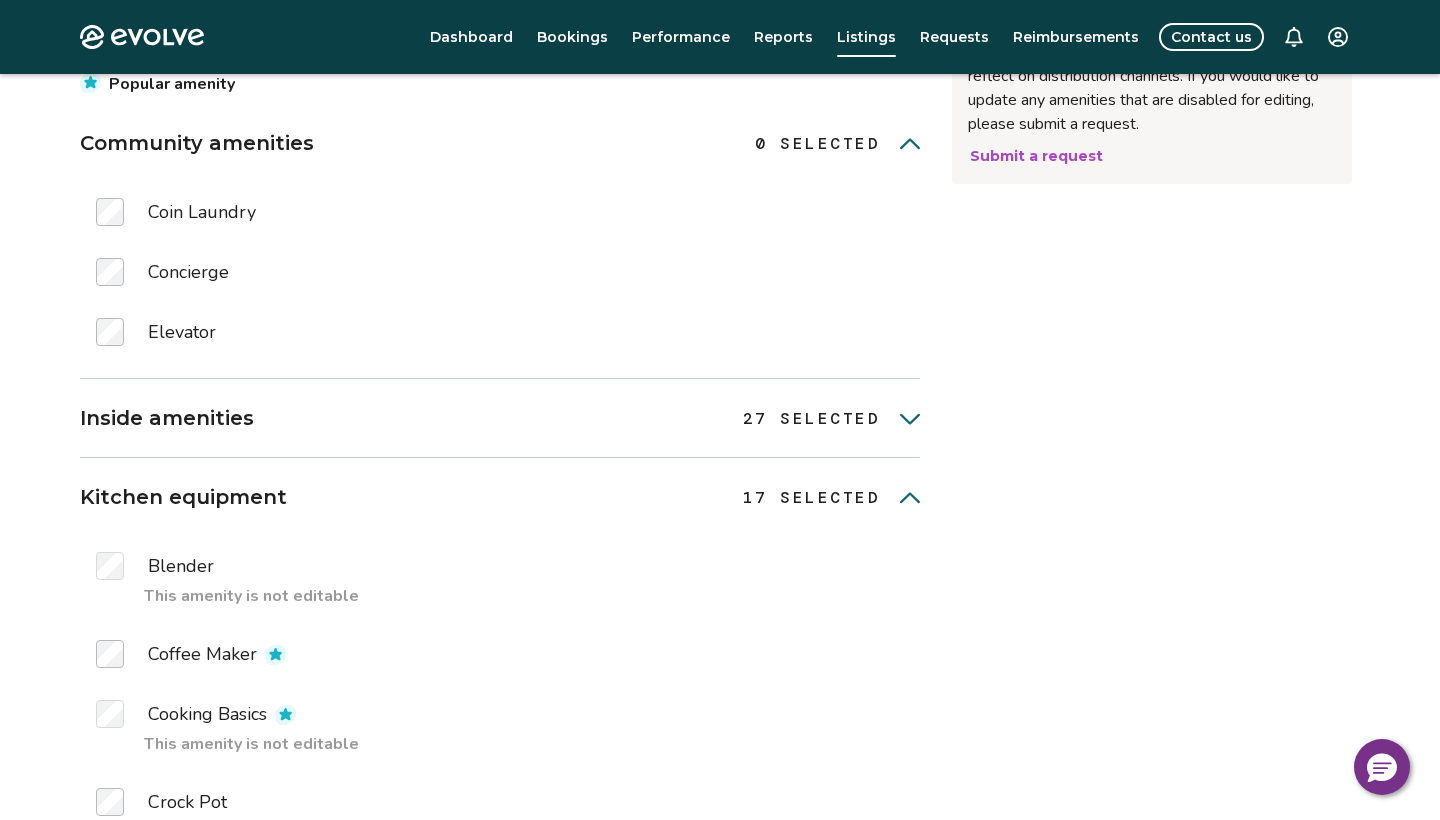 scroll, scrollTop: 407, scrollLeft: 0, axis: vertical 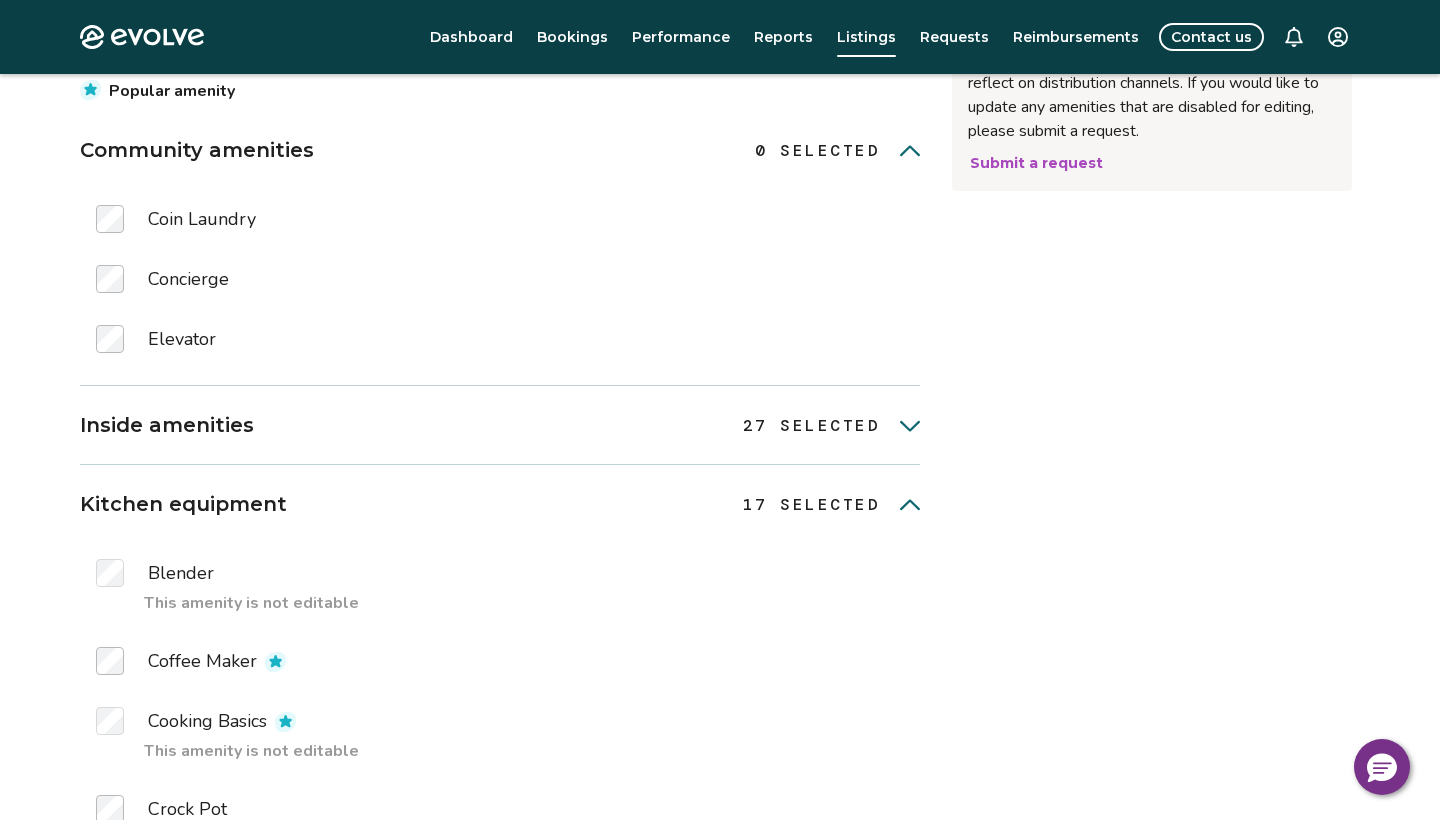click on "Inside amenities 27 selected 27 SELECTED" at bounding box center [500, 425] 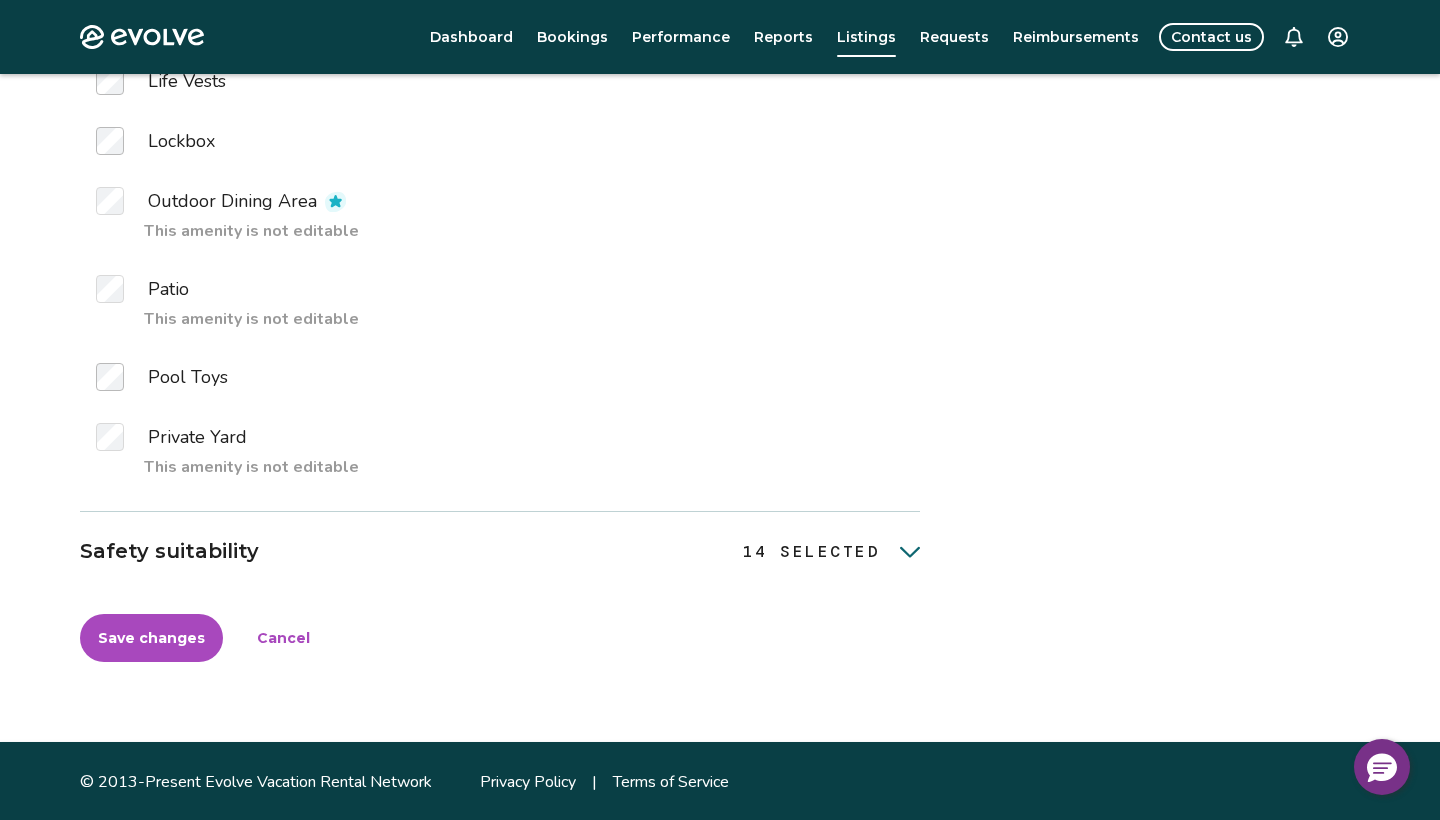 scroll, scrollTop: 5715, scrollLeft: 0, axis: vertical 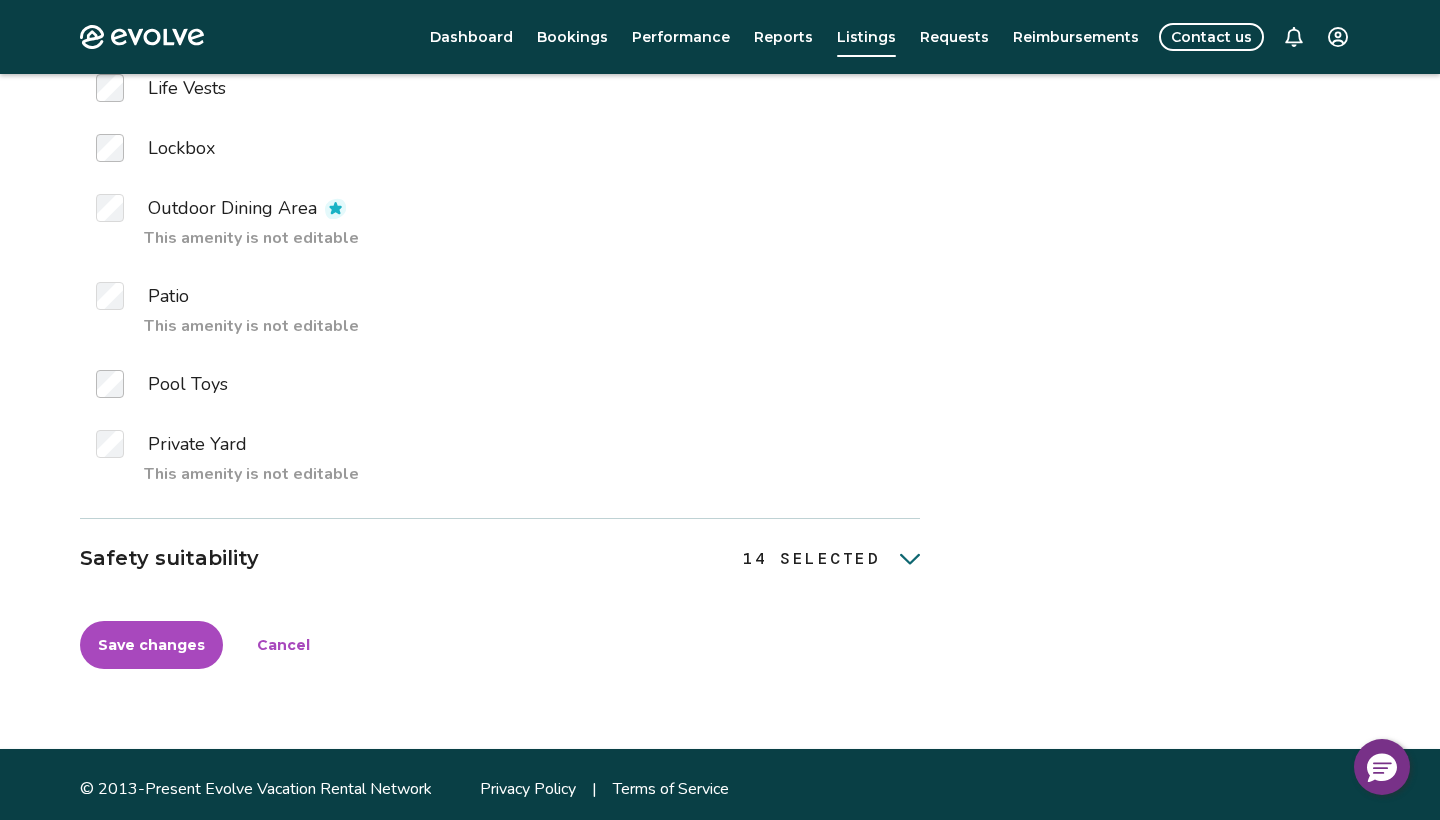 click 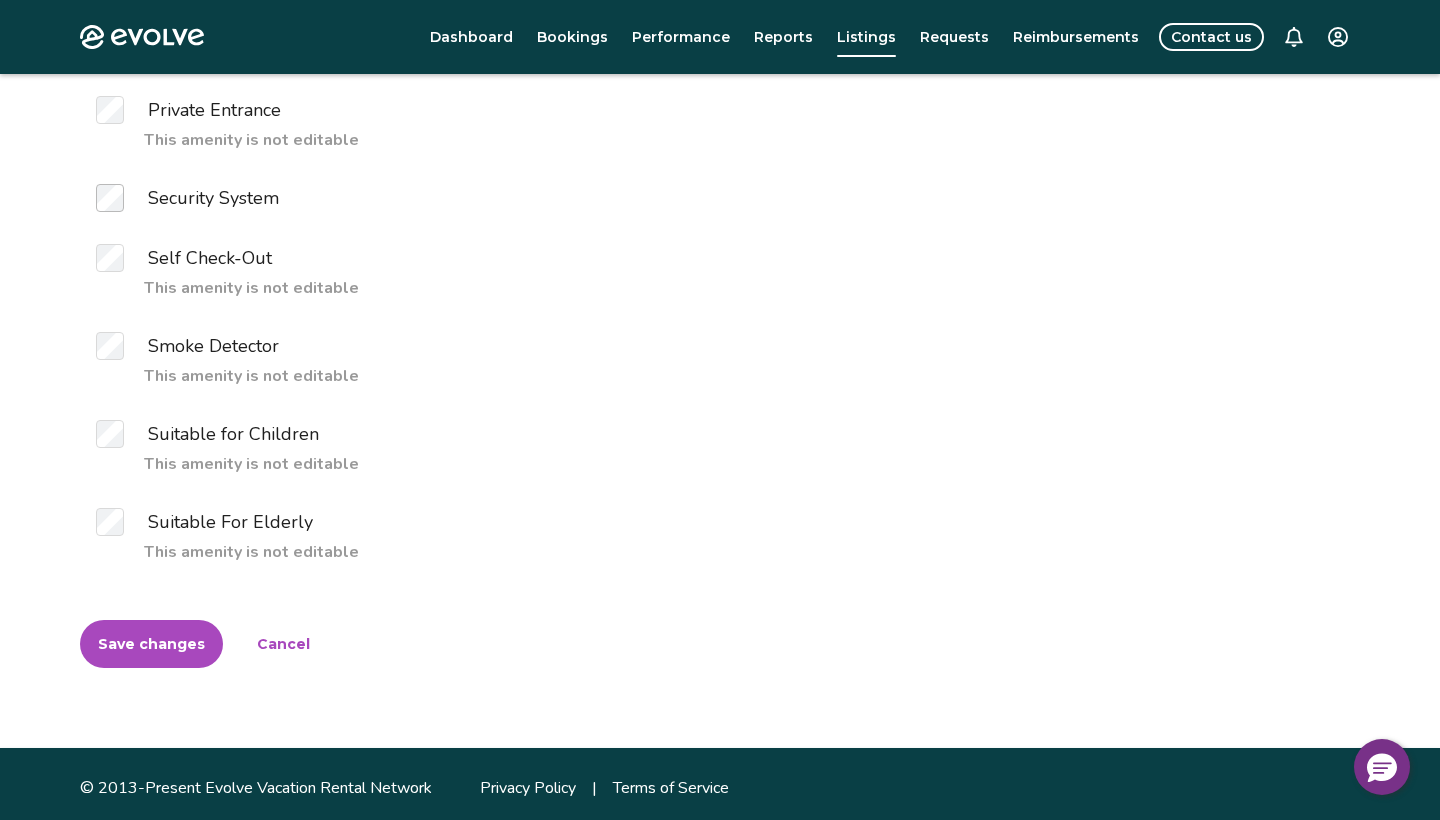 scroll, scrollTop: 7092, scrollLeft: 0, axis: vertical 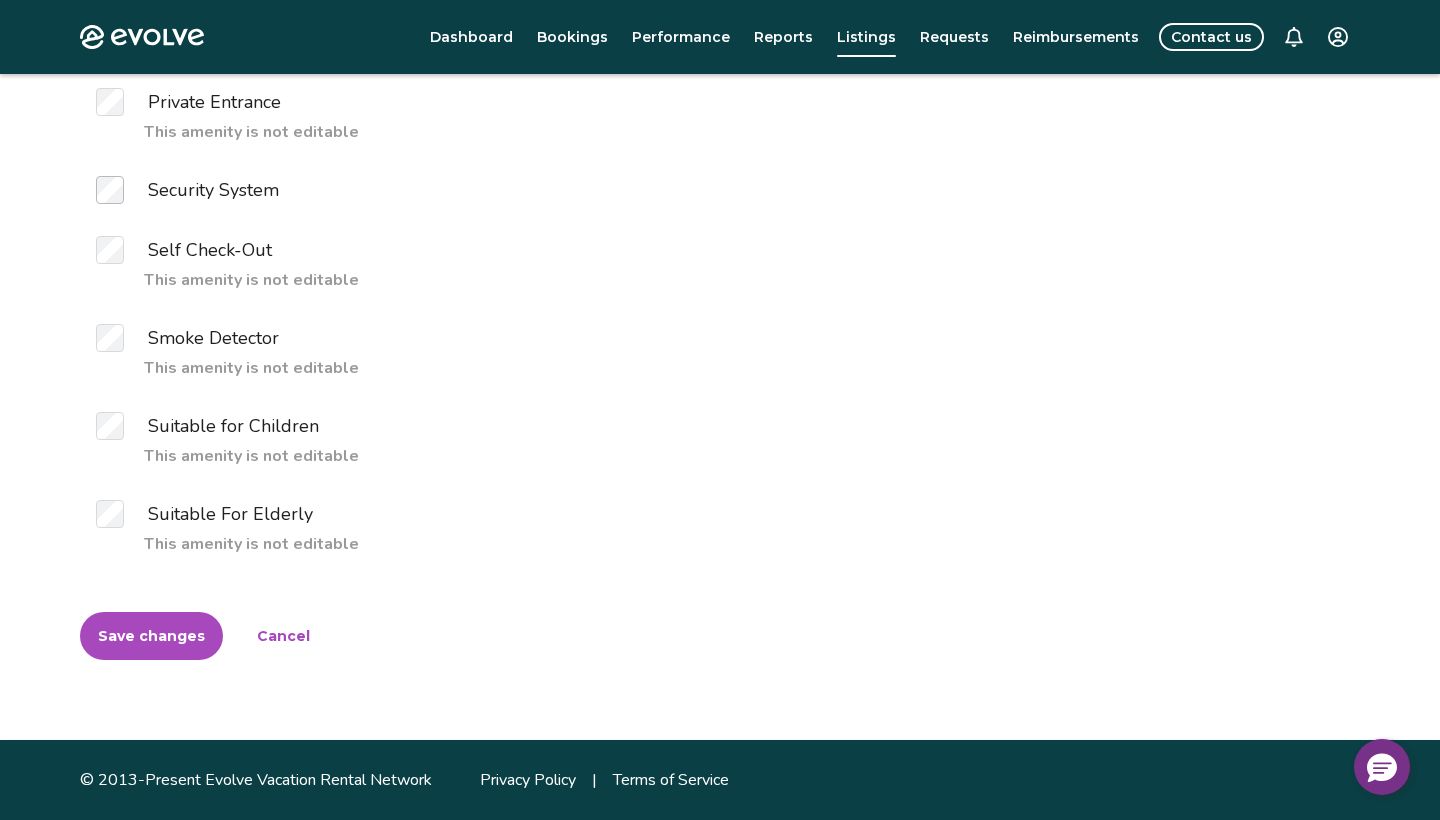 click on "Save changes" at bounding box center [151, 636] 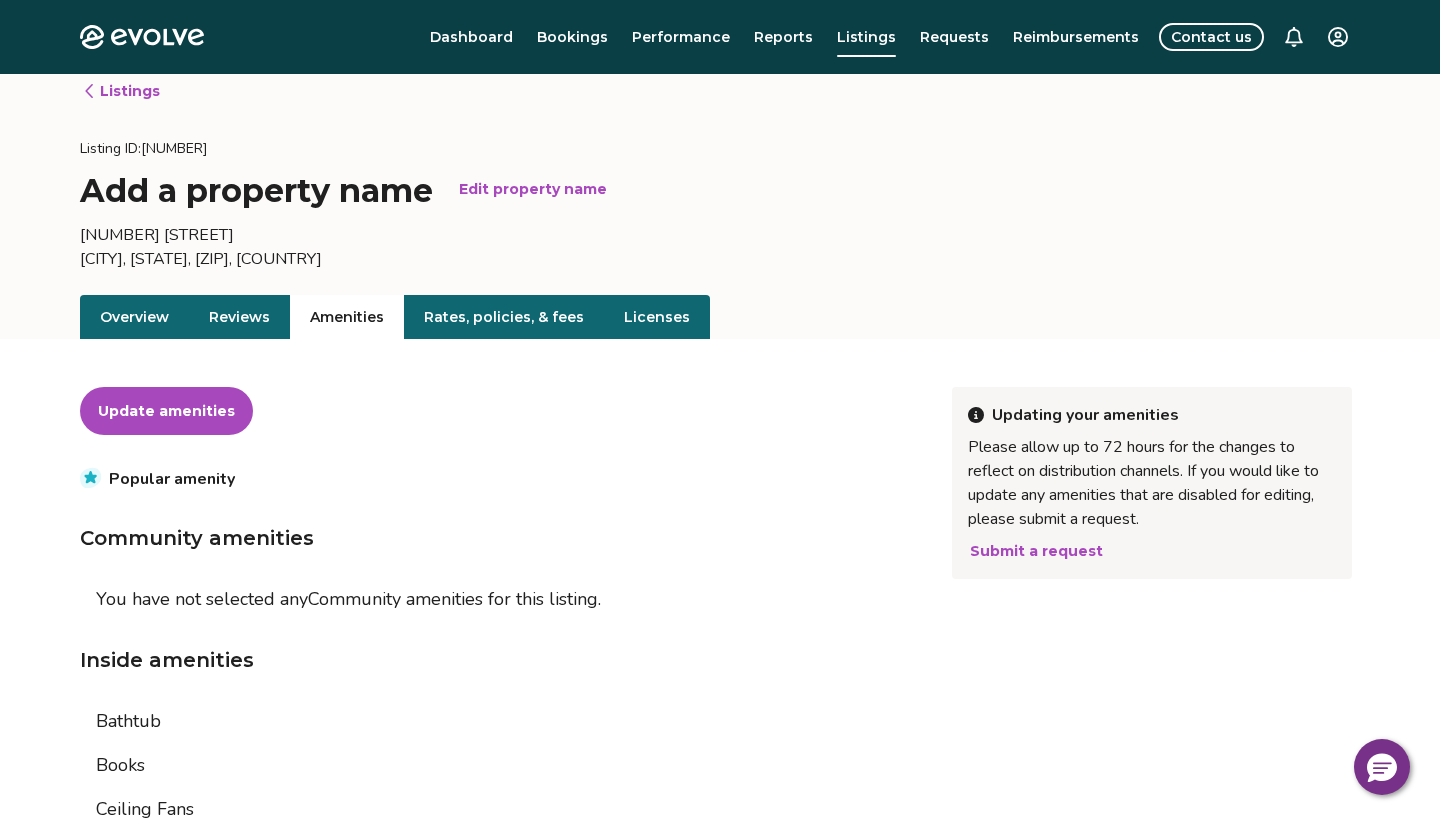 scroll, scrollTop: 0, scrollLeft: 0, axis: both 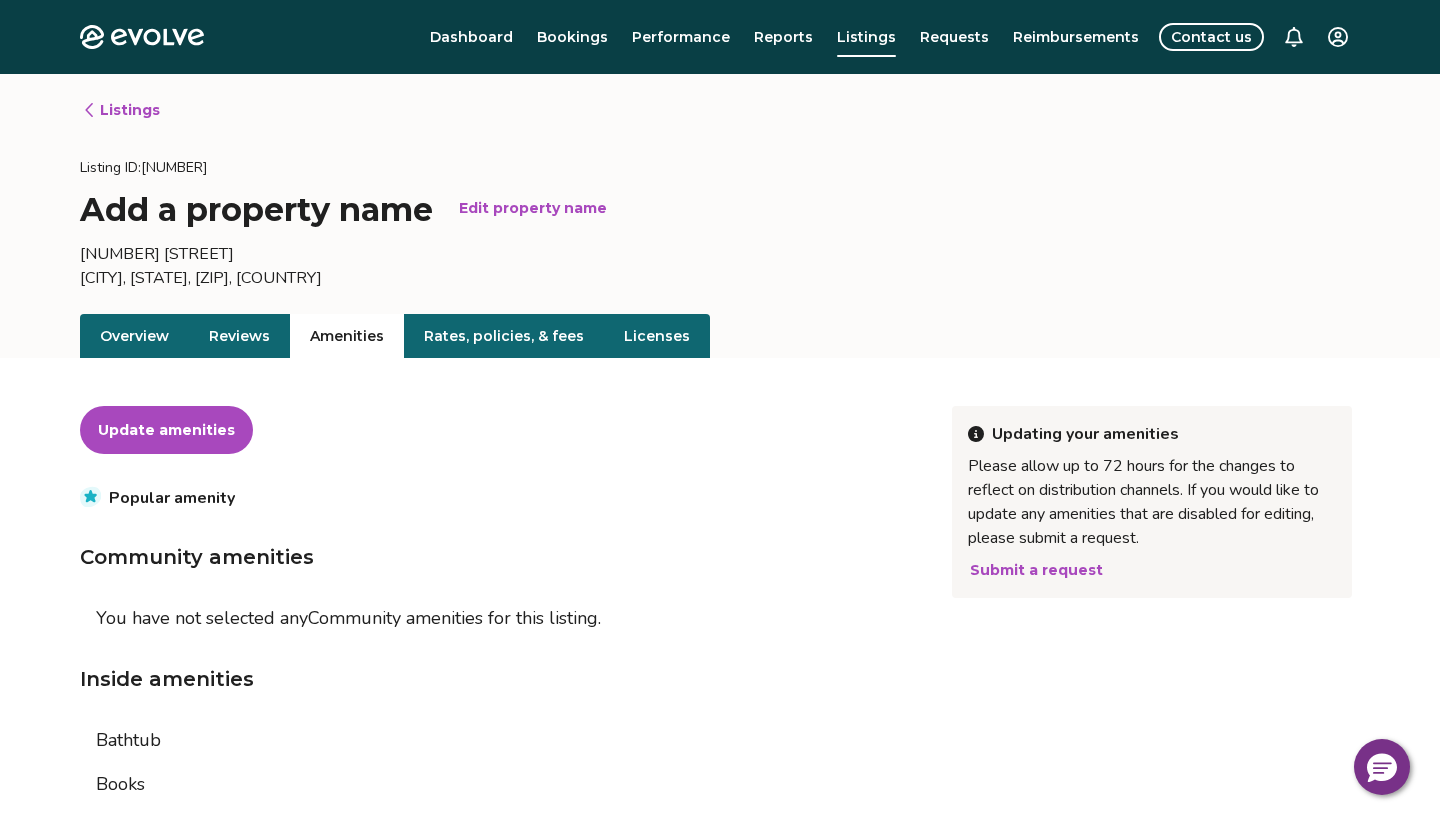 click on "Rates, policies, & fees" at bounding box center [504, 336] 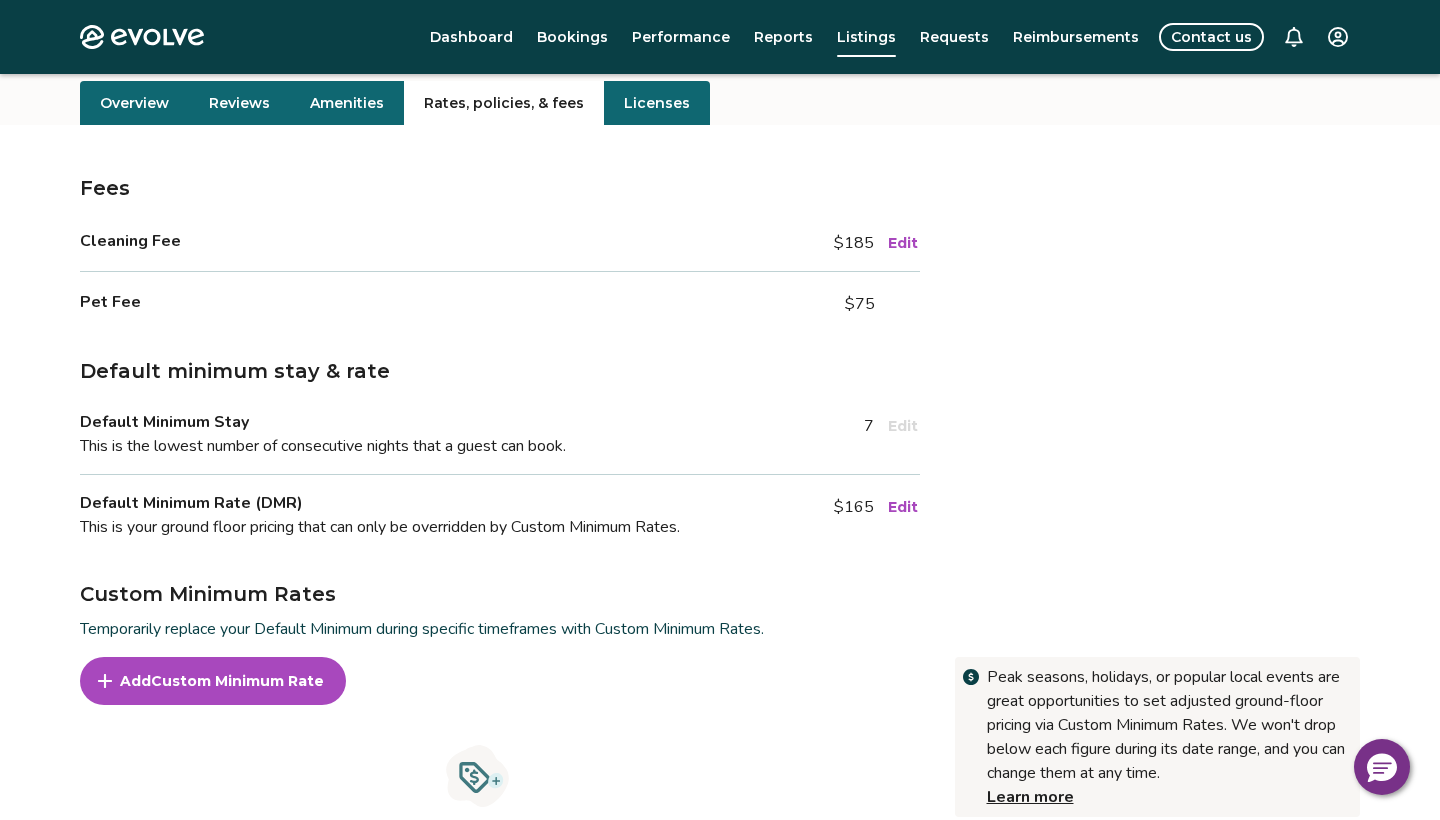 scroll, scrollTop: 232, scrollLeft: 0, axis: vertical 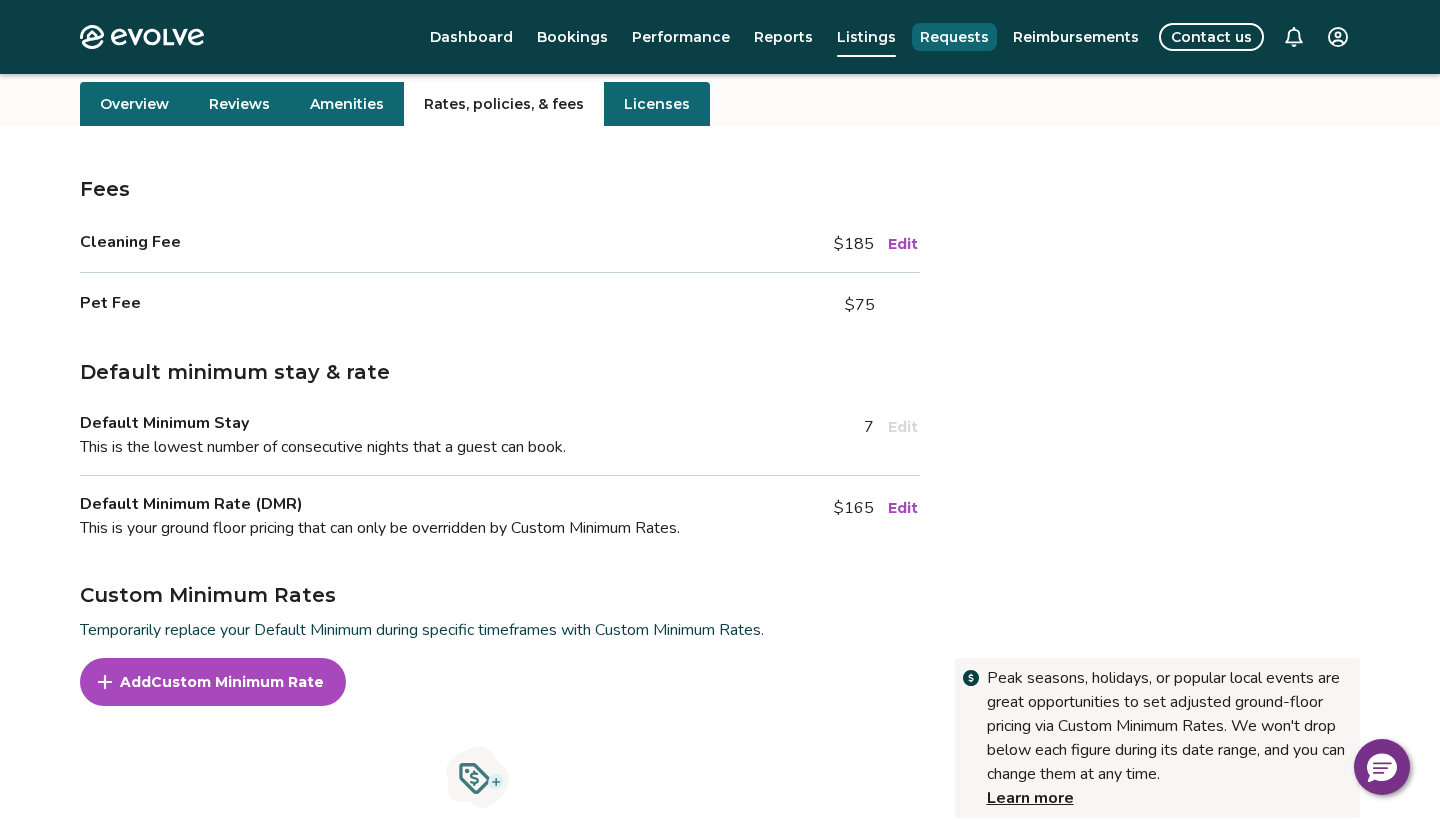 click on "Requests" at bounding box center (954, 37) 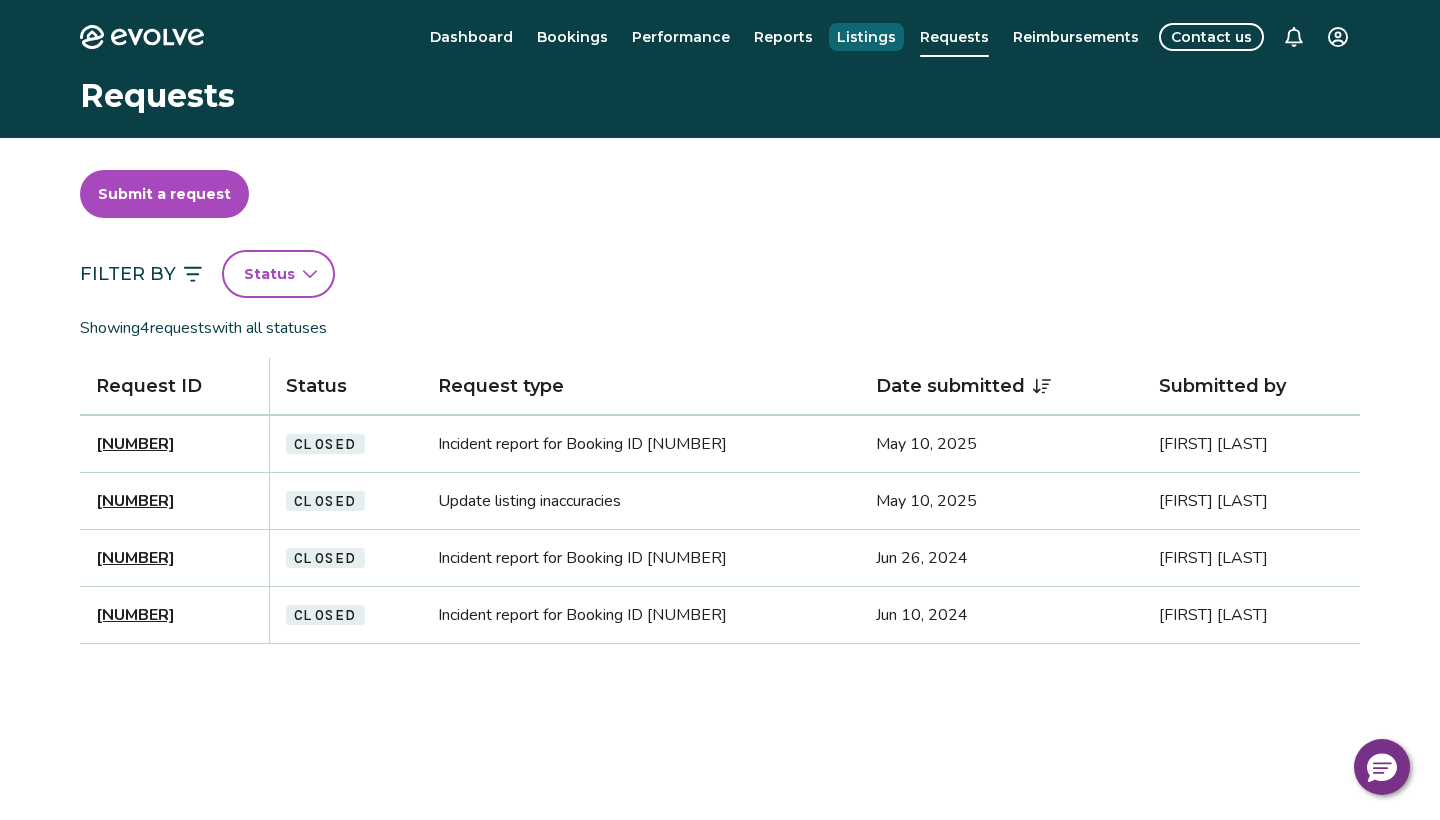 click on "Listings" at bounding box center [866, 37] 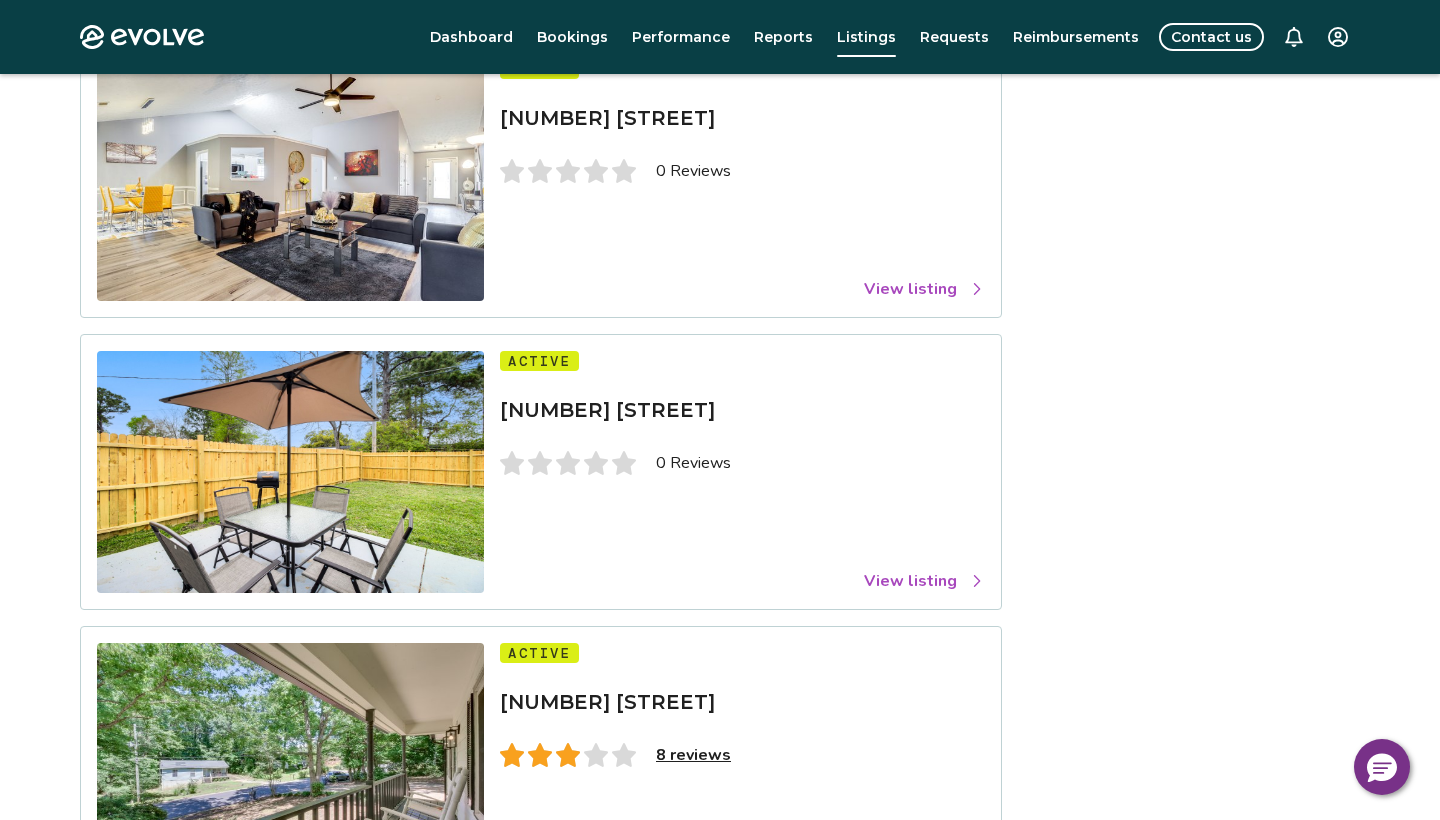 scroll, scrollTop: 172, scrollLeft: 0, axis: vertical 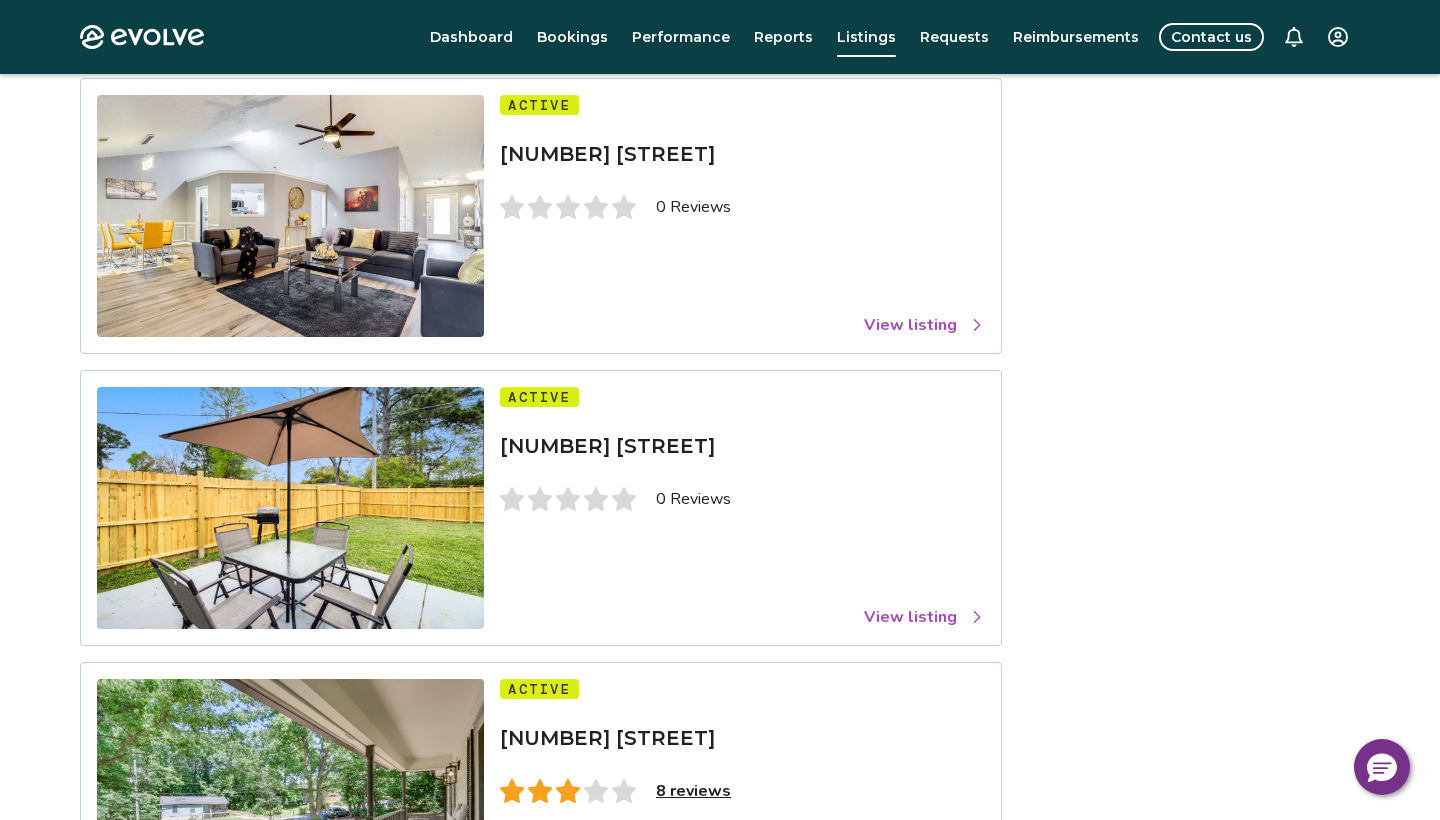 click on "View listing" at bounding box center [924, 325] 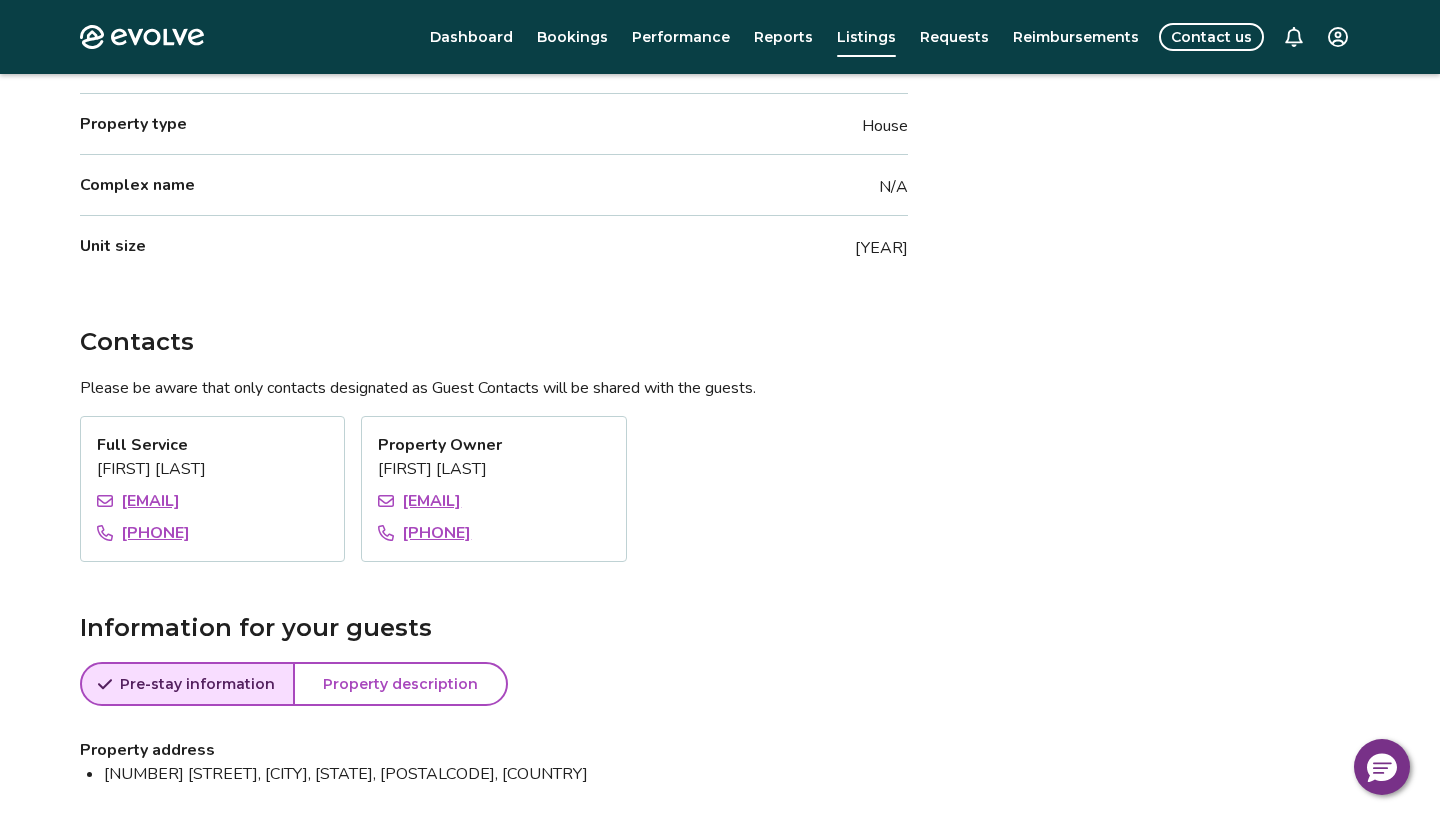 scroll, scrollTop: 957, scrollLeft: 0, axis: vertical 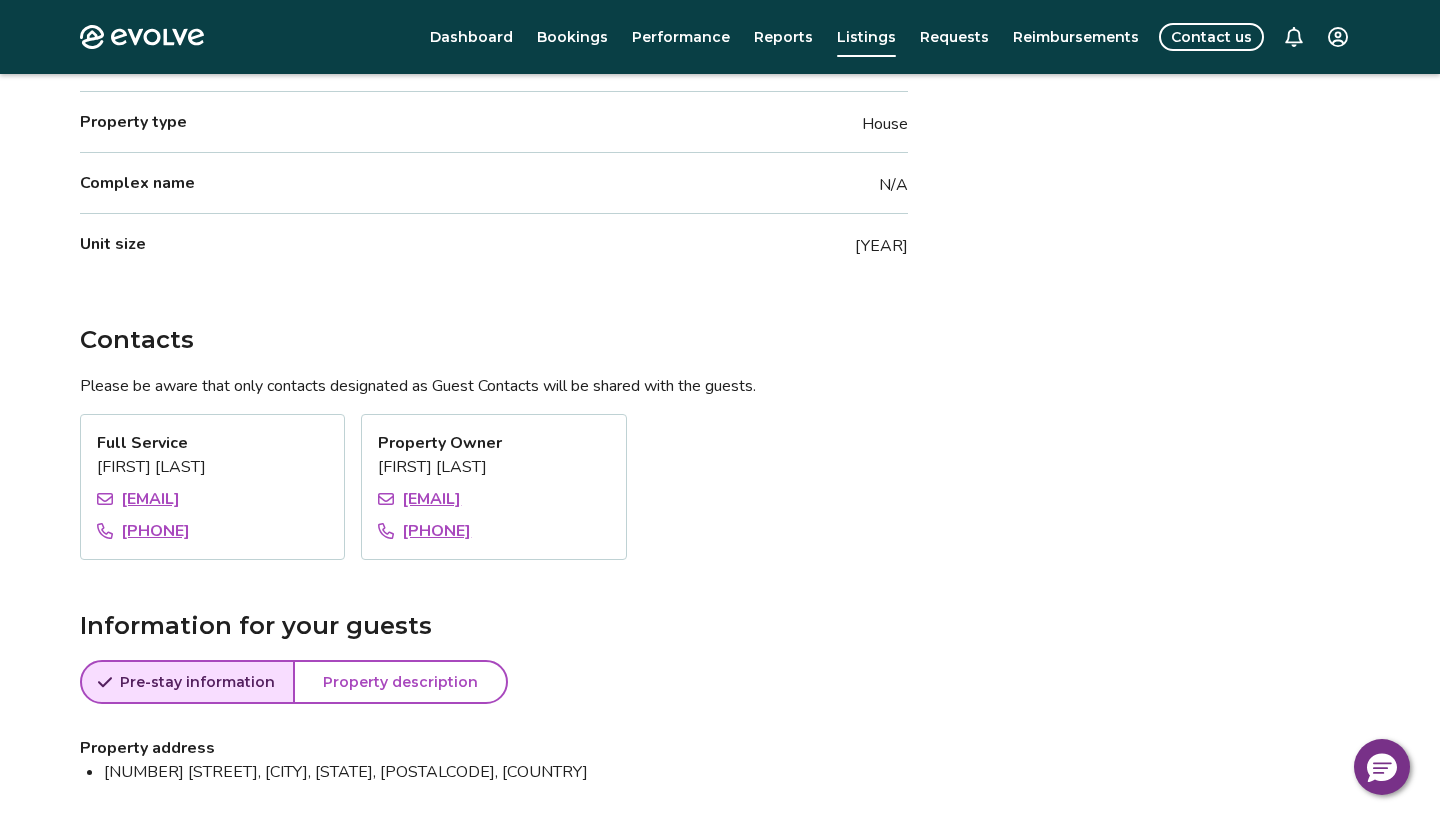 click on "Property description" at bounding box center [400, 682] 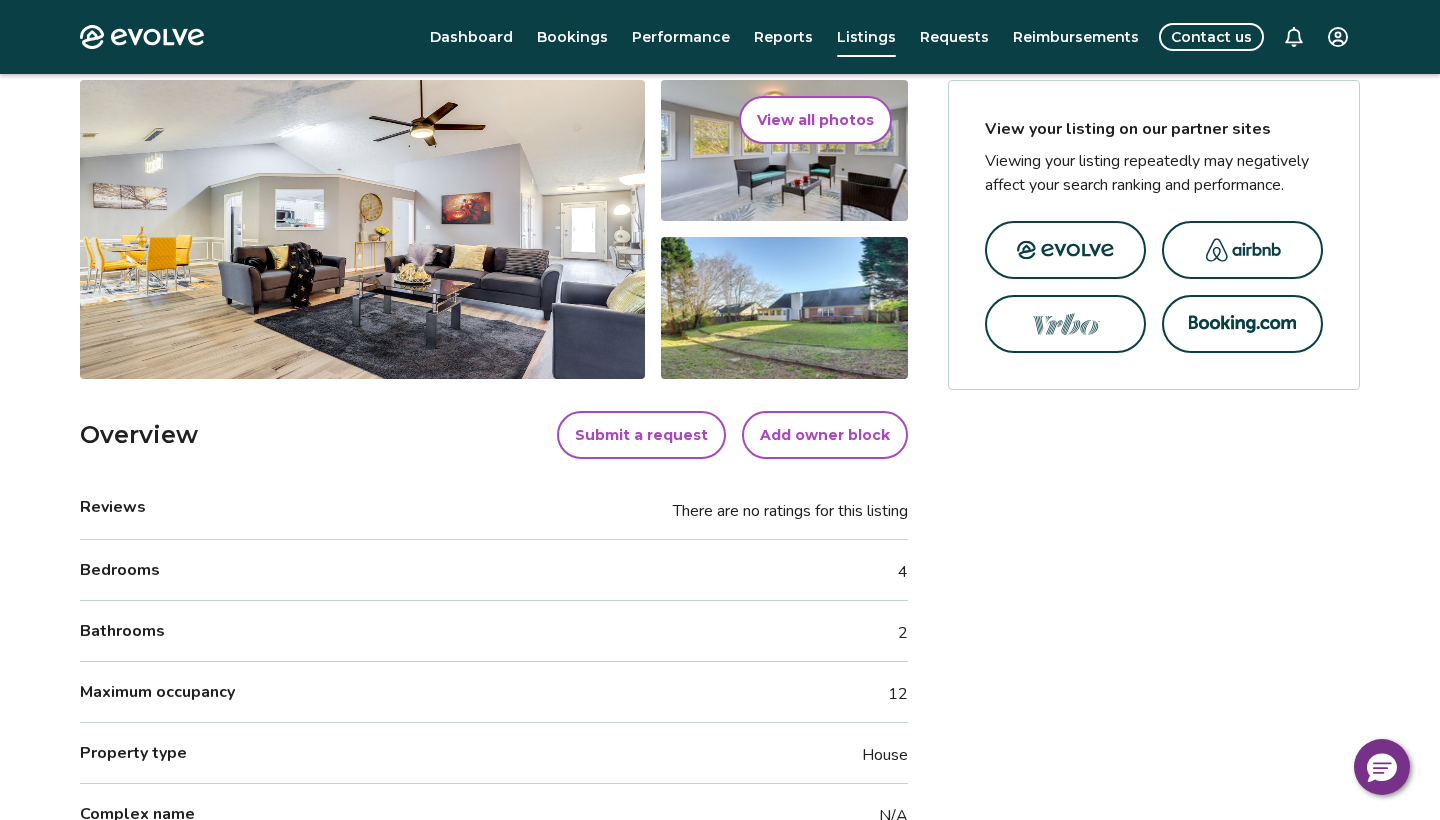 scroll, scrollTop: 0, scrollLeft: 0, axis: both 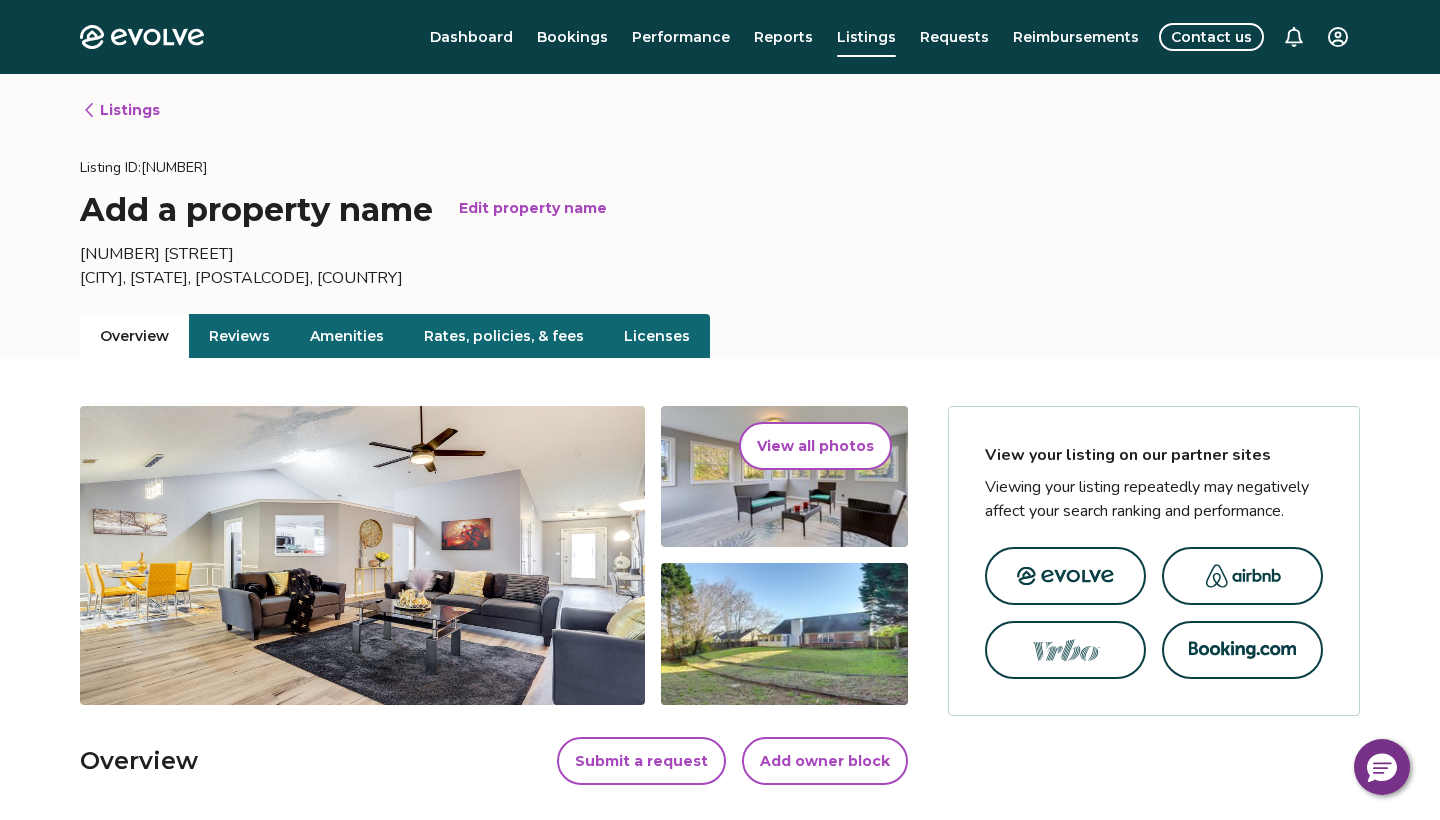 click on "Amenities" at bounding box center (347, 336) 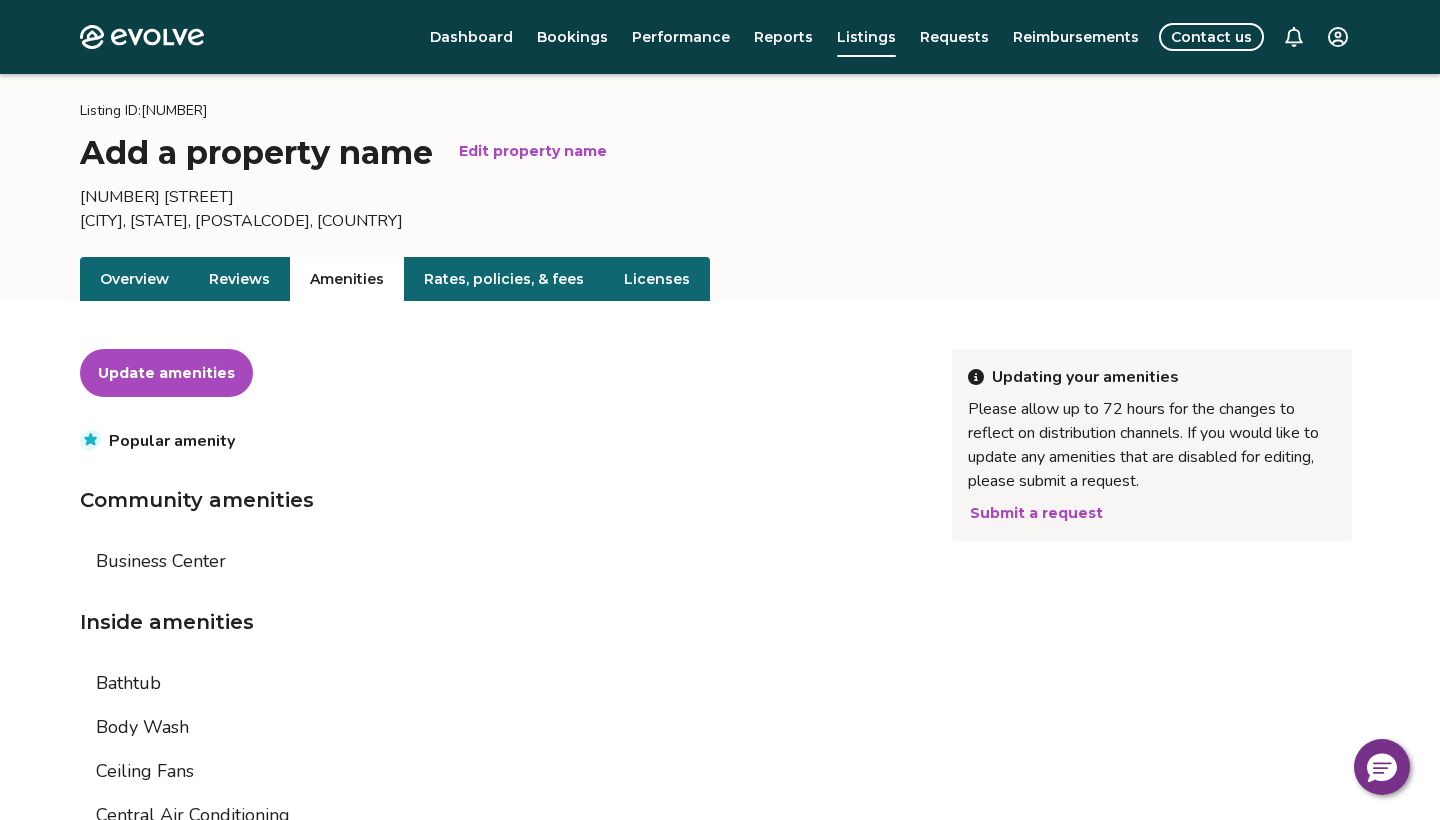 scroll, scrollTop: 69, scrollLeft: 0, axis: vertical 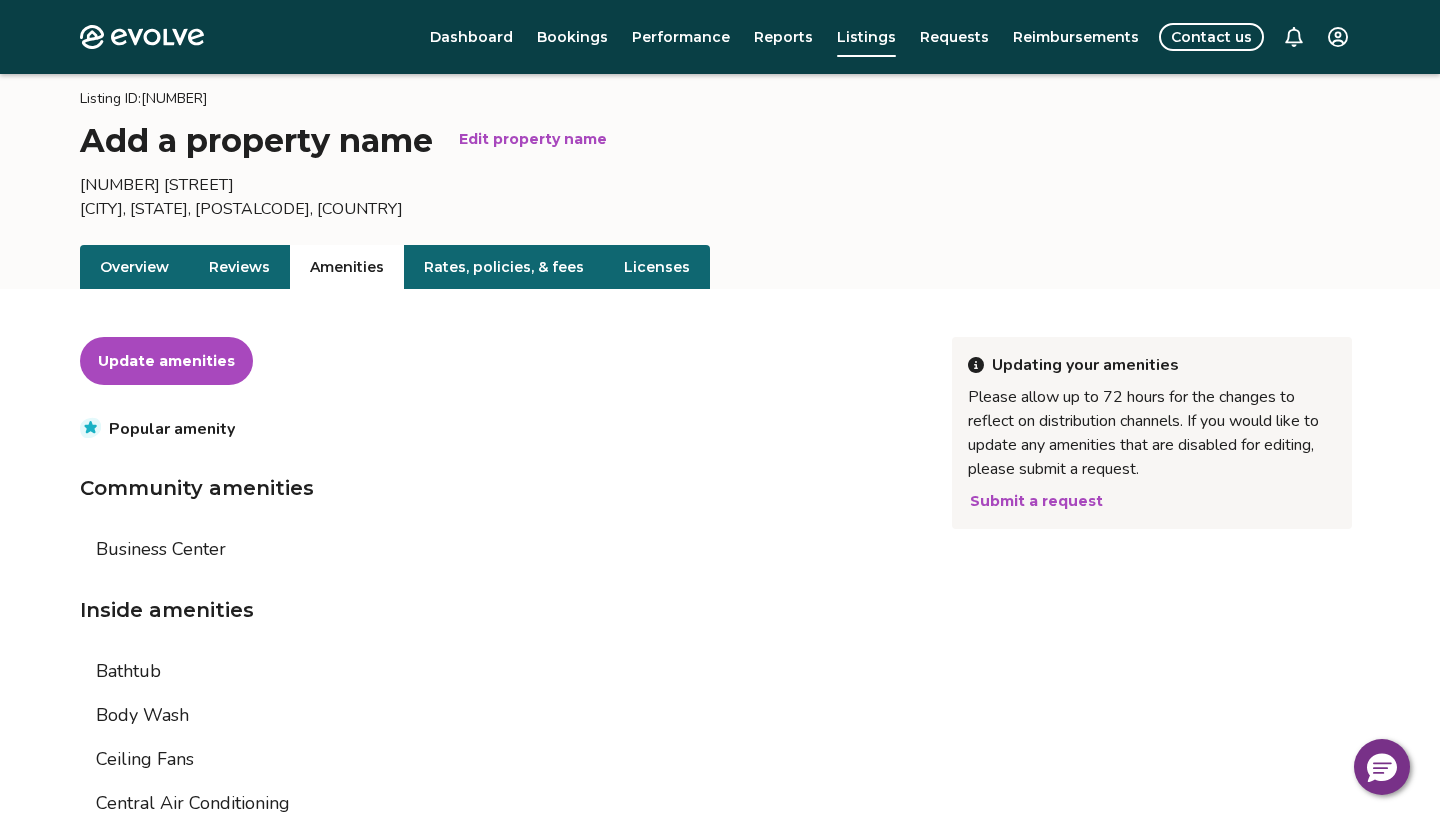 click on "Reviews" at bounding box center (239, 267) 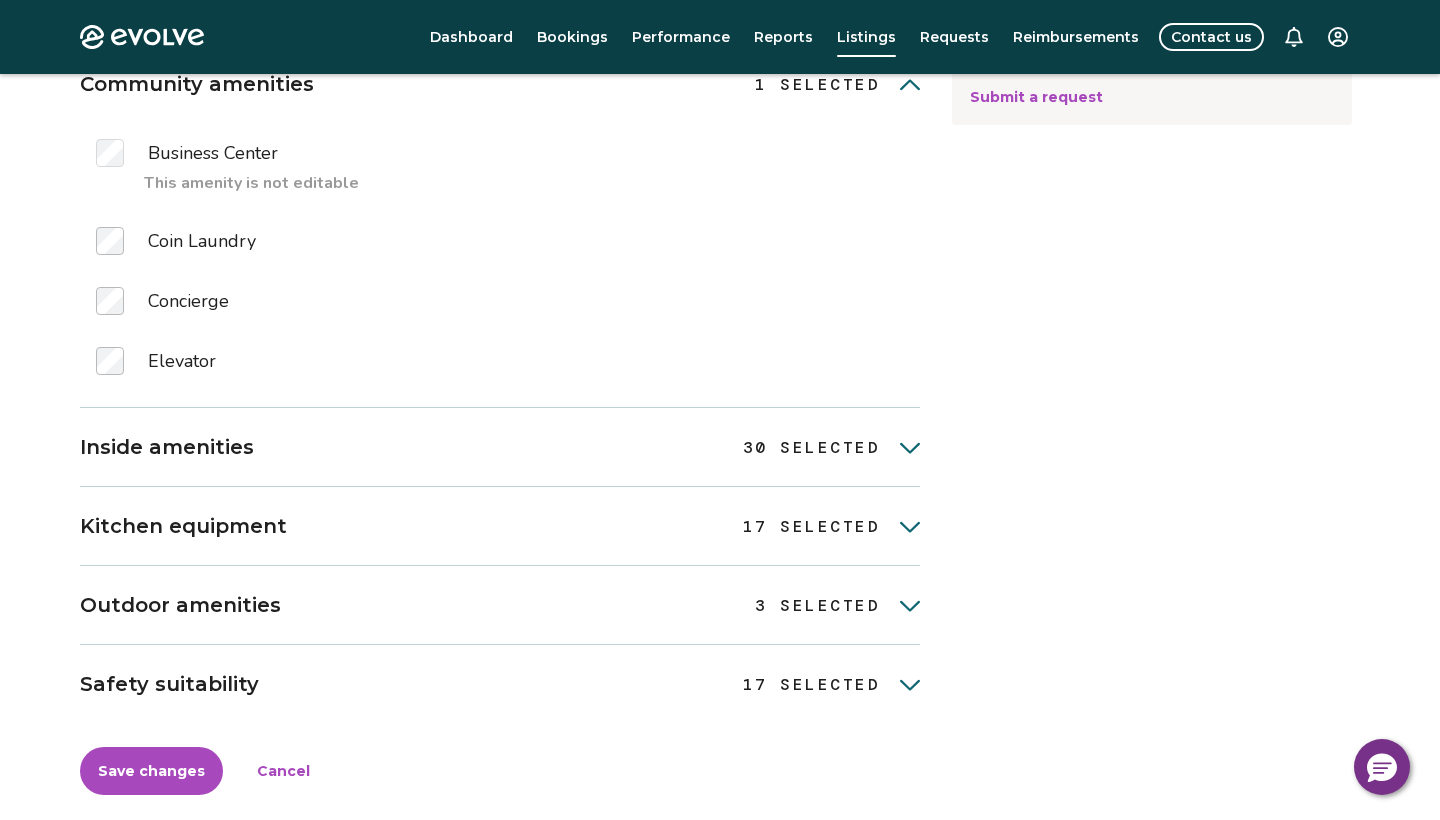 scroll, scrollTop: 488, scrollLeft: 0, axis: vertical 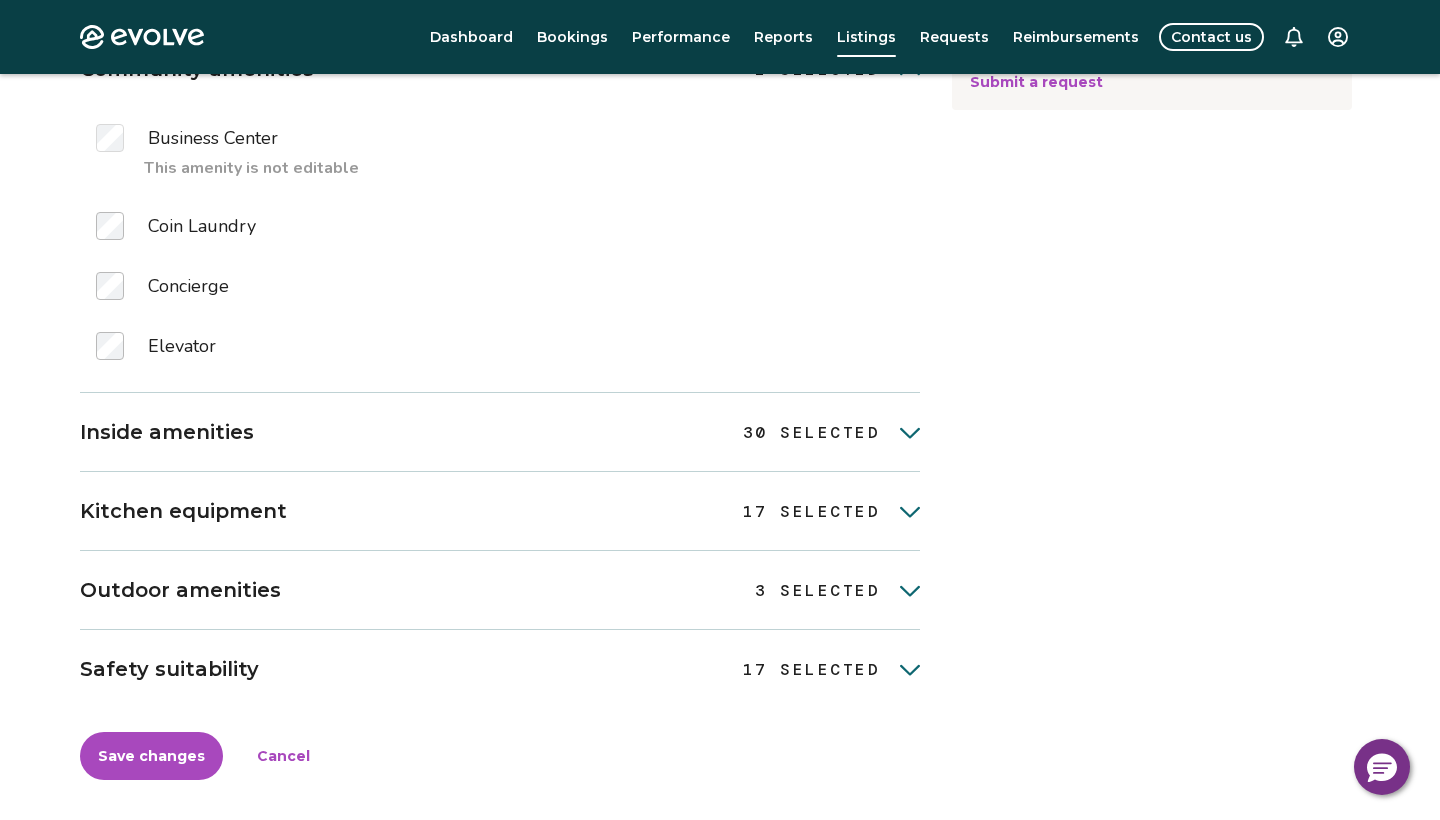 click on "Inside amenities 30 selected 30 SELECTED" at bounding box center (500, 432) 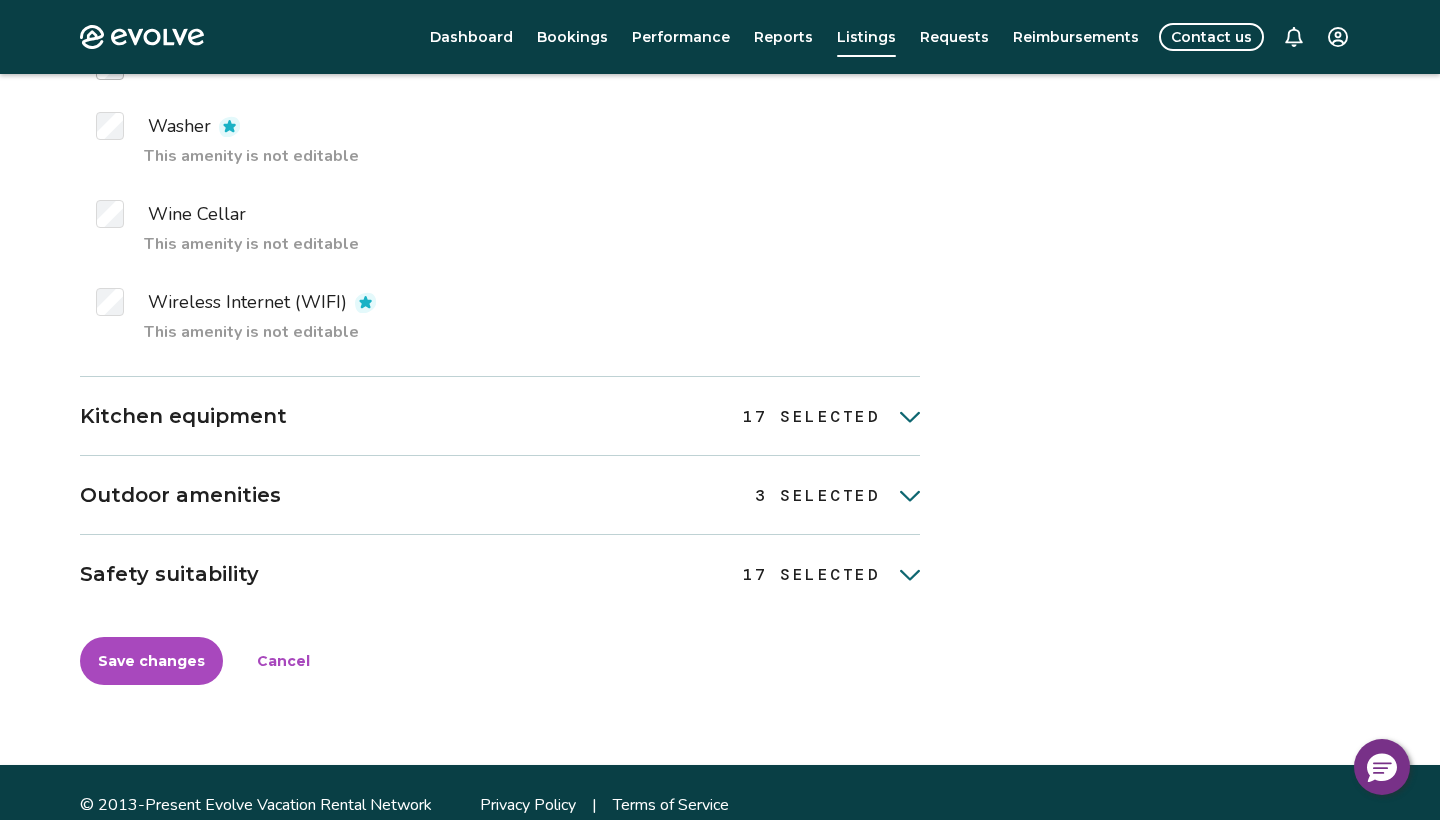 scroll, scrollTop: 3541, scrollLeft: 0, axis: vertical 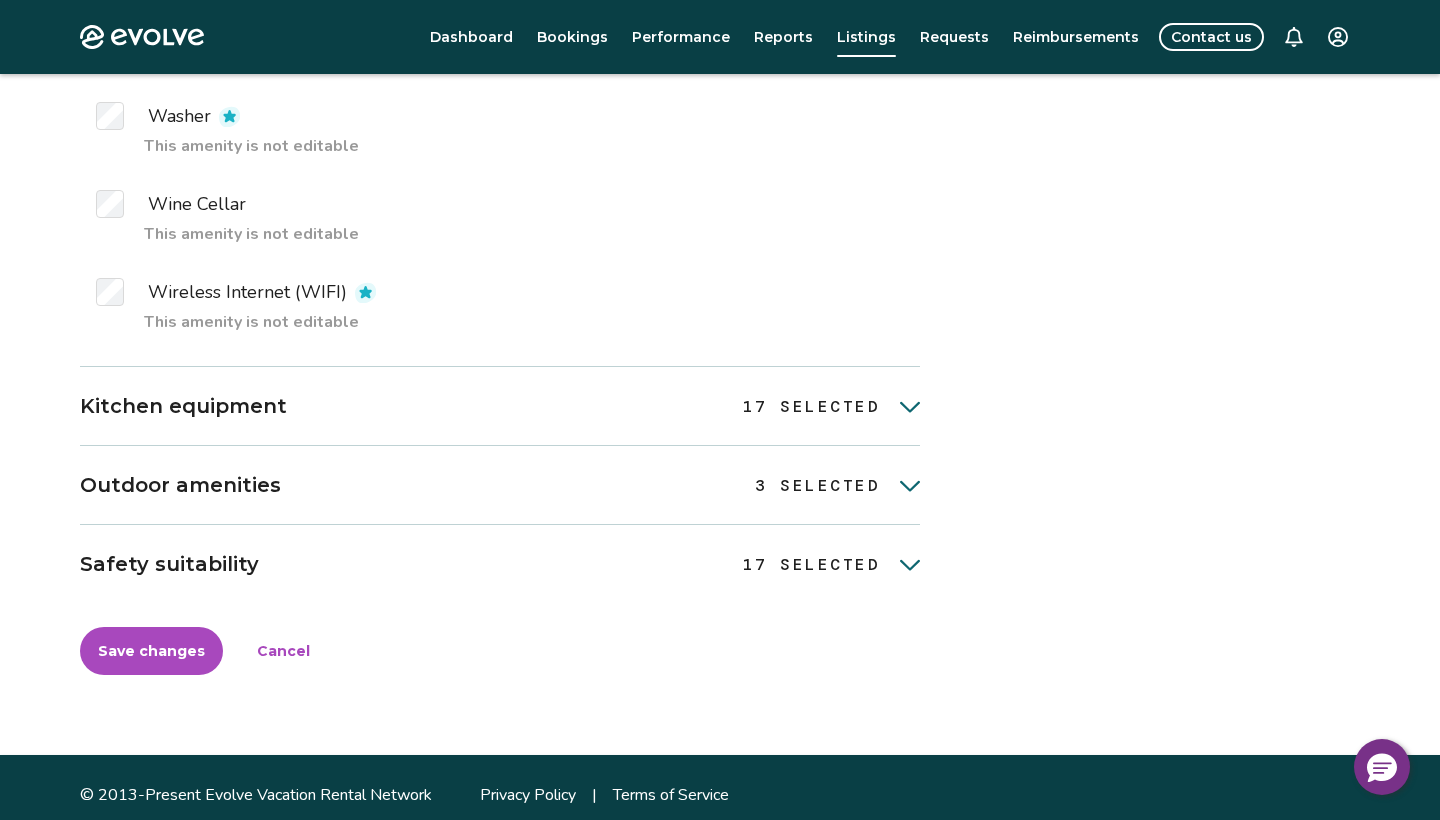 click on "Kitchen equipment 17 selected 17 SELECTED" at bounding box center (500, 406) 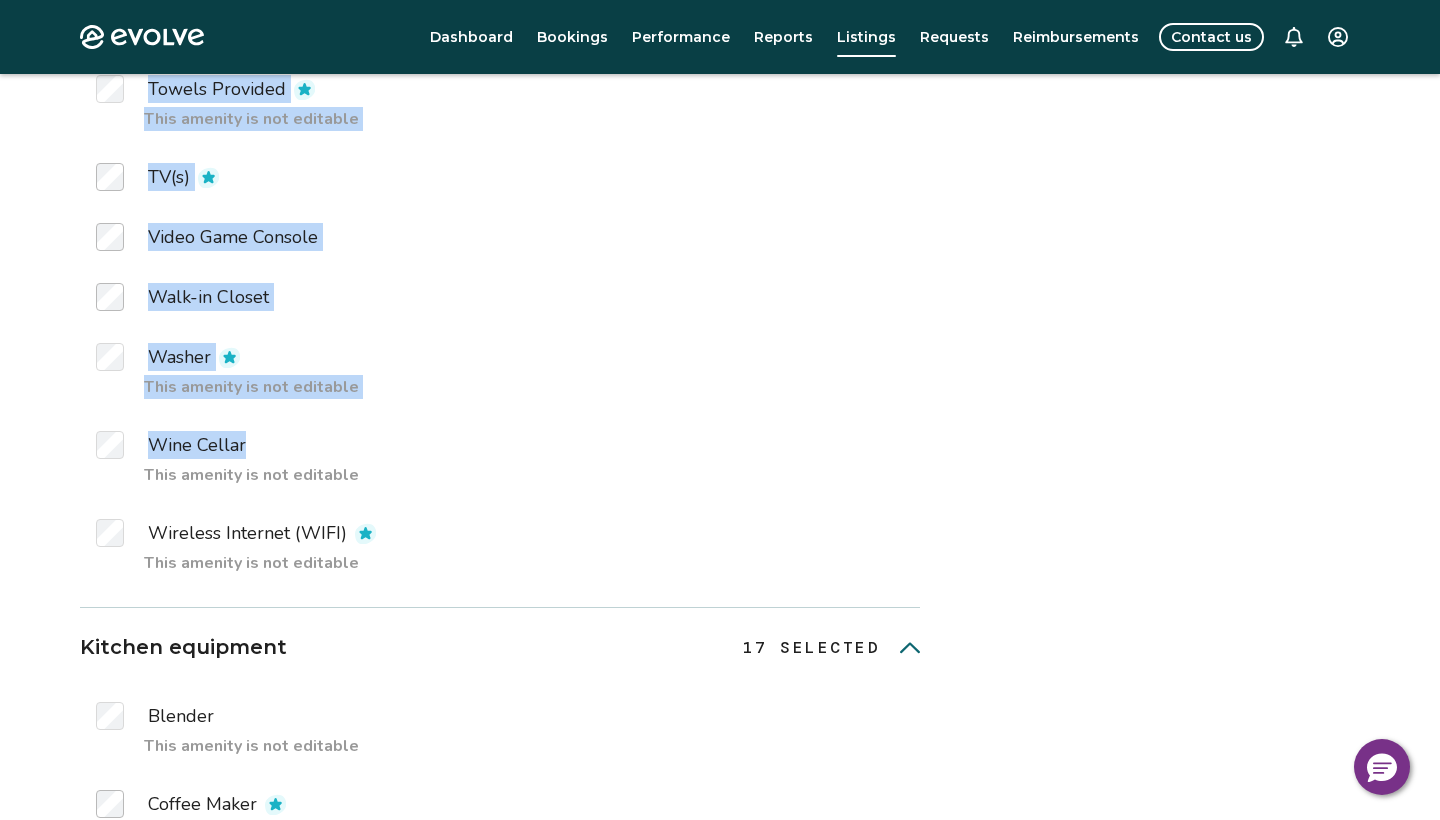 scroll, scrollTop: 3262, scrollLeft: 0, axis: vertical 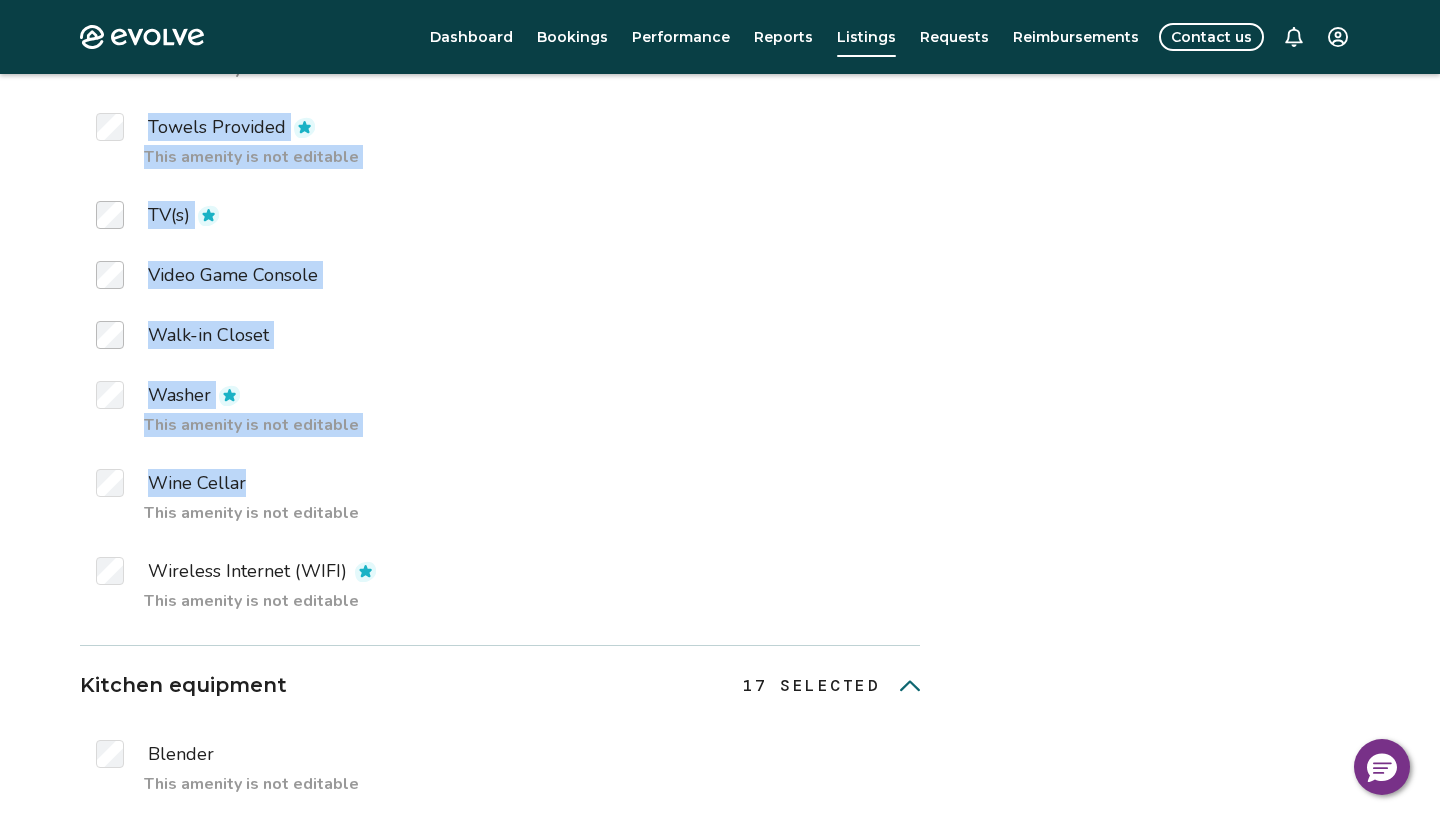 drag, startPoint x: 529, startPoint y: 211, endPoint x: 684, endPoint y: 100, distance: 190.64627 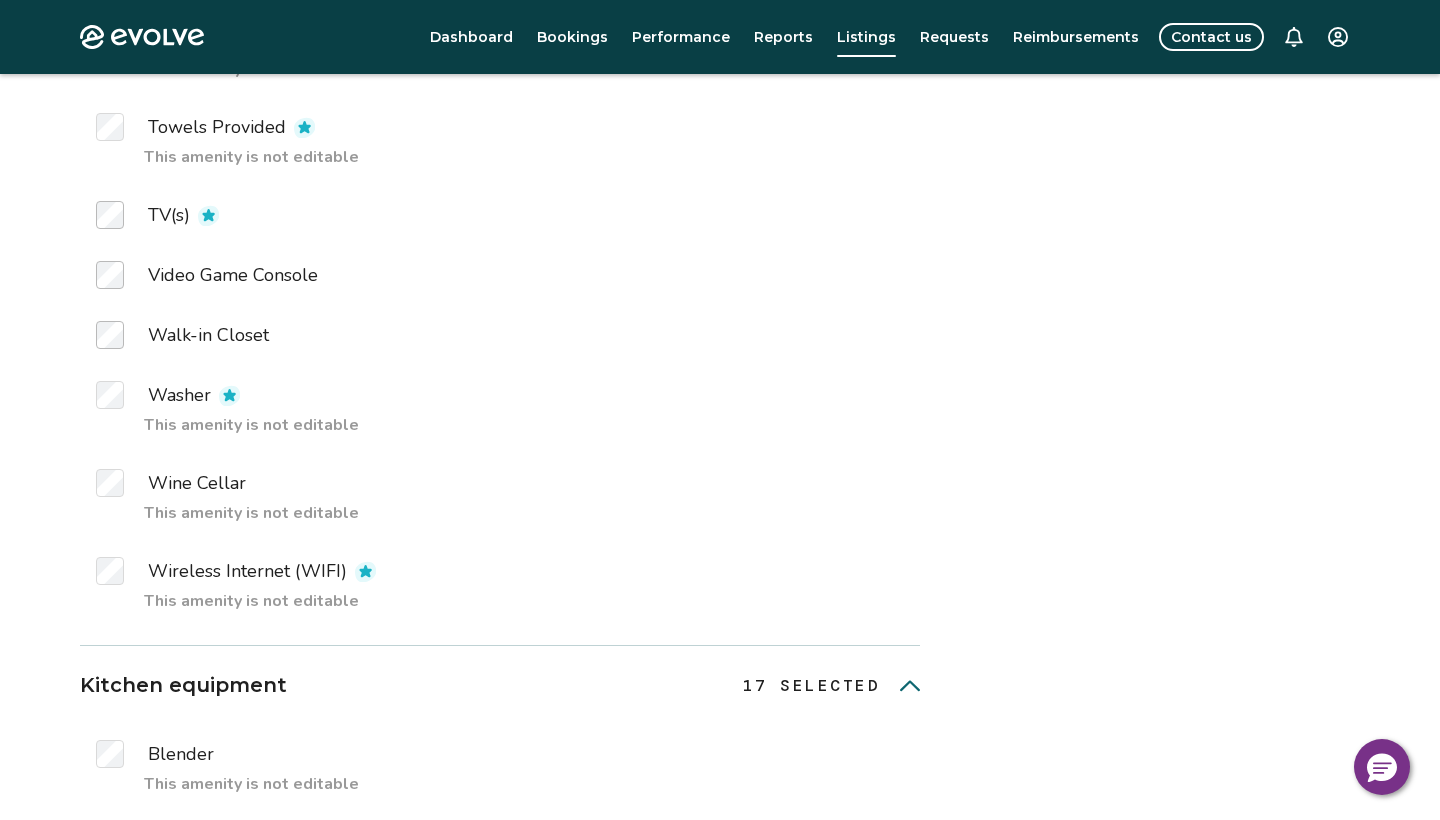 drag, startPoint x: 653, startPoint y: 110, endPoint x: 657, endPoint y: 136, distance: 26.305893 